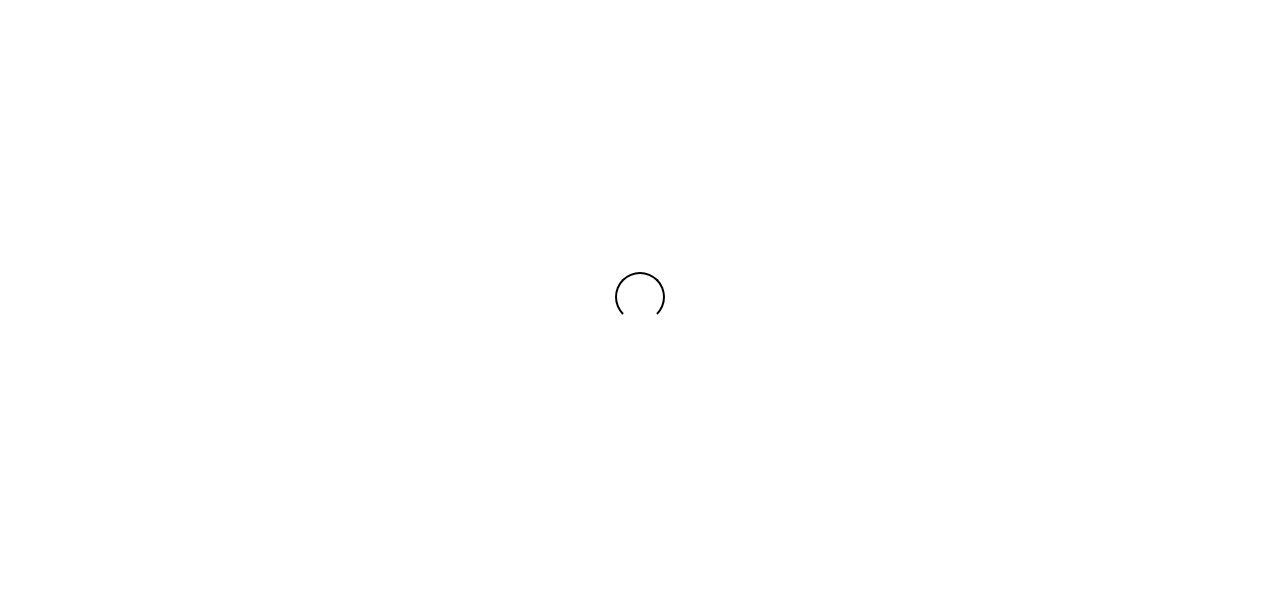 scroll, scrollTop: 0, scrollLeft: 0, axis: both 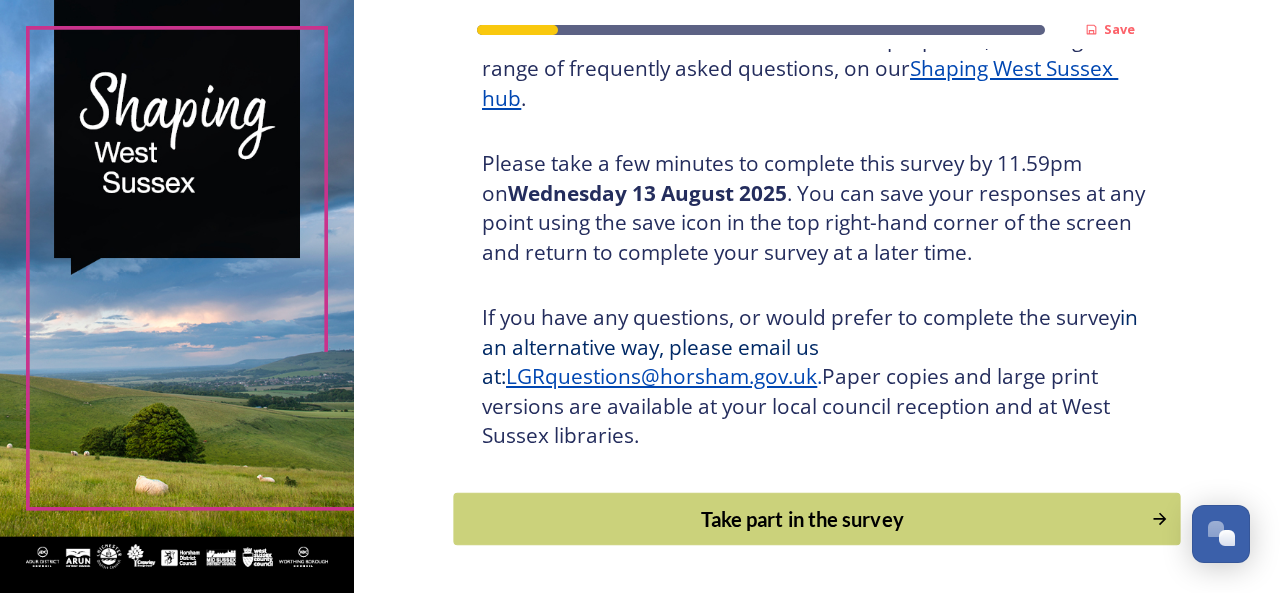 click on "Take part in the survey" at bounding box center [803, 519] 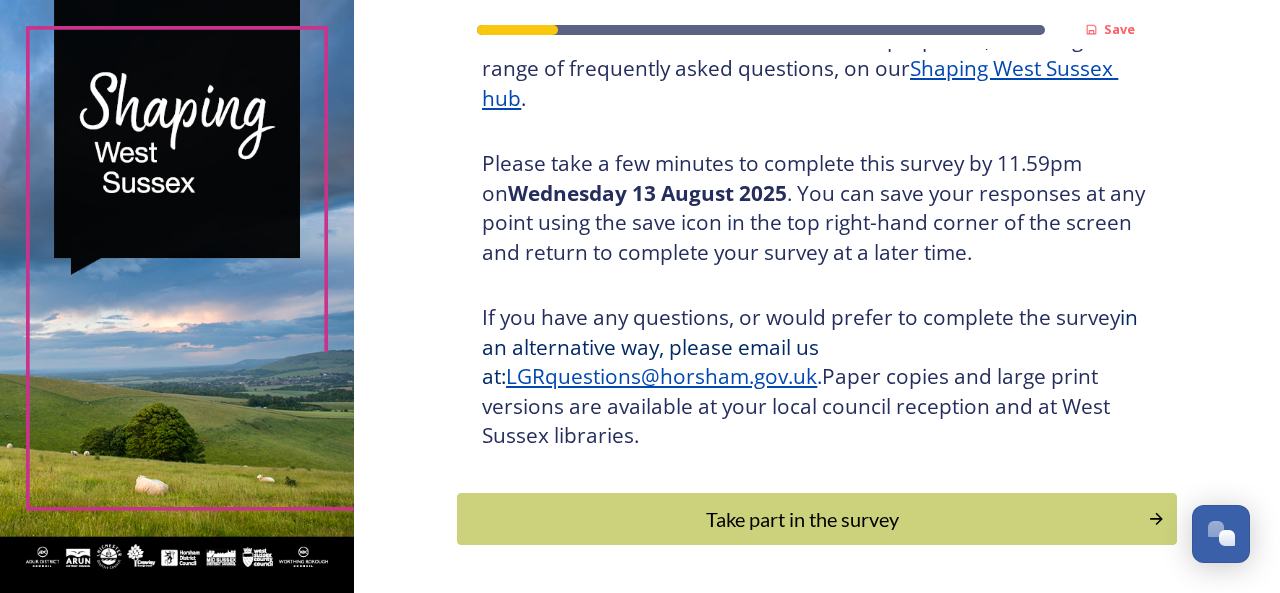 scroll, scrollTop: 0, scrollLeft: 0, axis: both 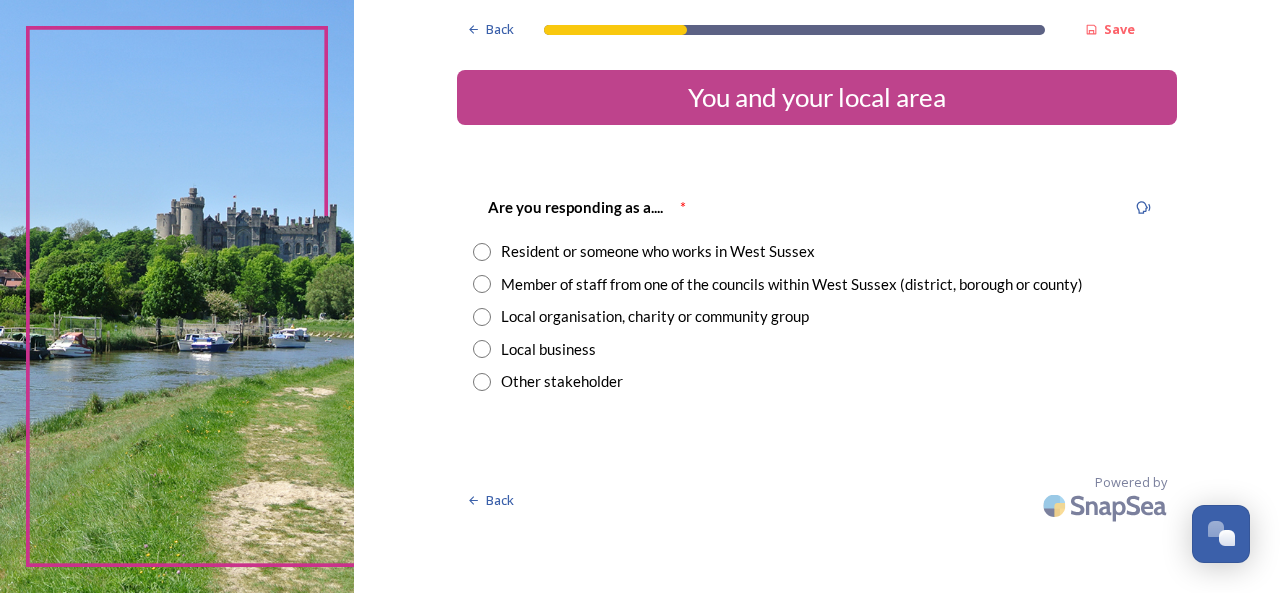 click at bounding box center (482, 252) 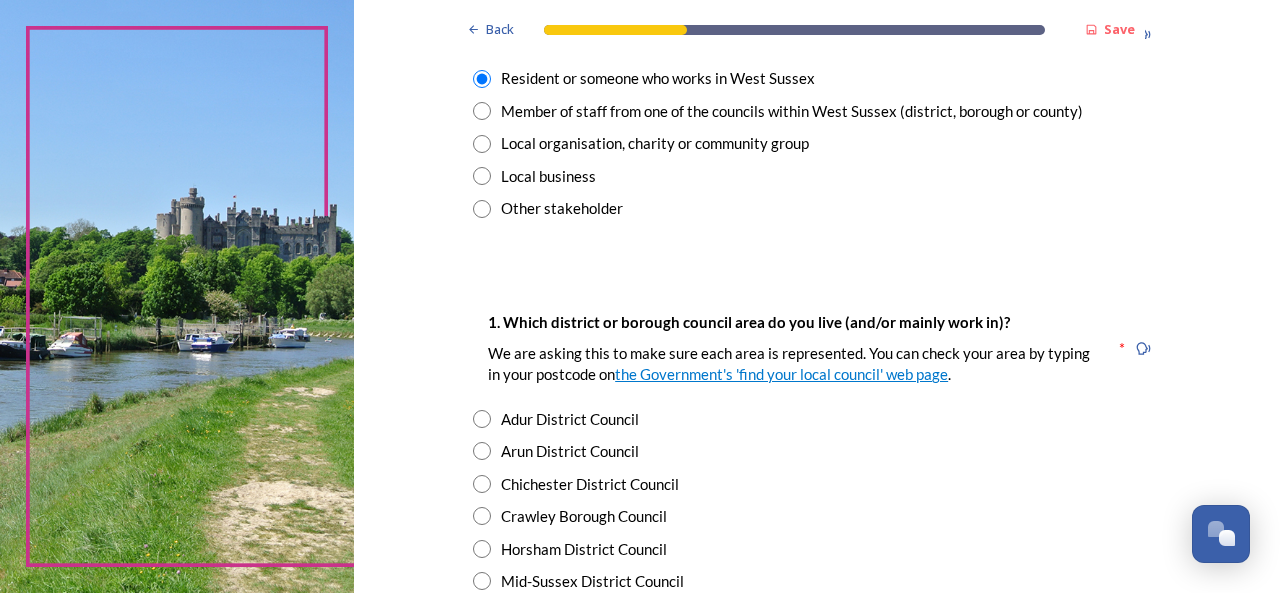 scroll, scrollTop: 0, scrollLeft: 0, axis: both 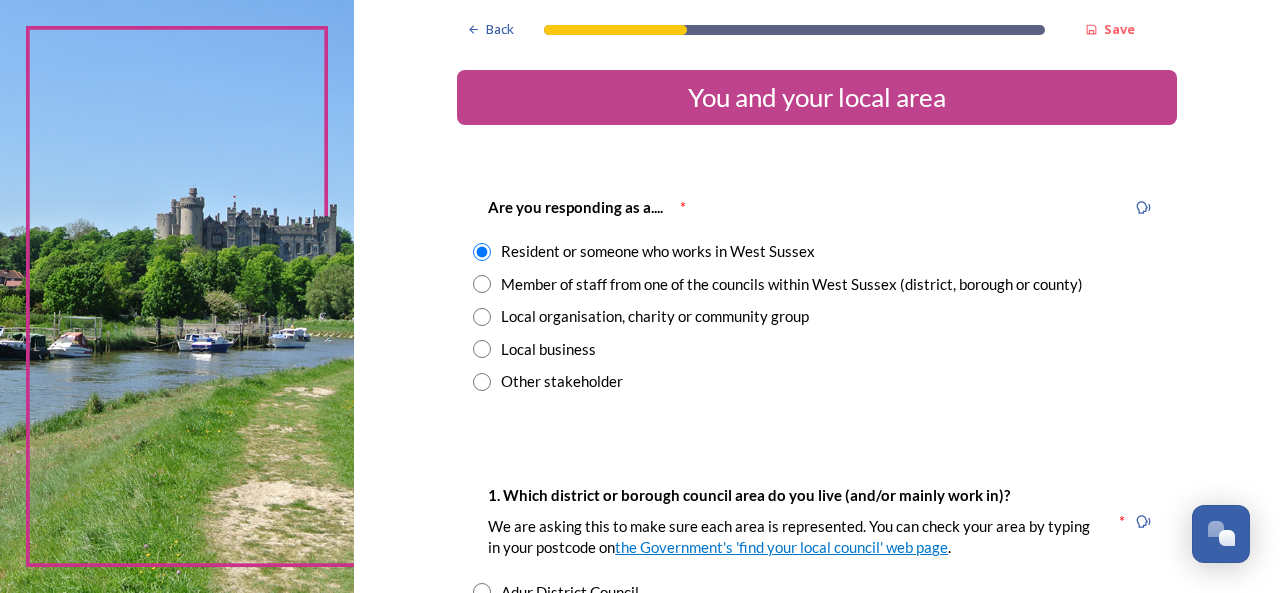 click at bounding box center [482, 284] 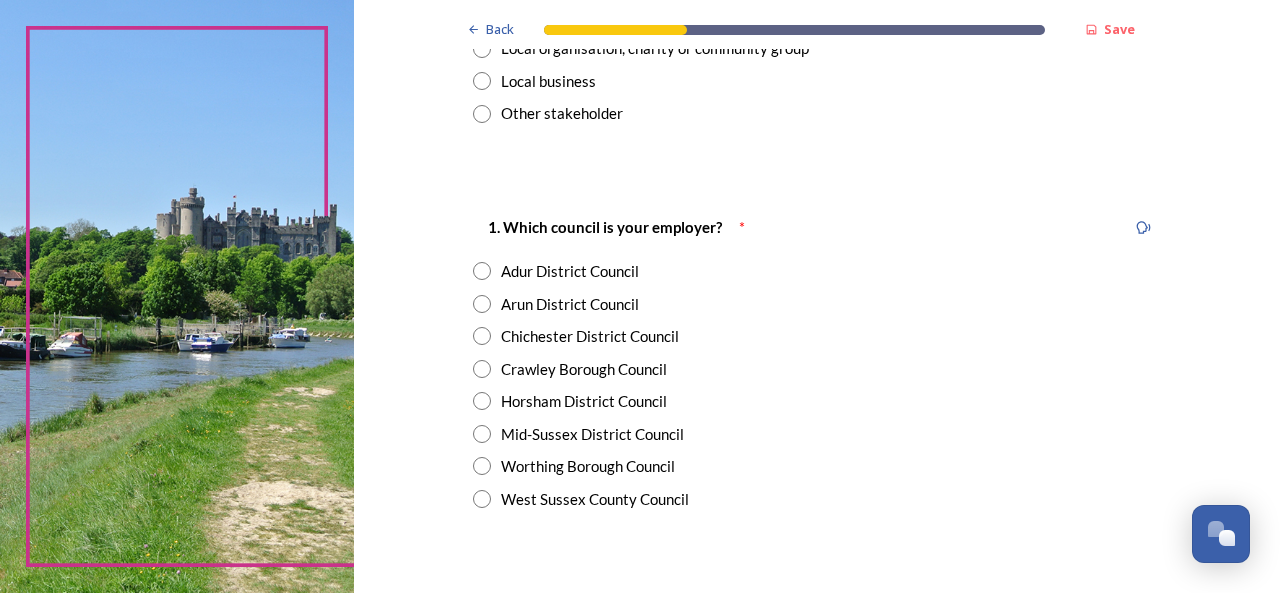 scroll, scrollTop: 300, scrollLeft: 0, axis: vertical 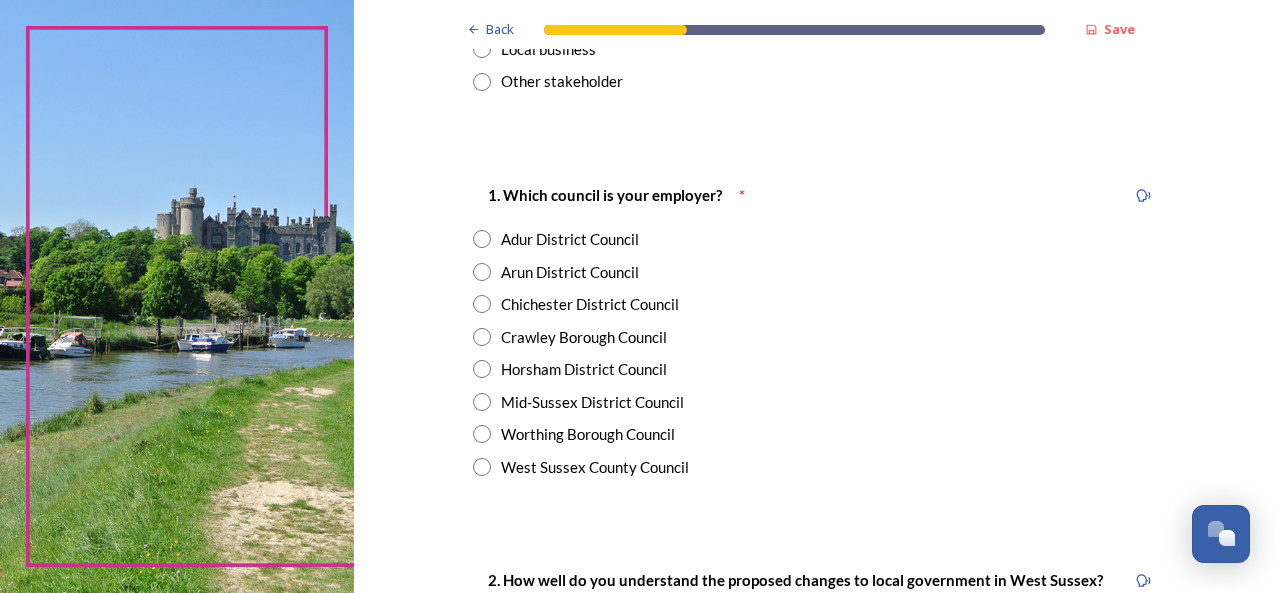 click at bounding box center [482, 369] 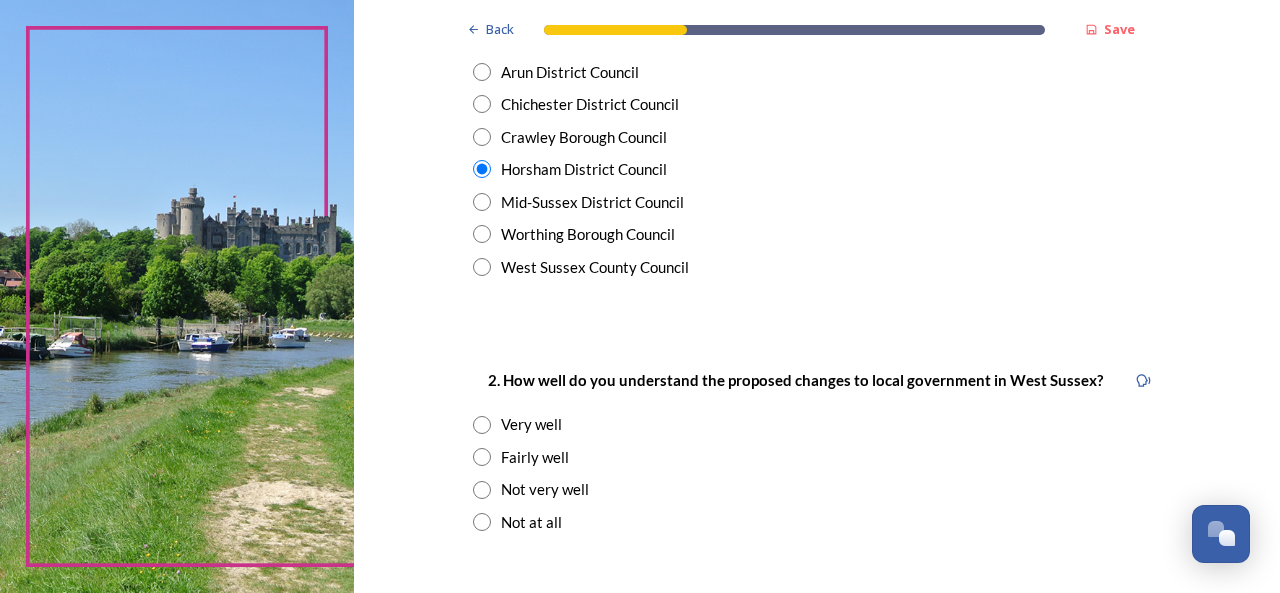 scroll, scrollTop: 600, scrollLeft: 0, axis: vertical 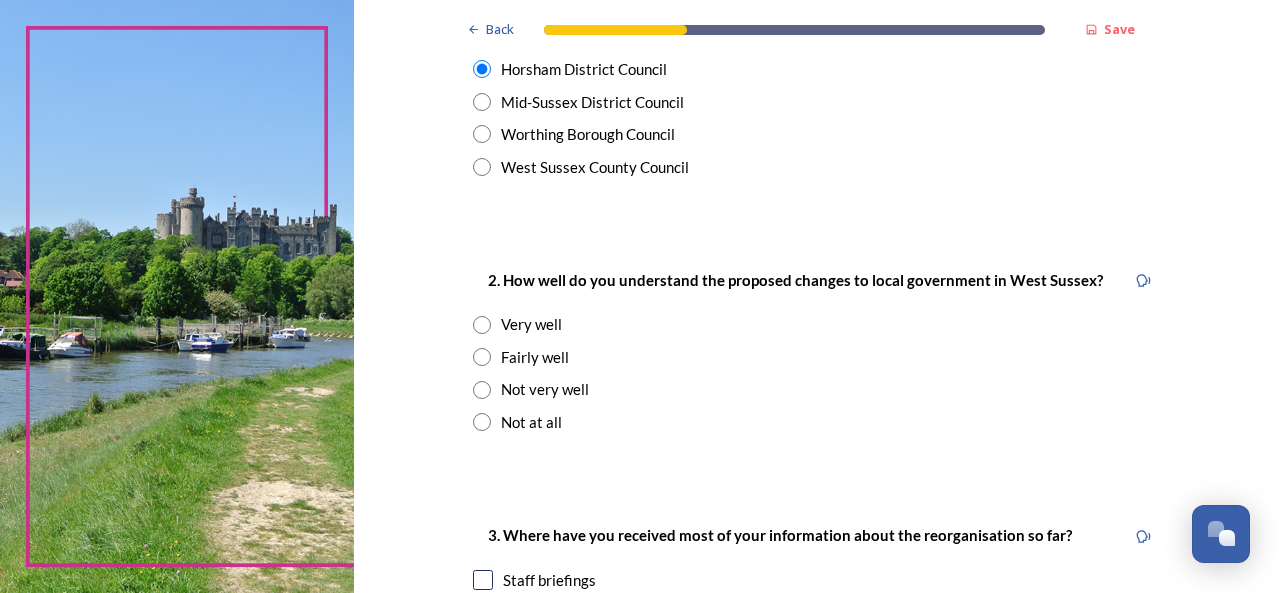 click at bounding box center (482, 357) 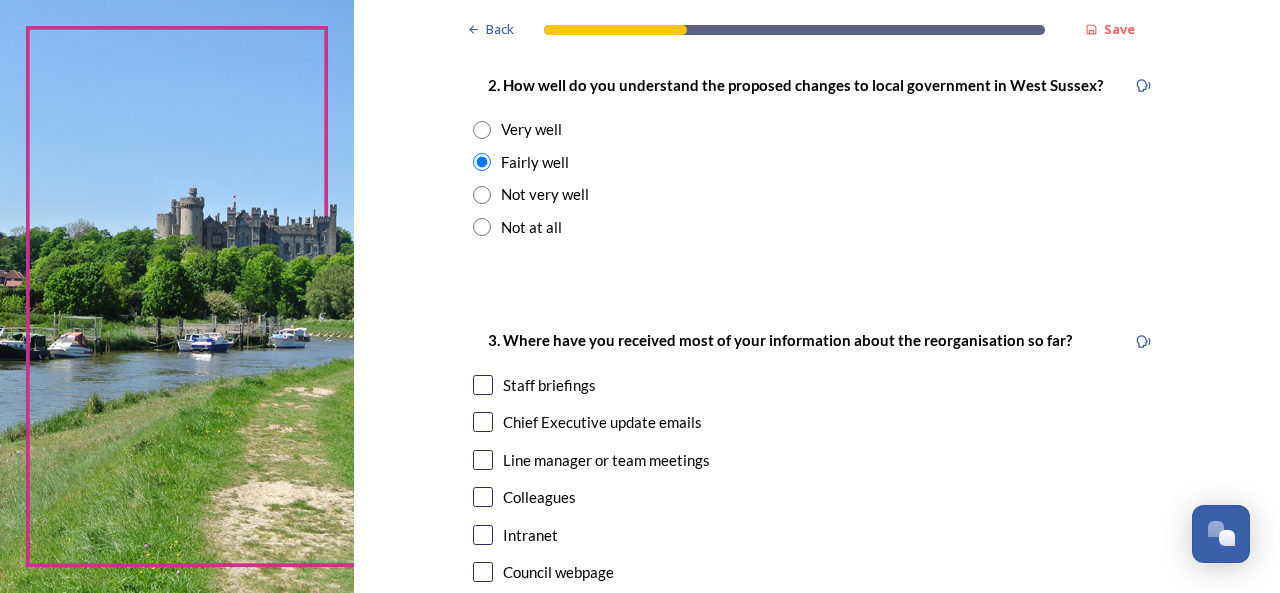 scroll, scrollTop: 800, scrollLeft: 0, axis: vertical 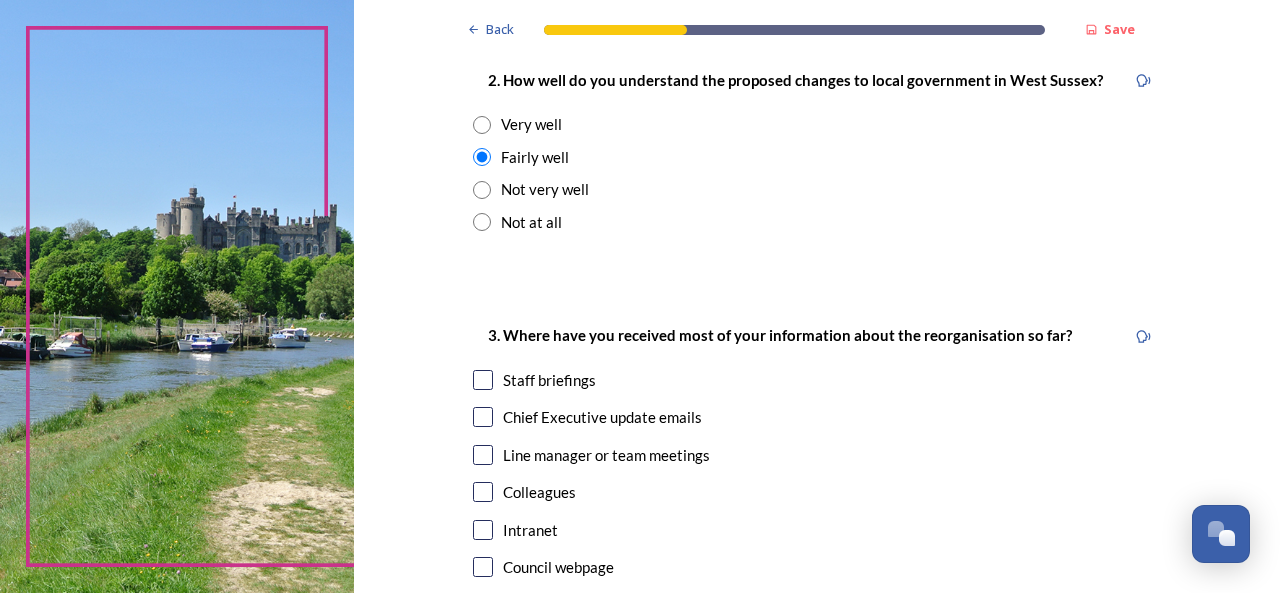 click at bounding box center [483, 380] 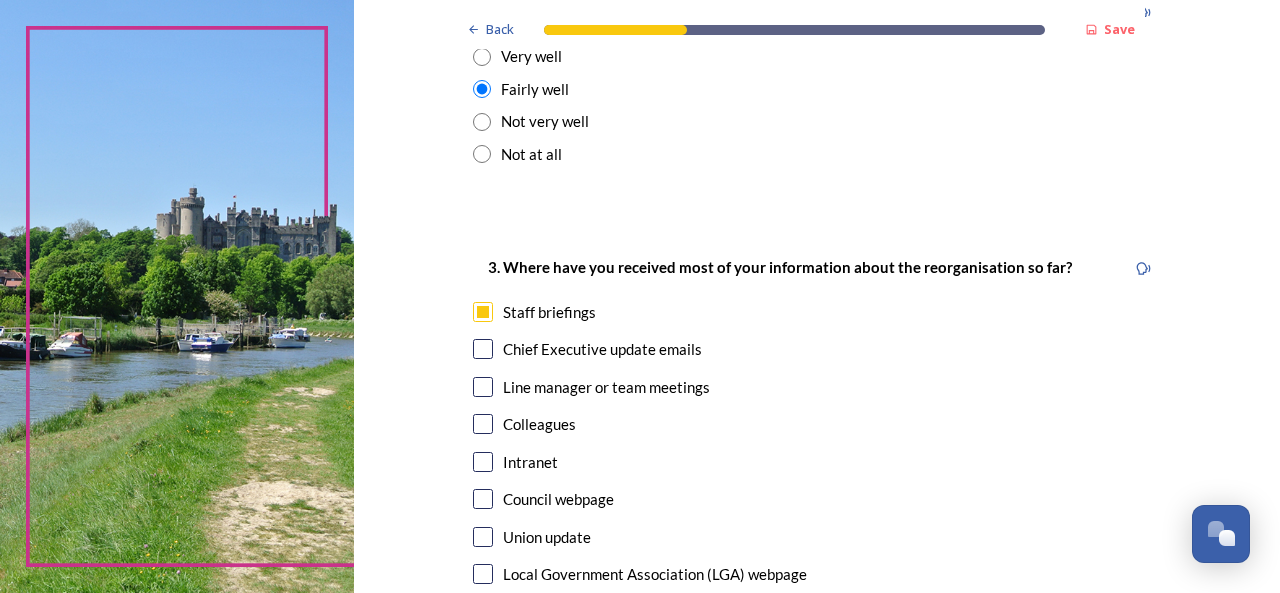 scroll, scrollTop: 900, scrollLeft: 0, axis: vertical 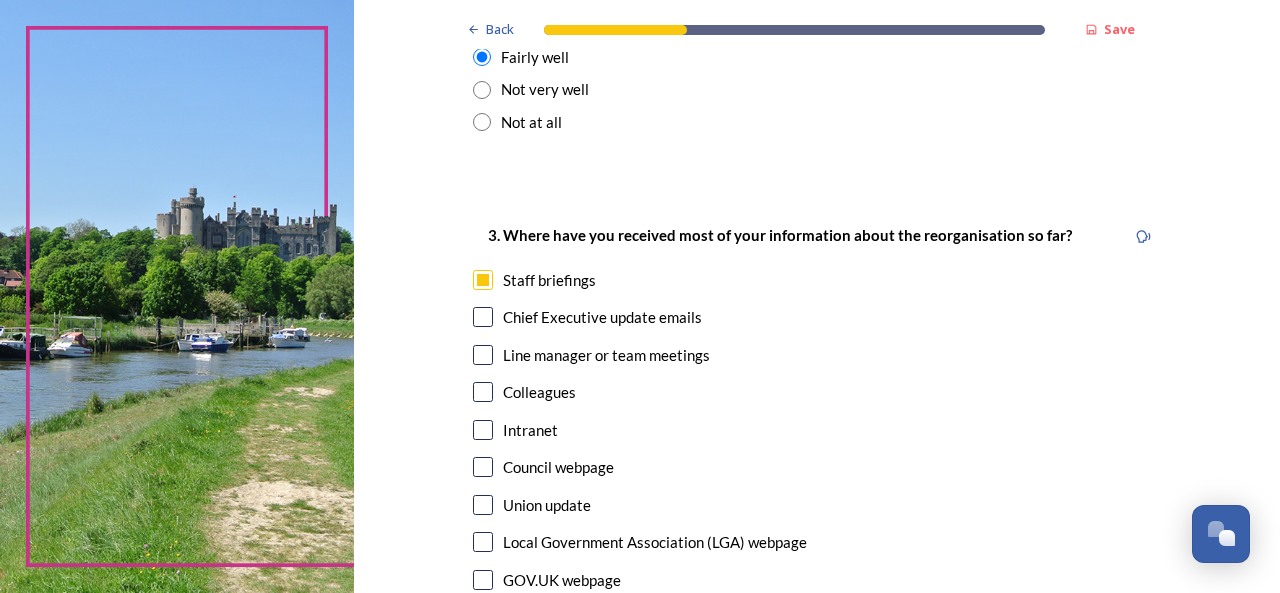 click at bounding box center (483, 317) 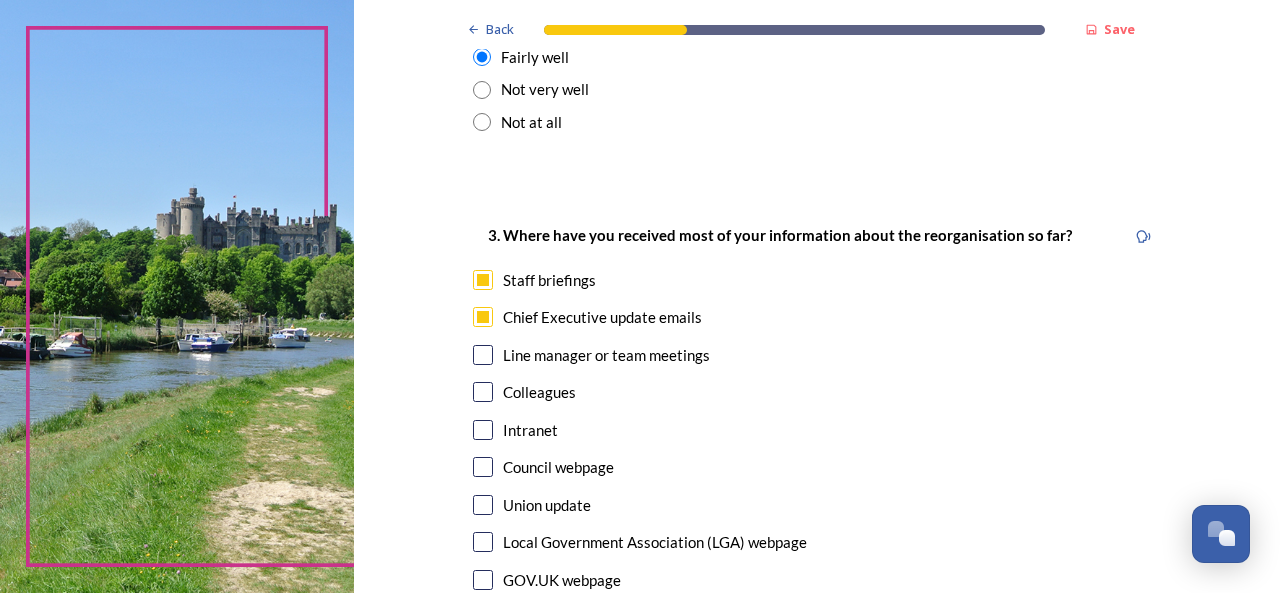 scroll, scrollTop: 1000, scrollLeft: 0, axis: vertical 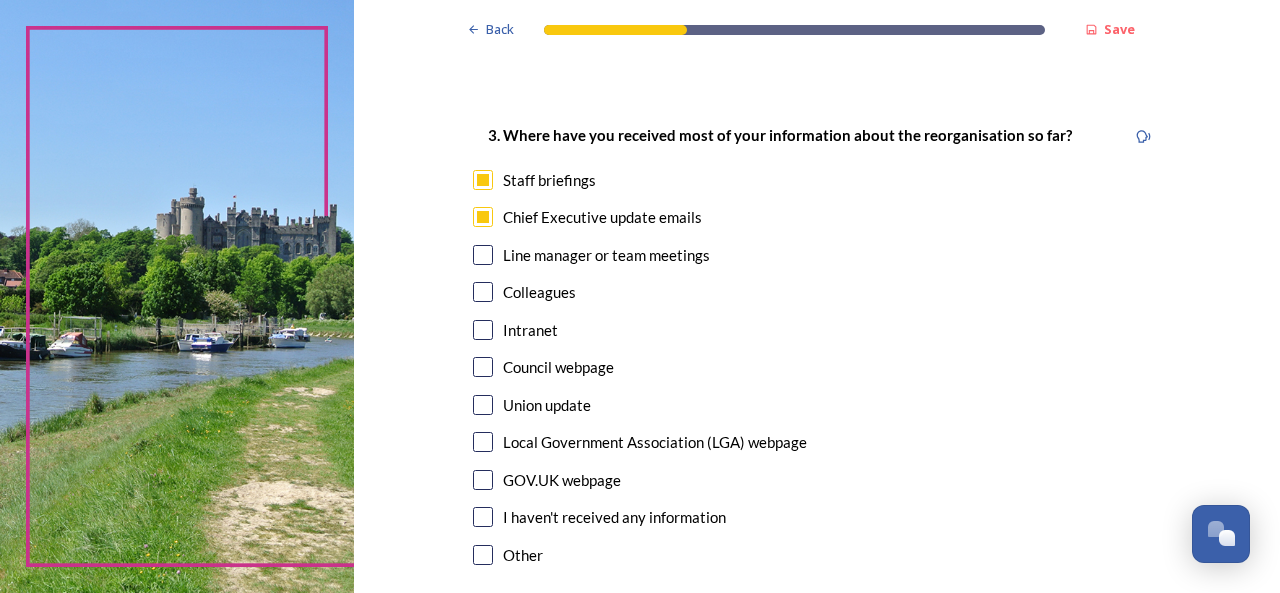 click at bounding box center (483, 255) 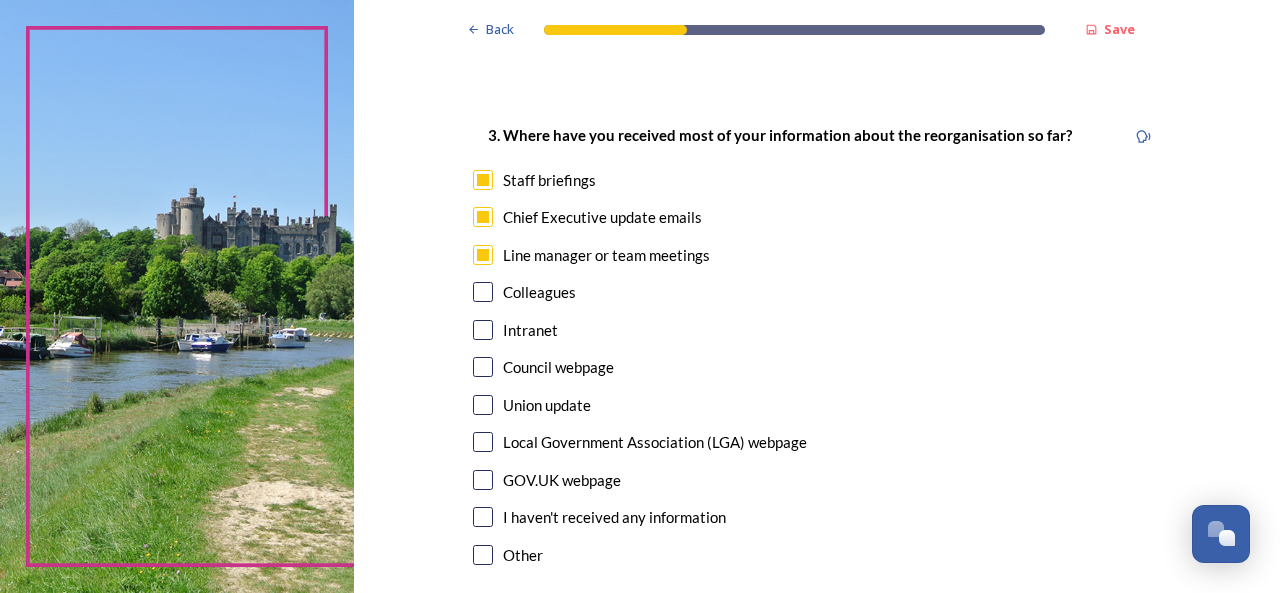 click at bounding box center [483, 292] 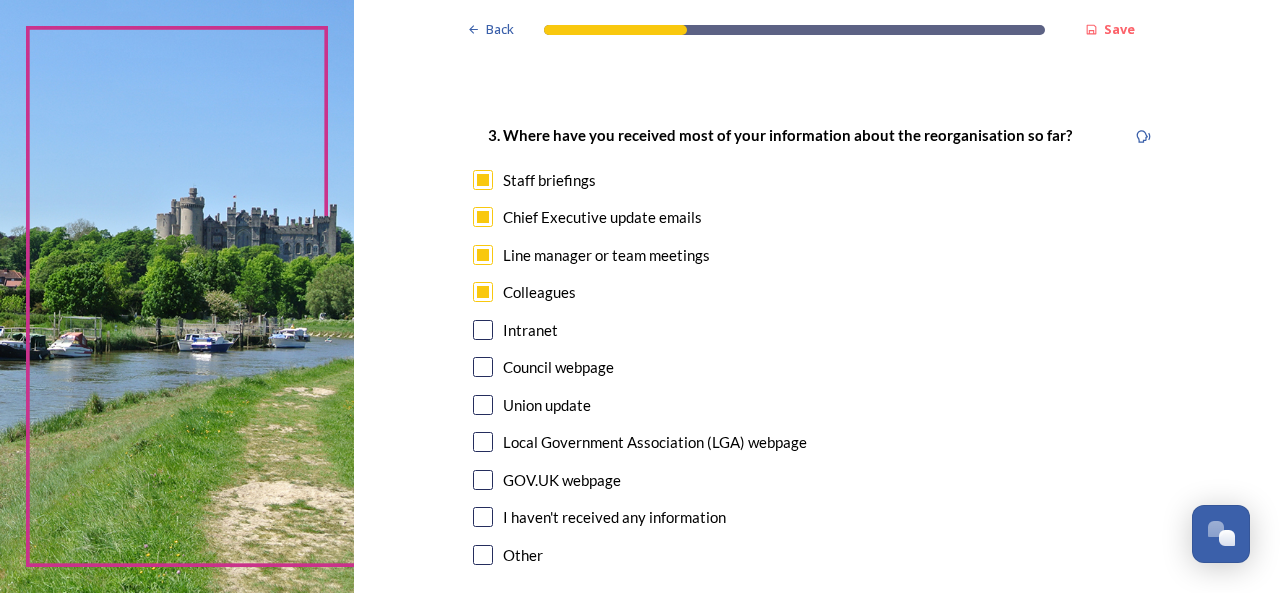 click at bounding box center (483, 330) 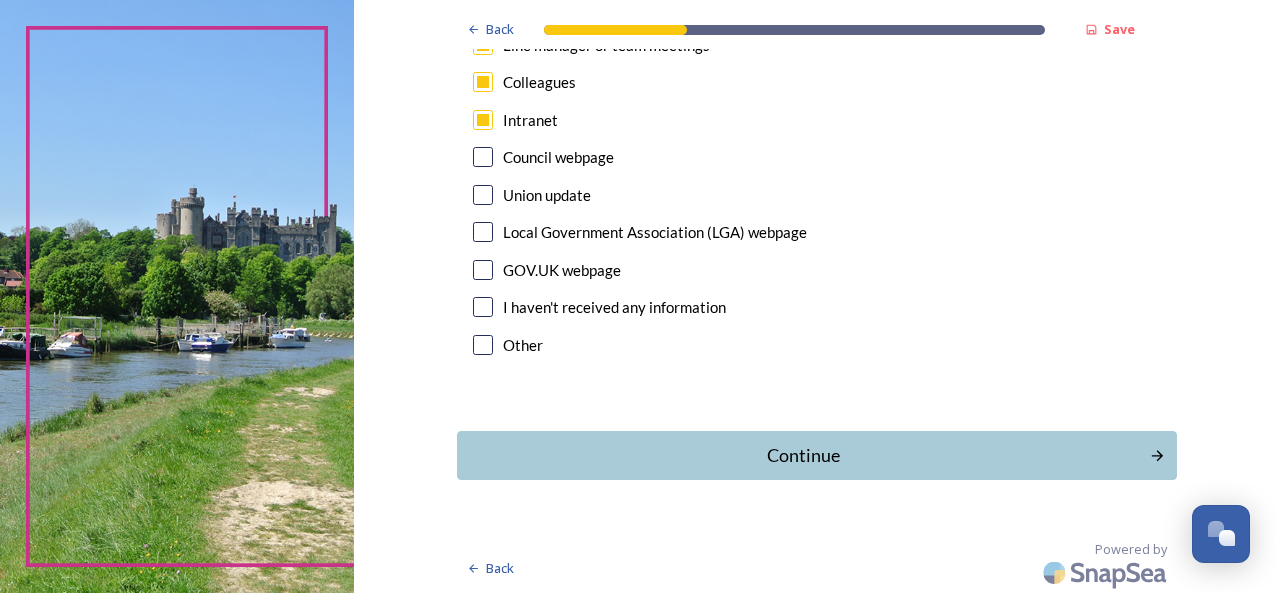 scroll, scrollTop: 1212, scrollLeft: 0, axis: vertical 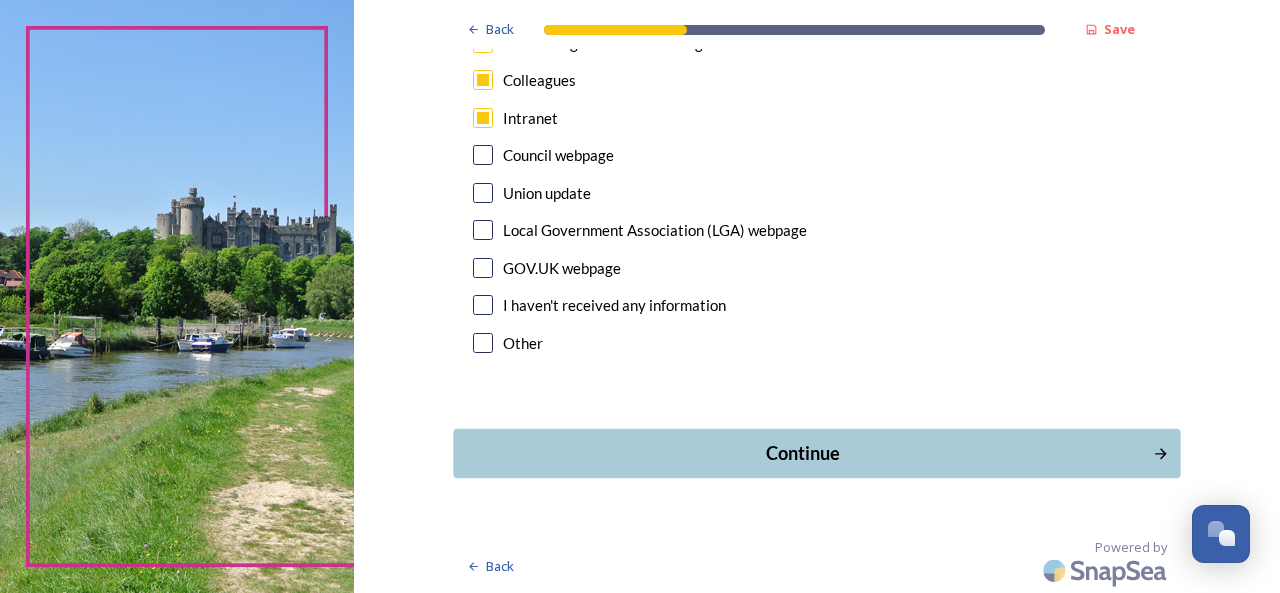 click on "Continue" at bounding box center (803, 453) 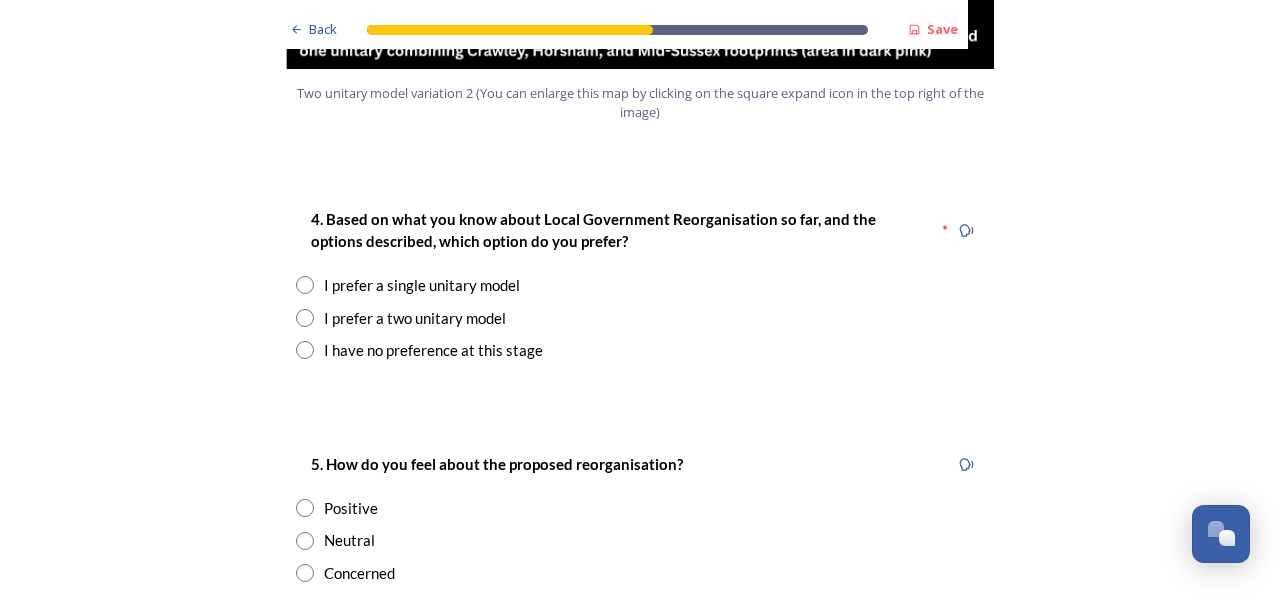 scroll, scrollTop: 2500, scrollLeft: 0, axis: vertical 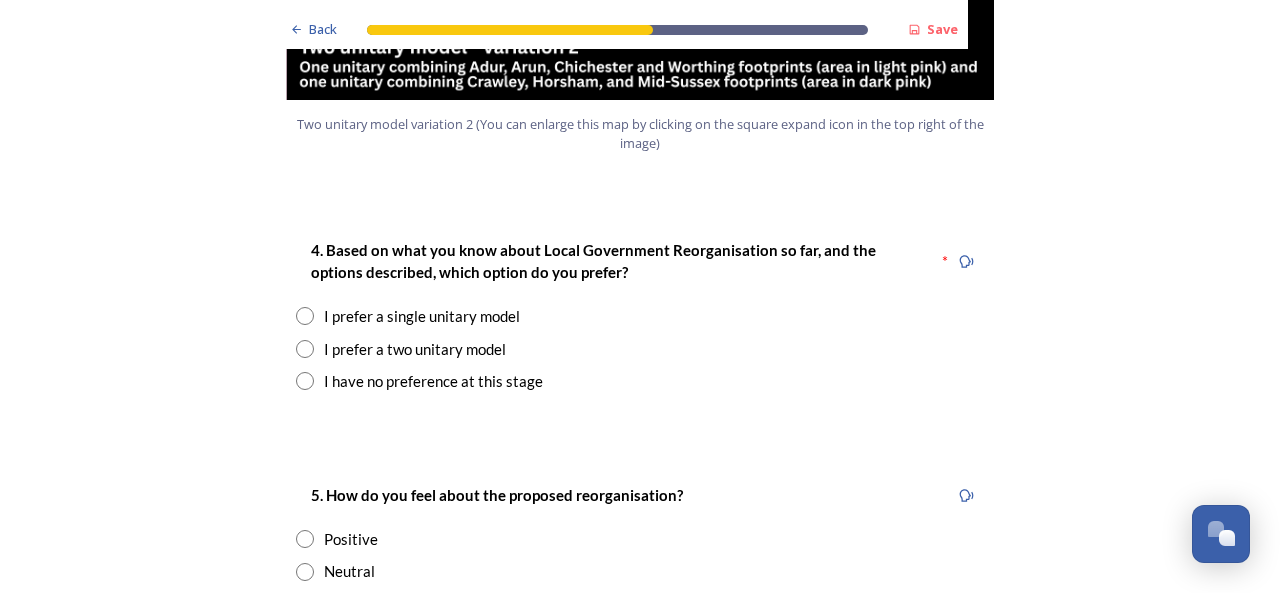 click at bounding box center (305, 349) 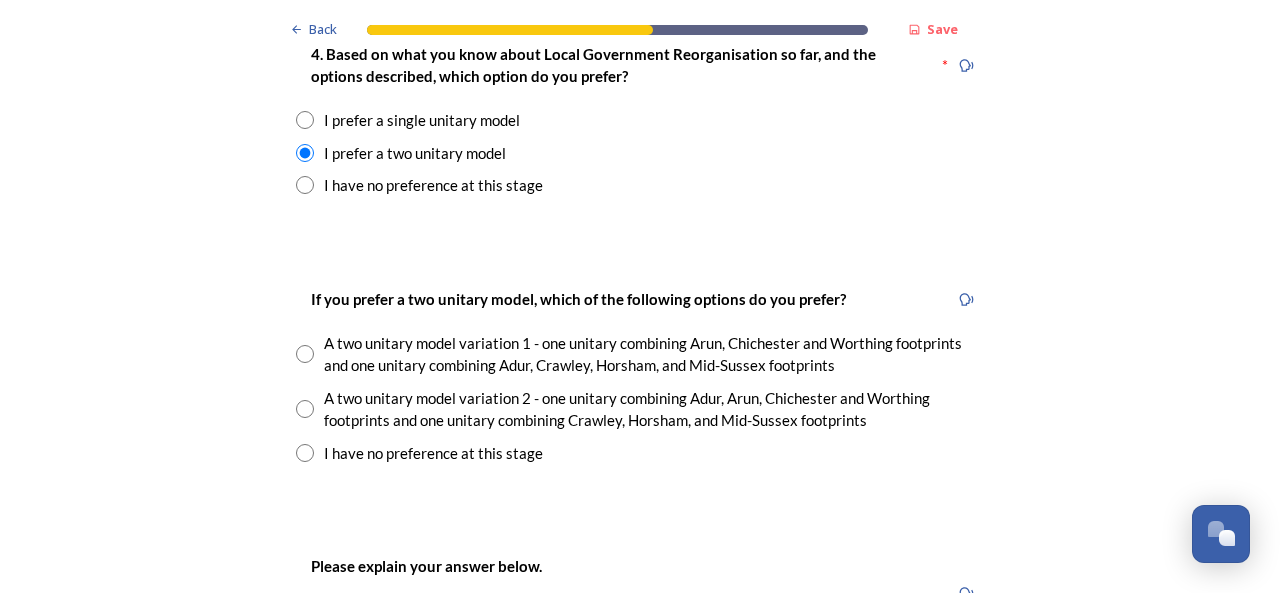 scroll, scrollTop: 2700, scrollLeft: 0, axis: vertical 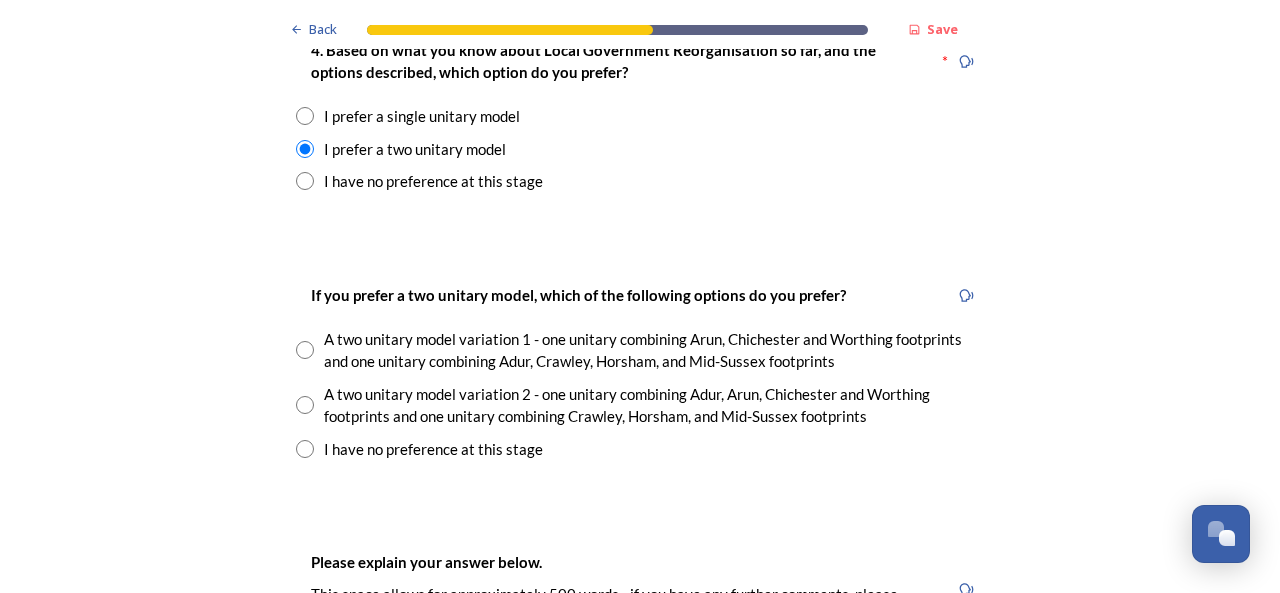 click on "If you prefer a two unitary model, which of the following options do you prefer? A two unitary model variation 1 - one unitary combining Arun, Chichester and Worthing footprints and one unitary combining Adur, Crawley, Horsham, and Mid-Sussex footprints  A two unitary model variation 2 - one unitary combining Adur, Arun, Chichester and Worthing footprints and one unitary combining Crawley, Horsham, and Mid-Sussex footprints I have no preference at this stage" at bounding box center [640, 372] 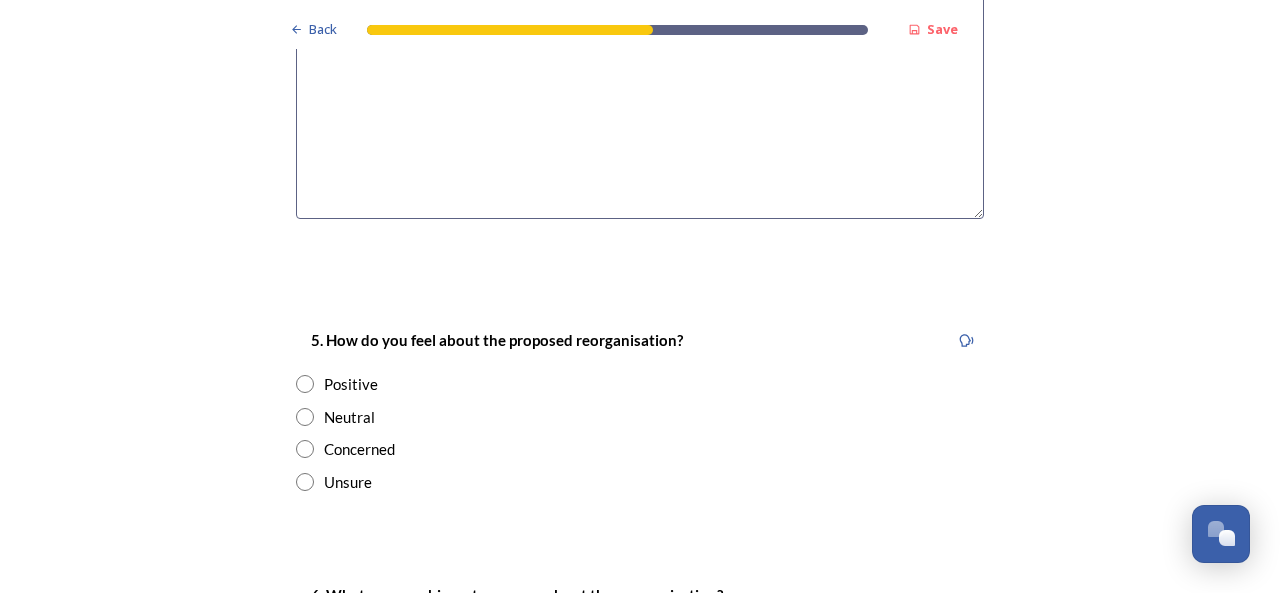 scroll, scrollTop: 3400, scrollLeft: 0, axis: vertical 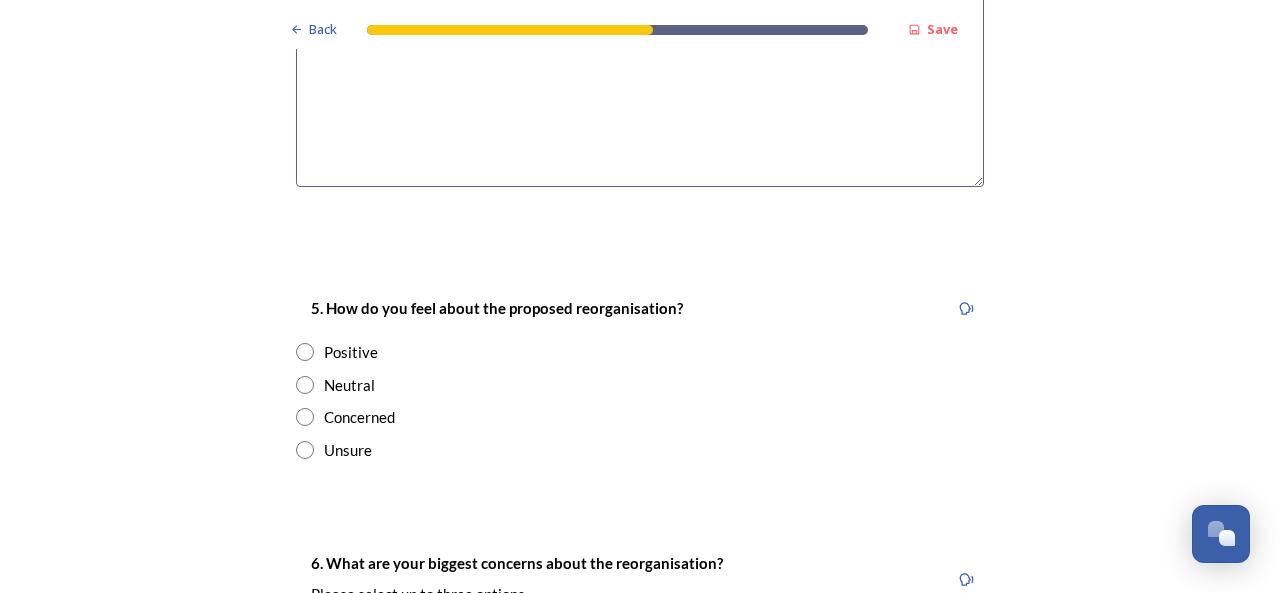 click at bounding box center [305, 352] 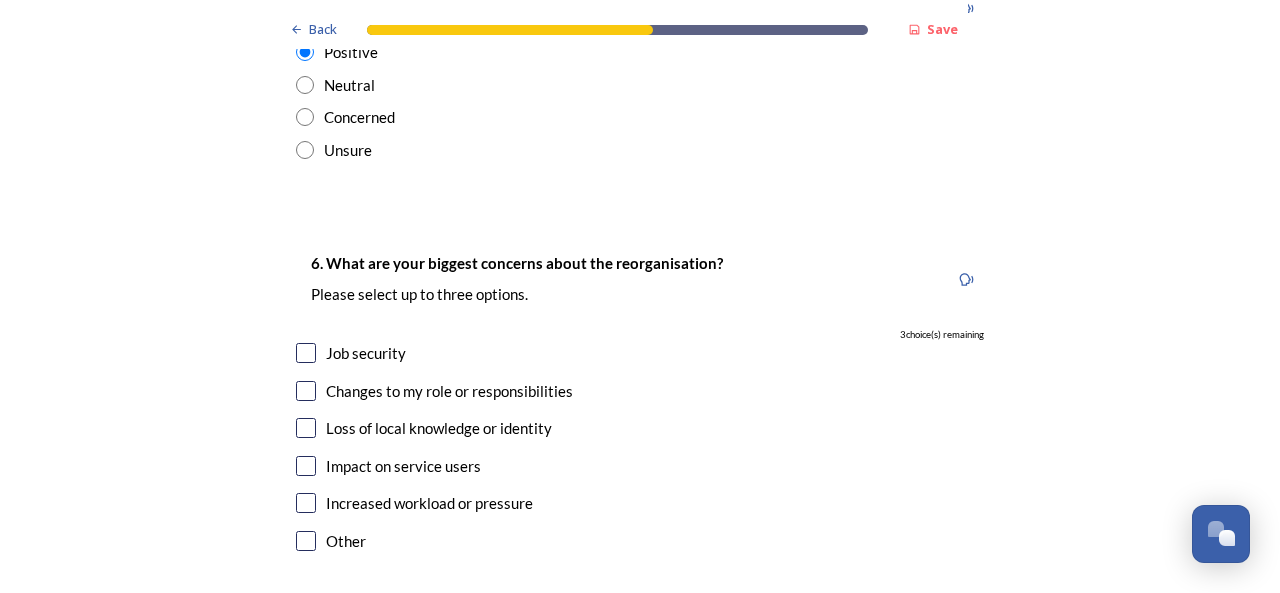scroll, scrollTop: 3800, scrollLeft: 0, axis: vertical 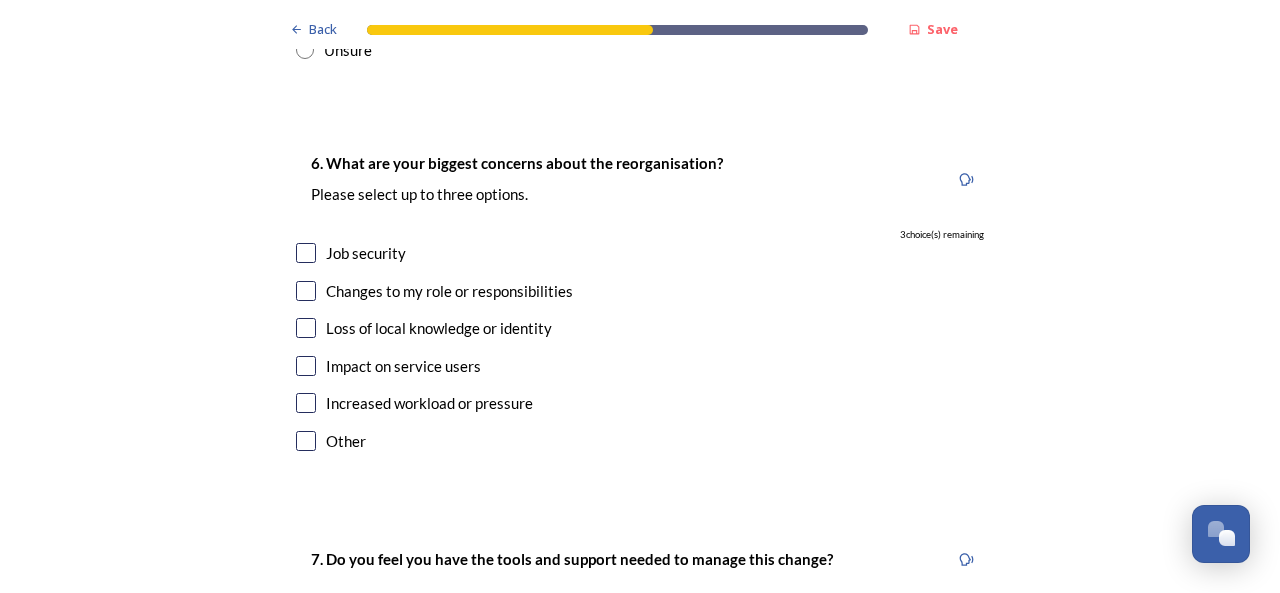 click at bounding box center (306, 366) 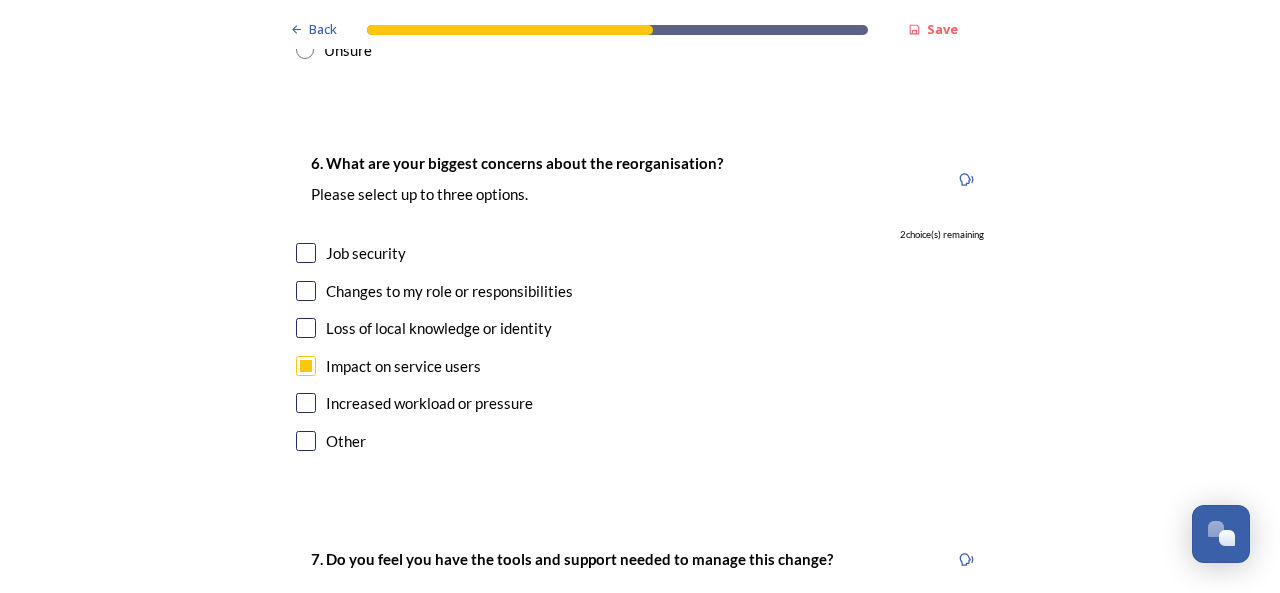click at bounding box center (306, 328) 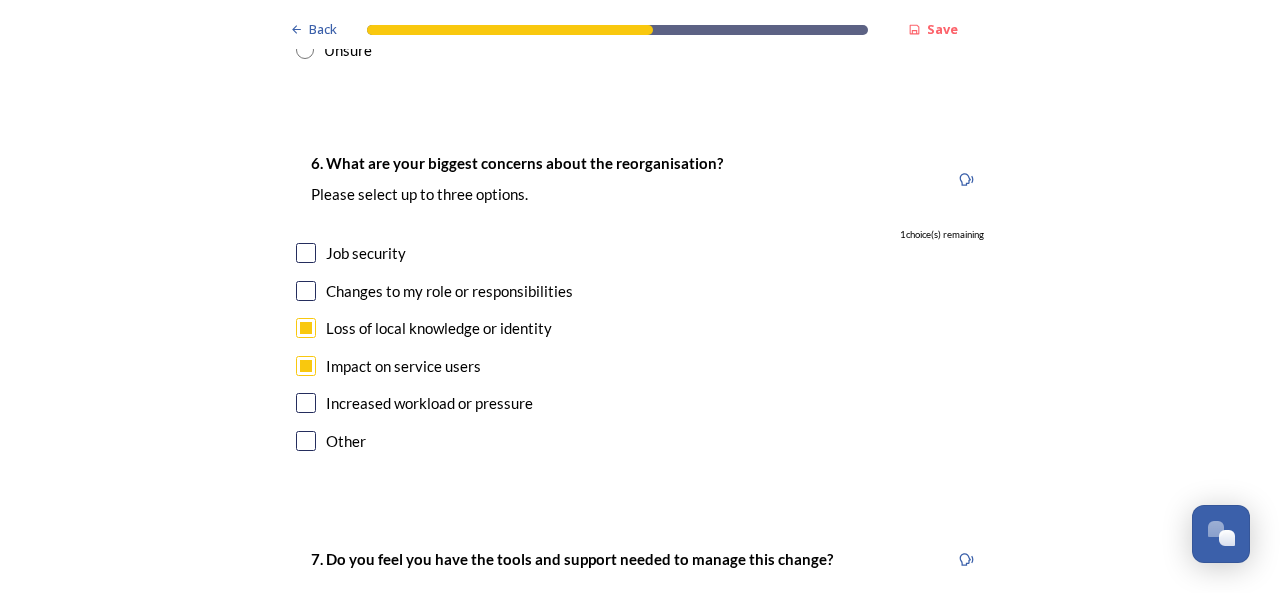 click at bounding box center [306, 291] 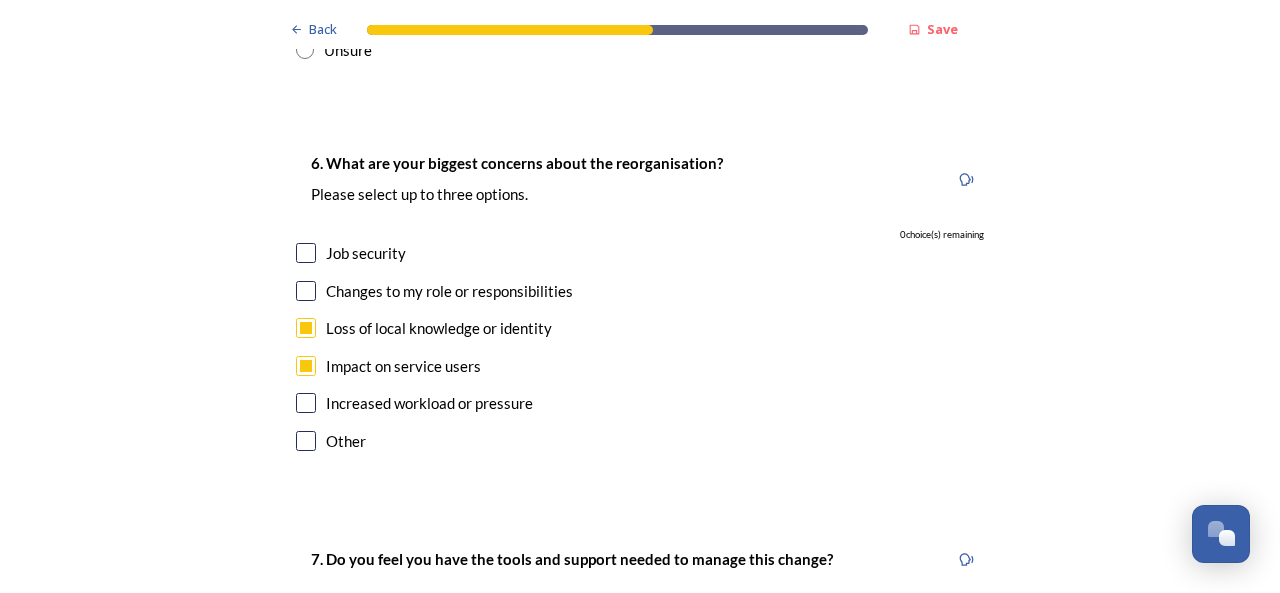 checkbox on "true" 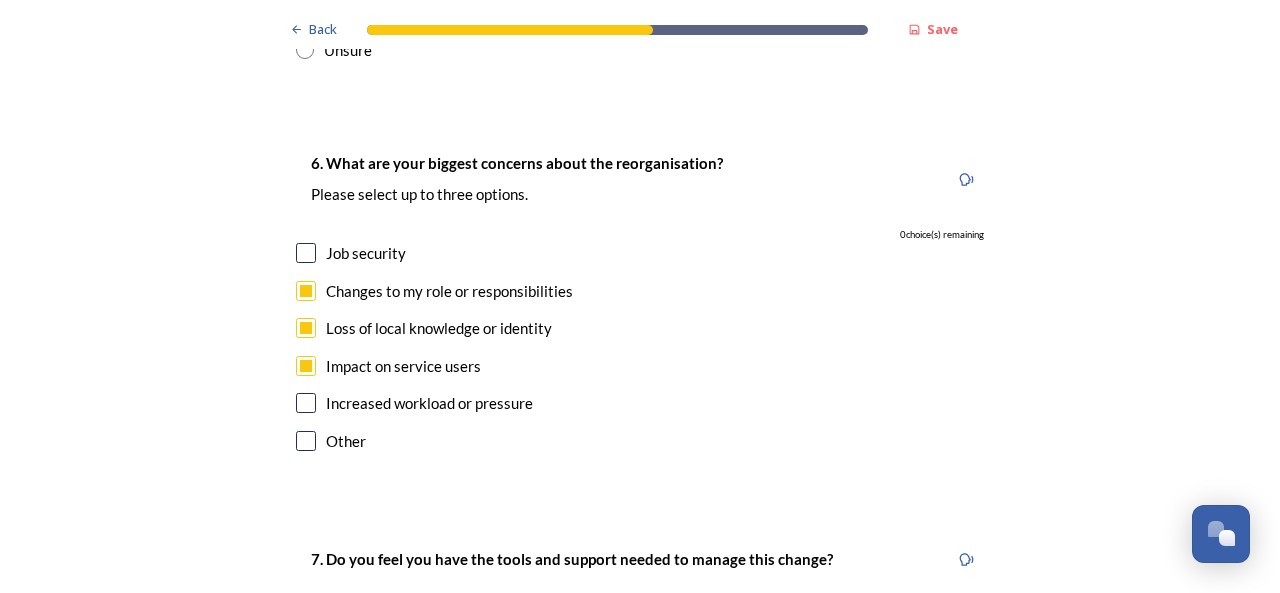 click at bounding box center [306, 403] 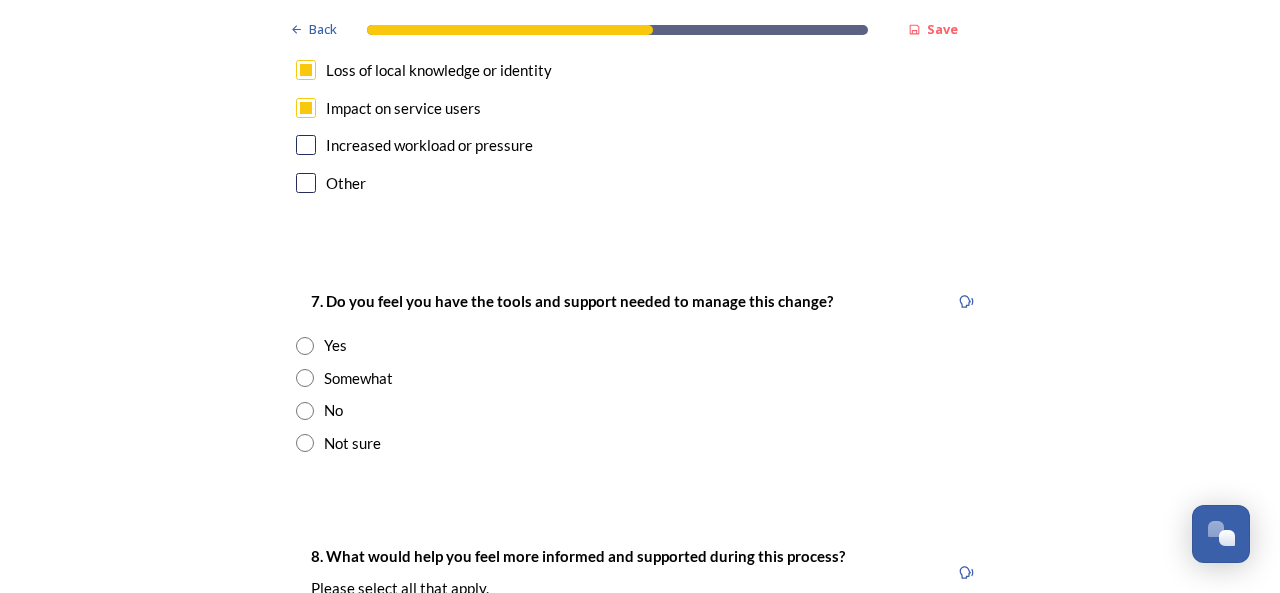 scroll, scrollTop: 4100, scrollLeft: 0, axis: vertical 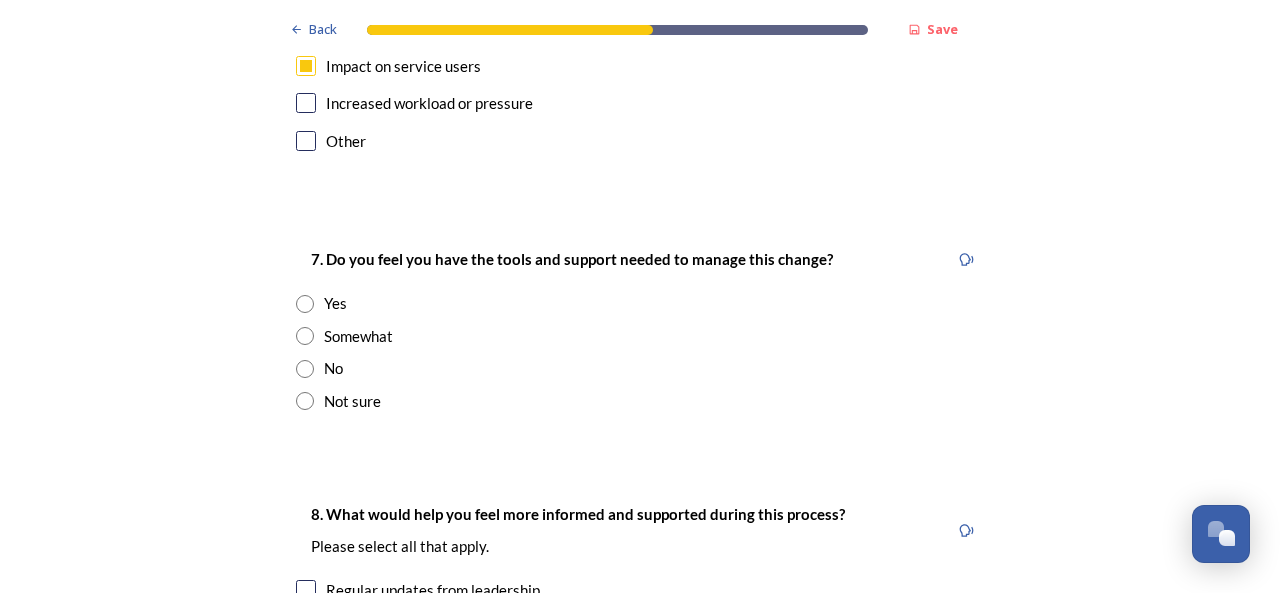 click at bounding box center [305, 336] 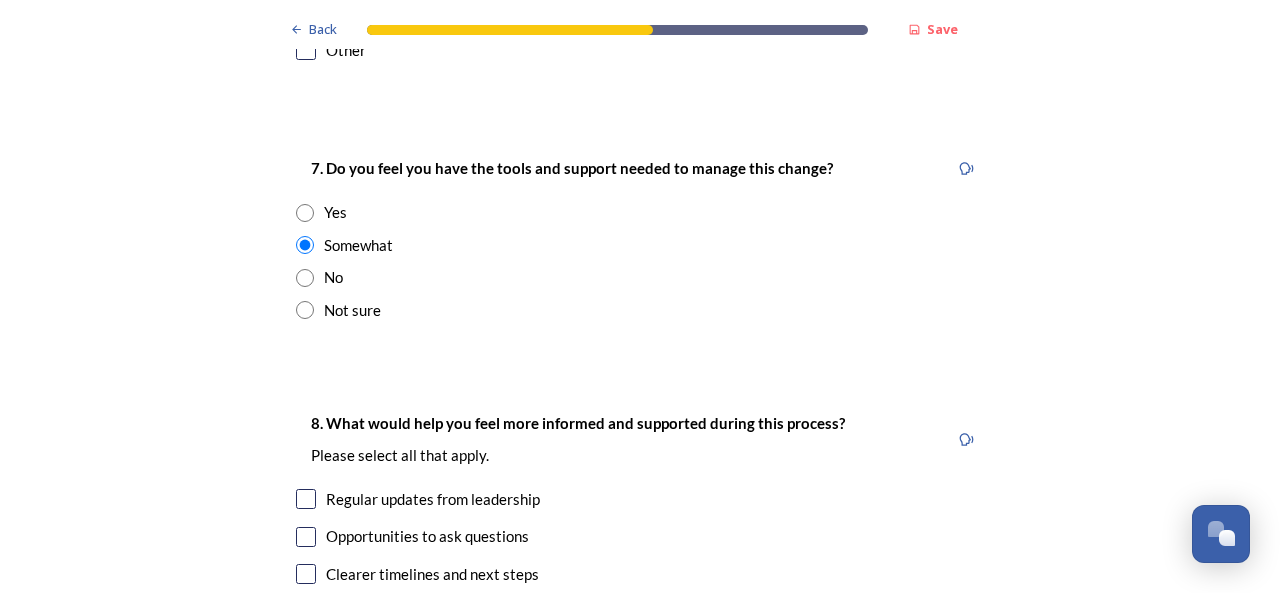 scroll, scrollTop: 4300, scrollLeft: 0, axis: vertical 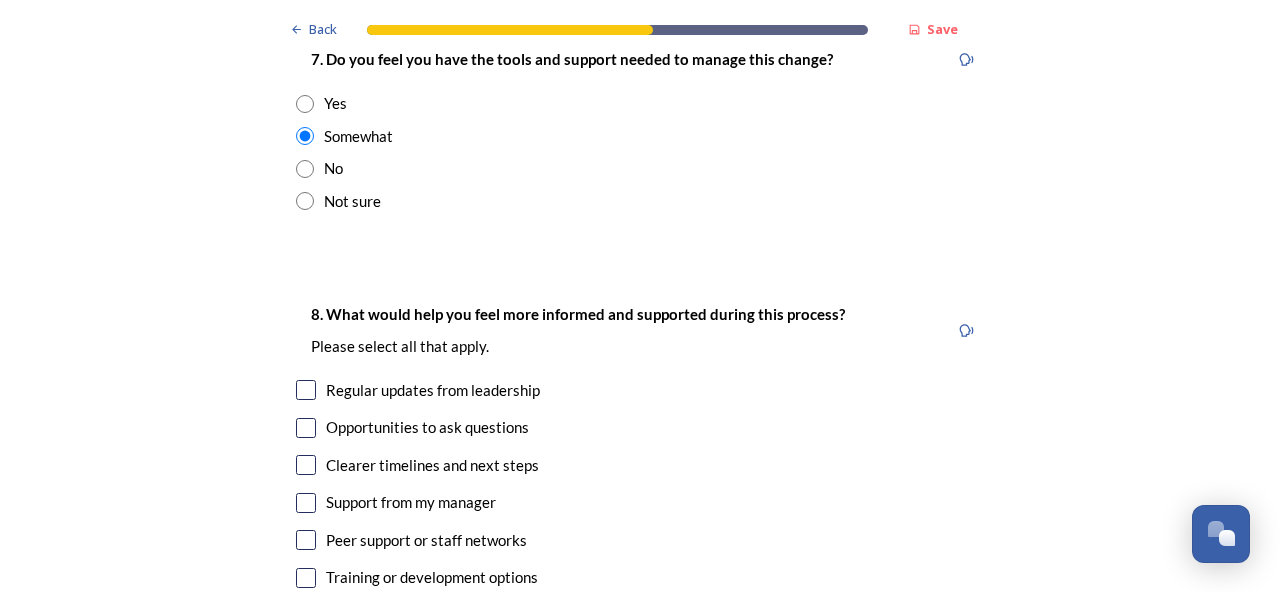 click at bounding box center [306, 390] 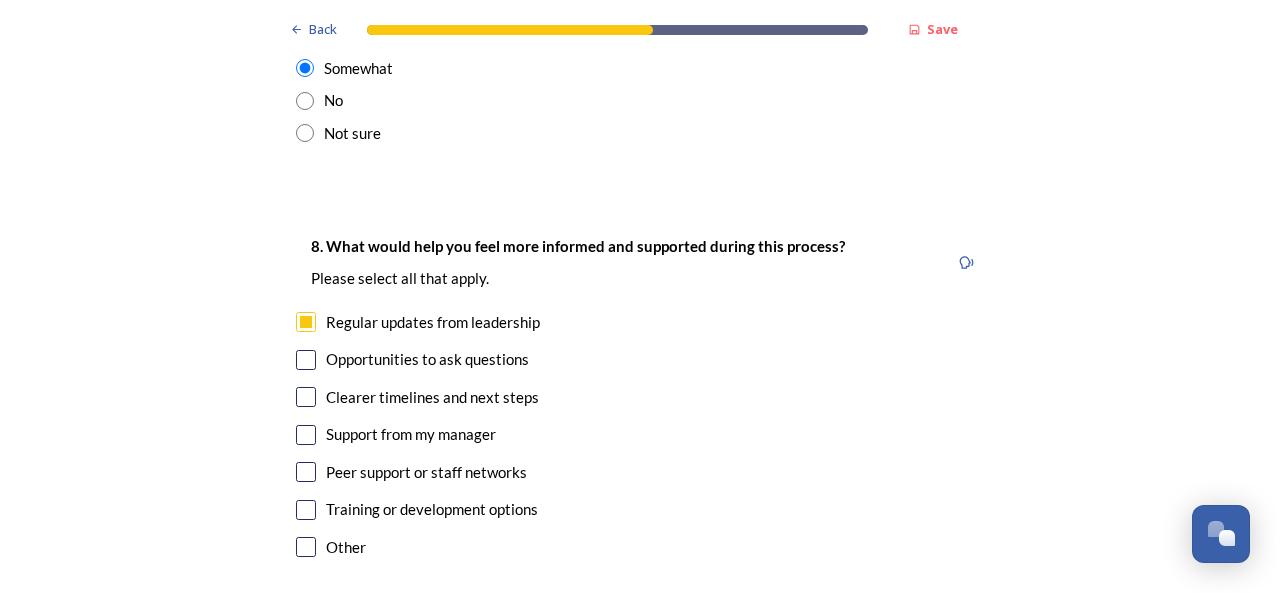 scroll, scrollTop: 4400, scrollLeft: 0, axis: vertical 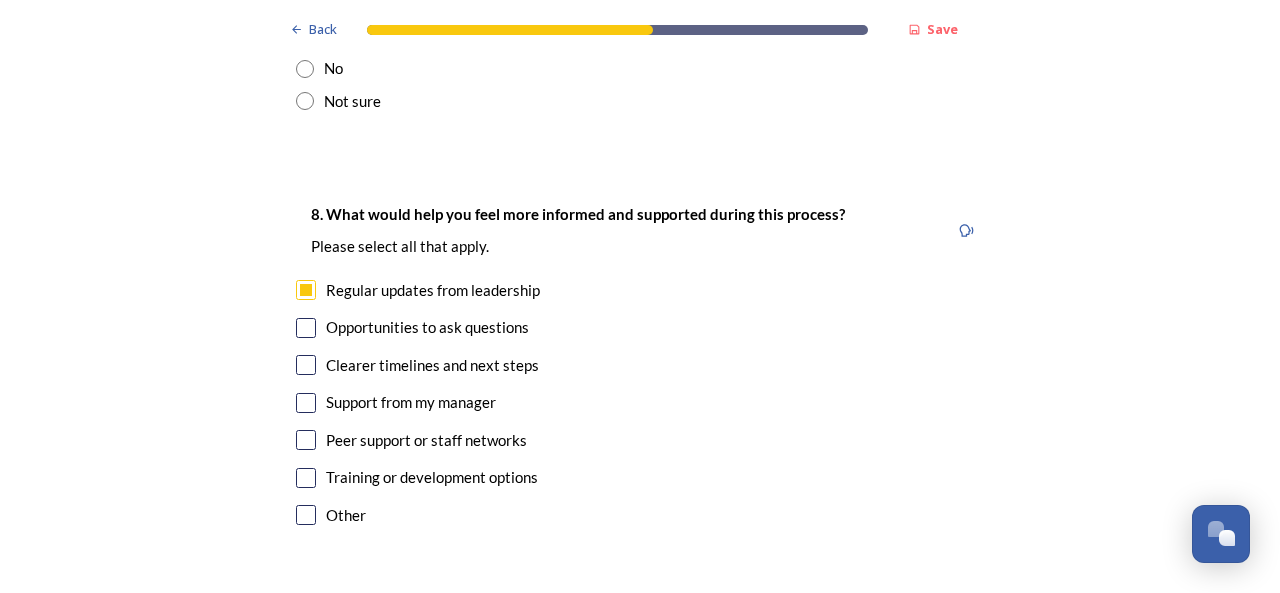 click at bounding box center [306, 365] 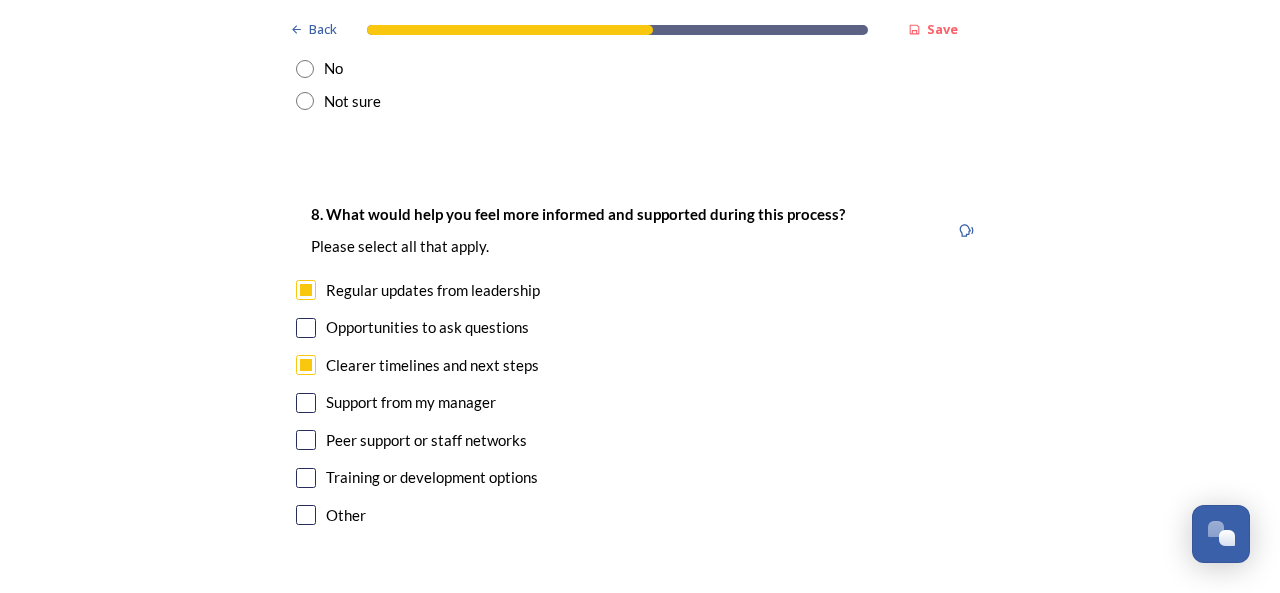 click at bounding box center [306, 478] 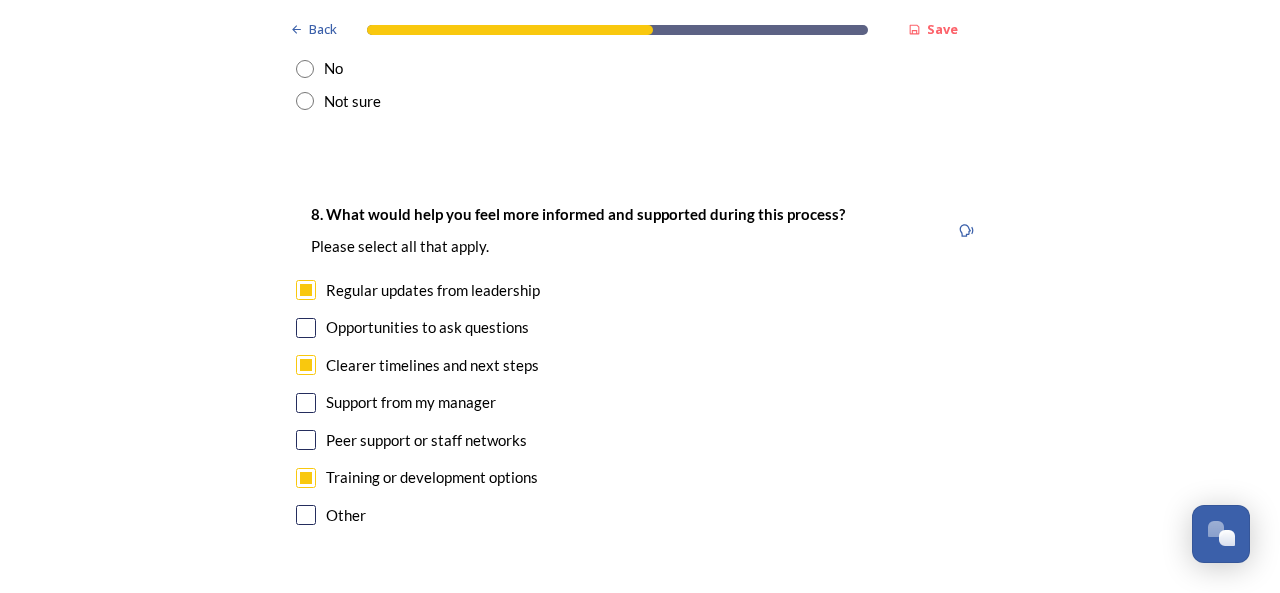 scroll, scrollTop: 4500, scrollLeft: 0, axis: vertical 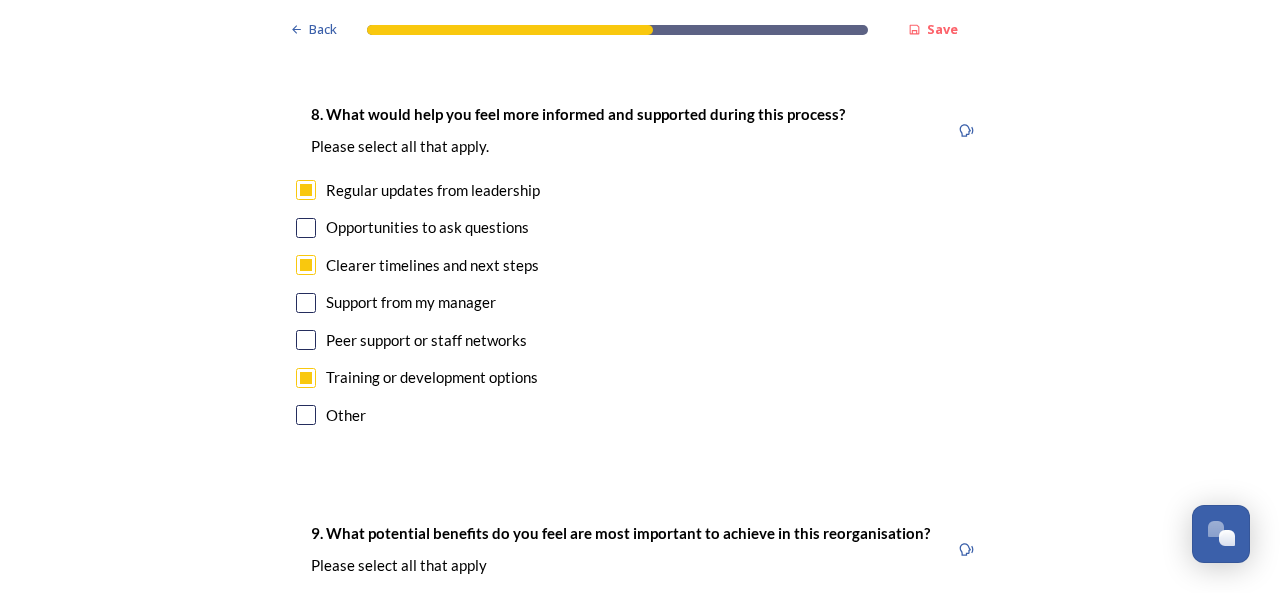 click at bounding box center [306, 378] 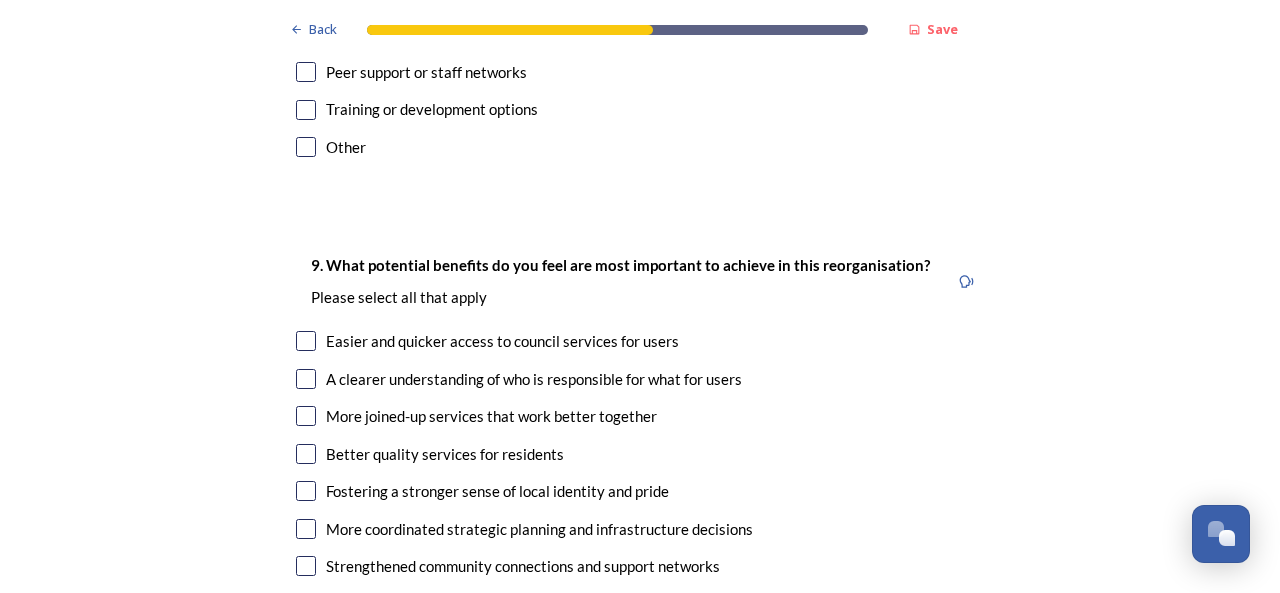 scroll, scrollTop: 4800, scrollLeft: 0, axis: vertical 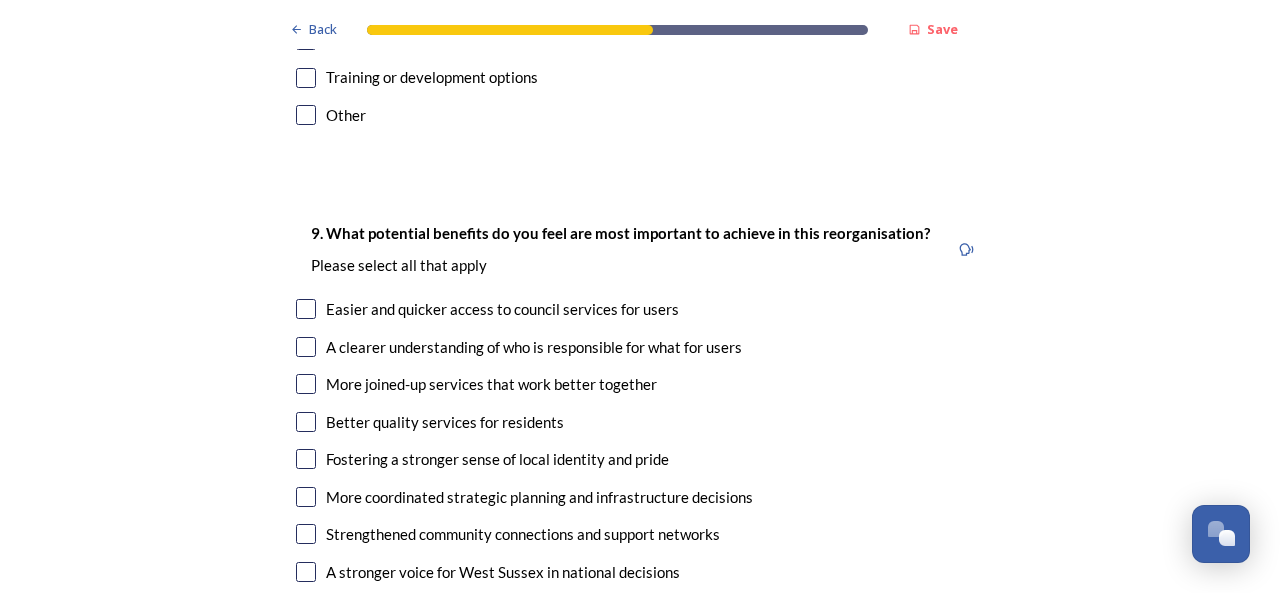 click at bounding box center (306, 309) 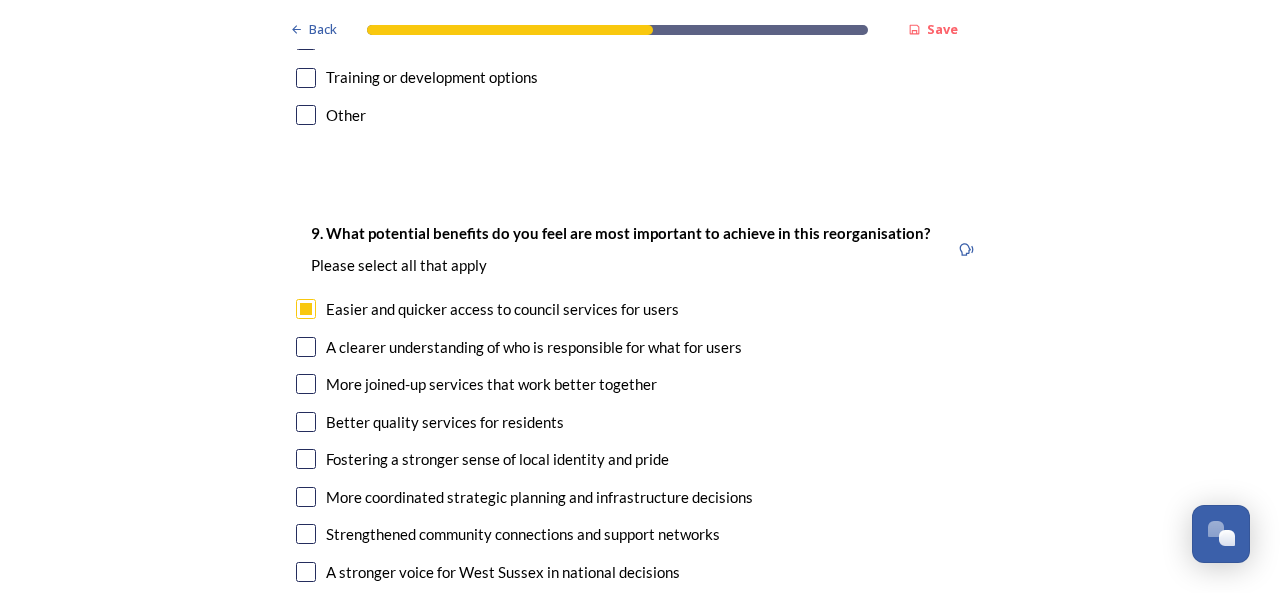 click at bounding box center [306, 347] 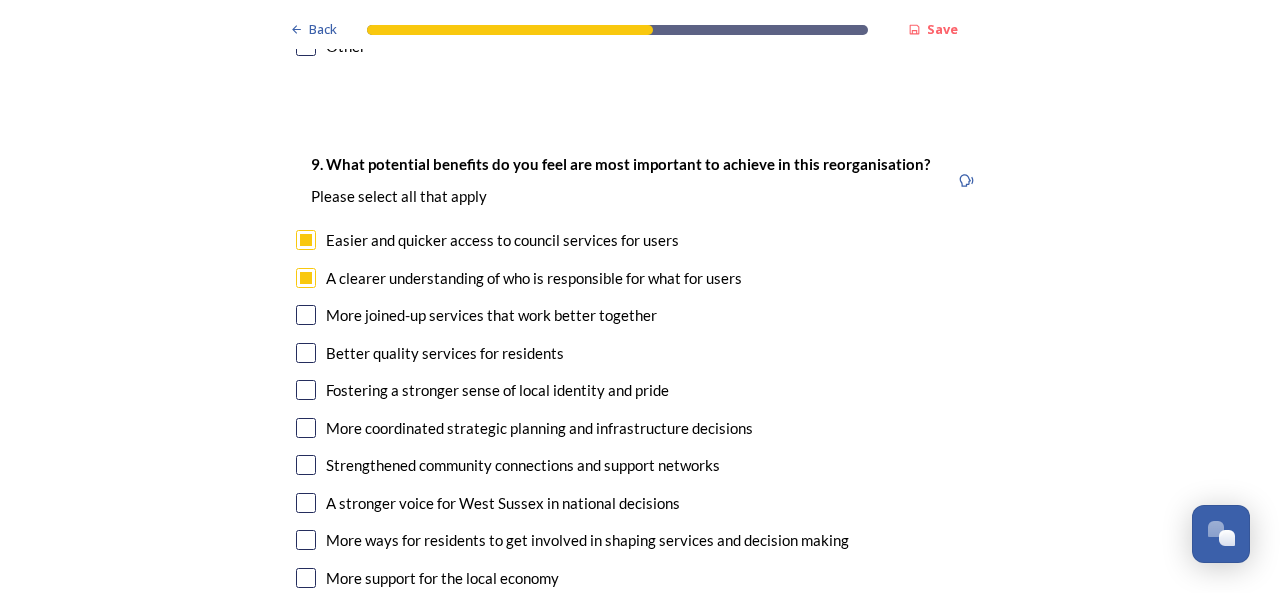 scroll, scrollTop: 4900, scrollLeft: 0, axis: vertical 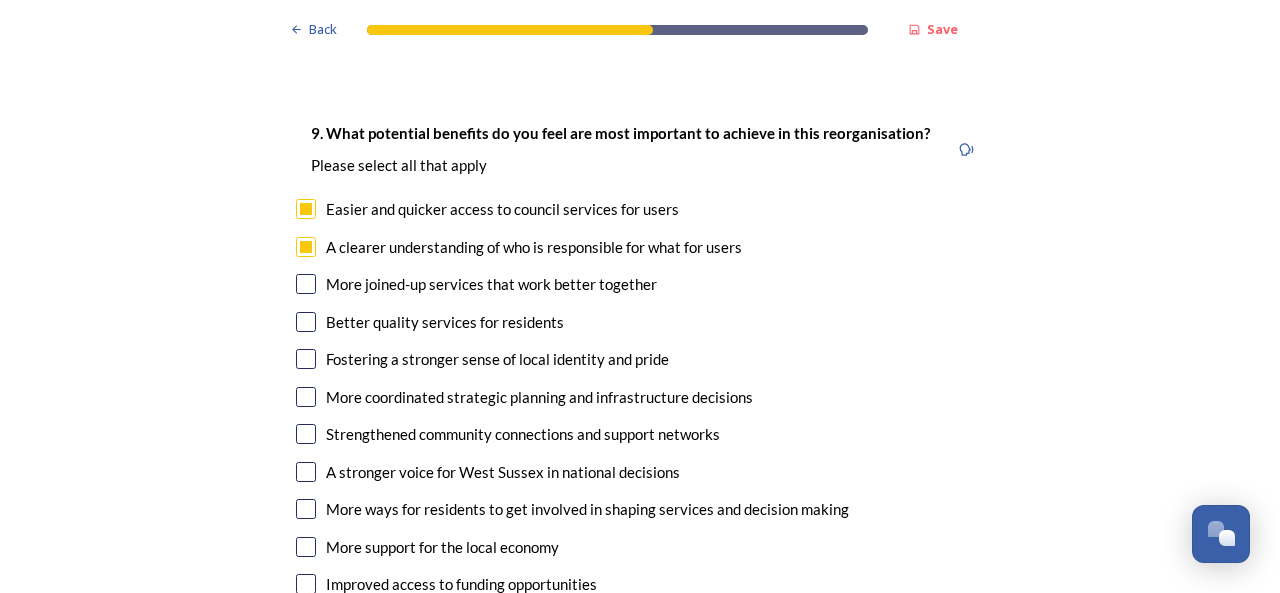 click on "9. What potential benefits do you feel are most important to achieve in this reorganisation? ﻿Please select all that apply Easier and quicker access to council services for users A clearer understanding of who is responsible for what for users More joined-up services that work better together Better quality services for residents Fostering a stronger sense of local identity and pride More coordinated strategic planning and infrastructure decisions  Strengthened community connections and support networks A stronger voice for West Sussex in national decisions More ways for residents to get involved in shaping services and decision making More support for the local economy Improved access to funding opportunities Other" at bounding box center [640, 379] 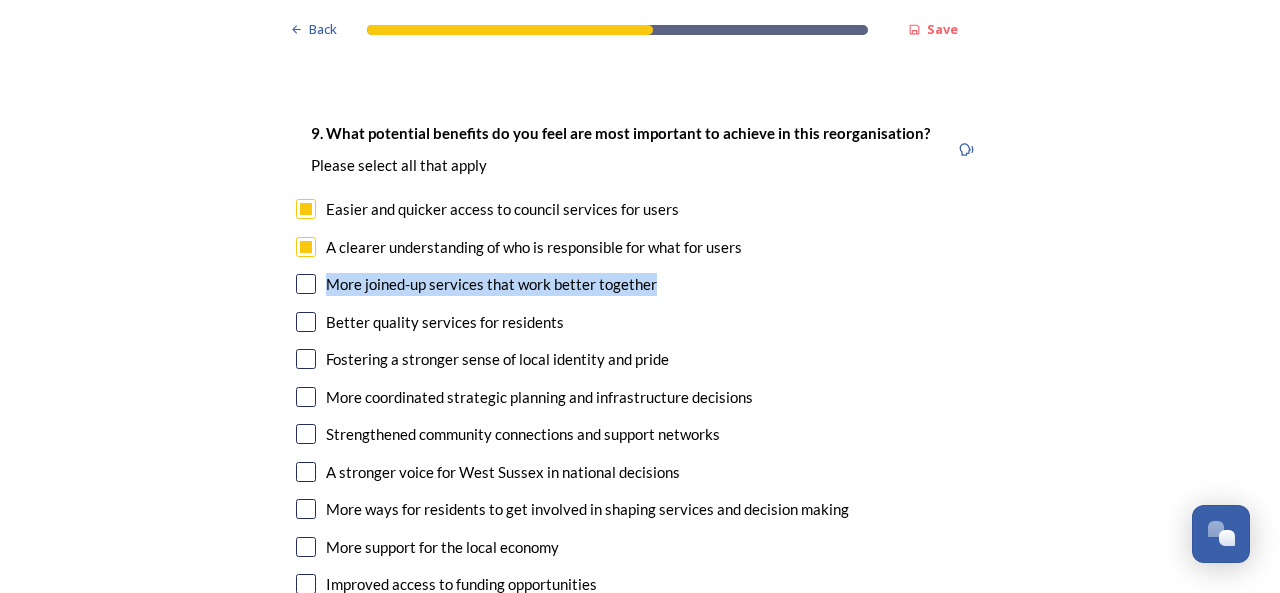 drag, startPoint x: 294, startPoint y: 279, endPoint x: 300, endPoint y: 299, distance: 20.880613 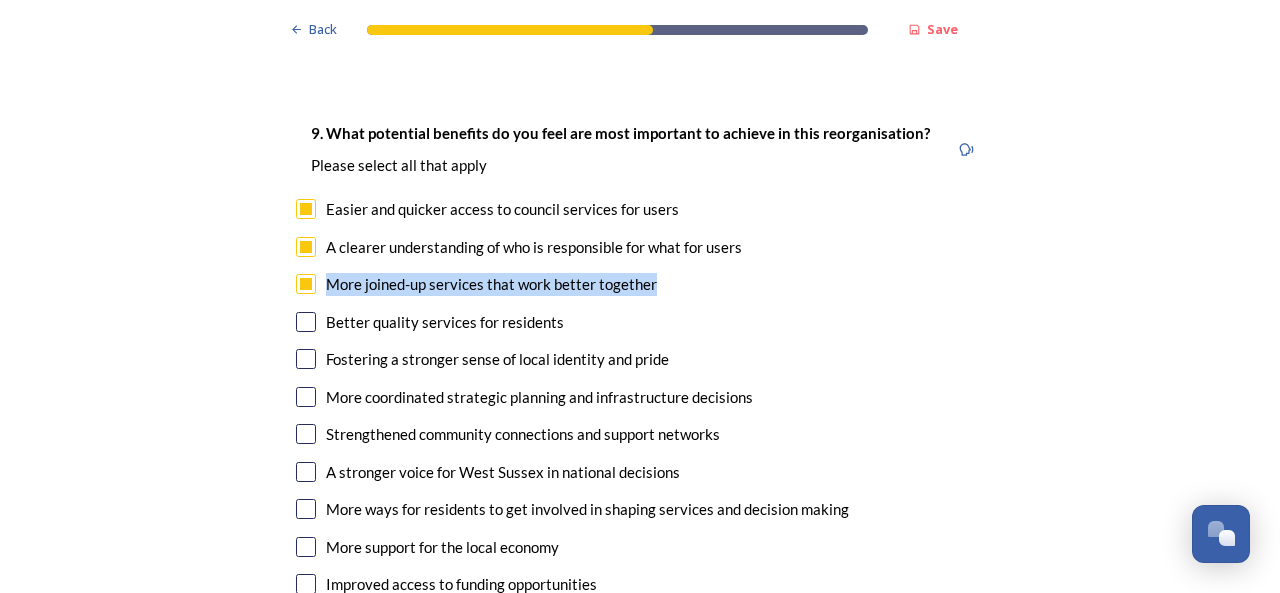 click at bounding box center (306, 322) 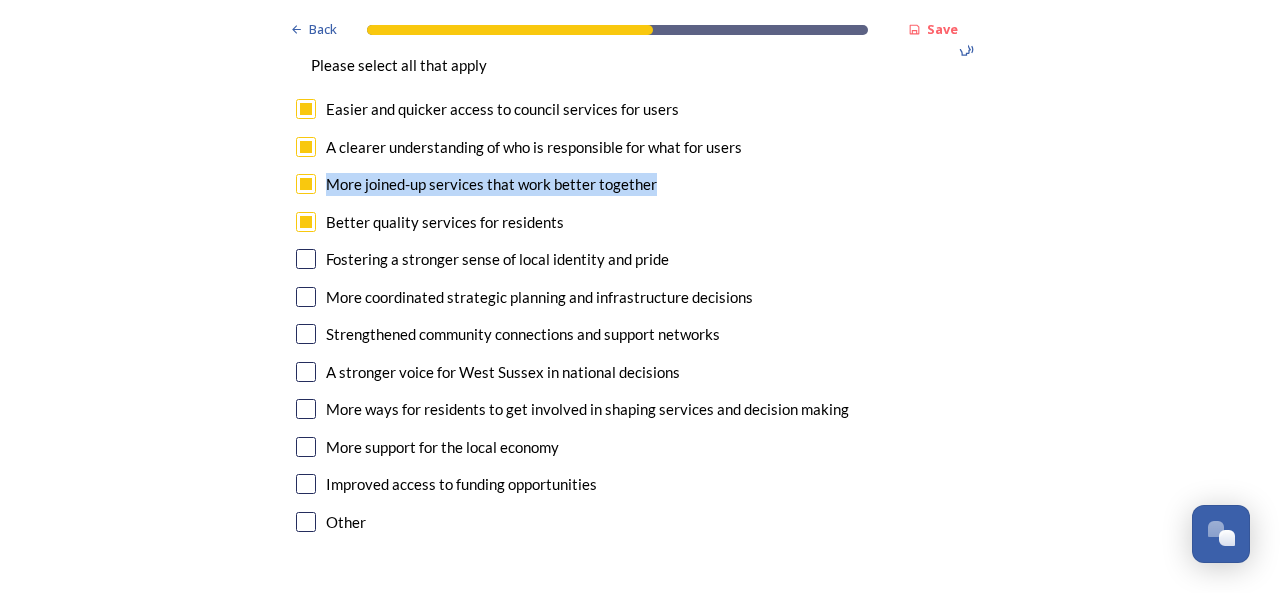 scroll, scrollTop: 5100, scrollLeft: 0, axis: vertical 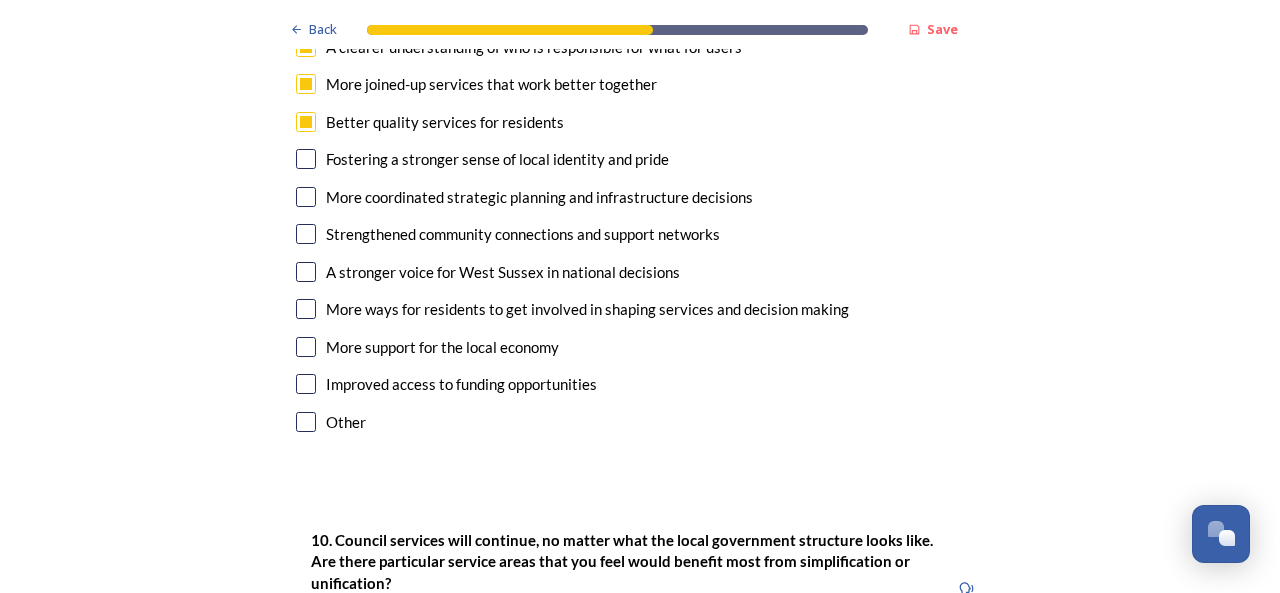 click on "9. What potential benefits do you feel are most important to achieve in this reorganisation? ﻿Please select all that apply Easier and quicker access to council services for users A clearer understanding of who is responsible for what for users More joined-up services that work better together Better quality services for residents Fostering a stronger sense of local identity and pride More coordinated strategic planning and infrastructure decisions  Strengthened community connections and support networks A stronger voice for West Sussex in national decisions More ways for residents to get involved in shaping services and decision making More support for the local economy Improved access to funding opportunities Other" at bounding box center (640, 179) 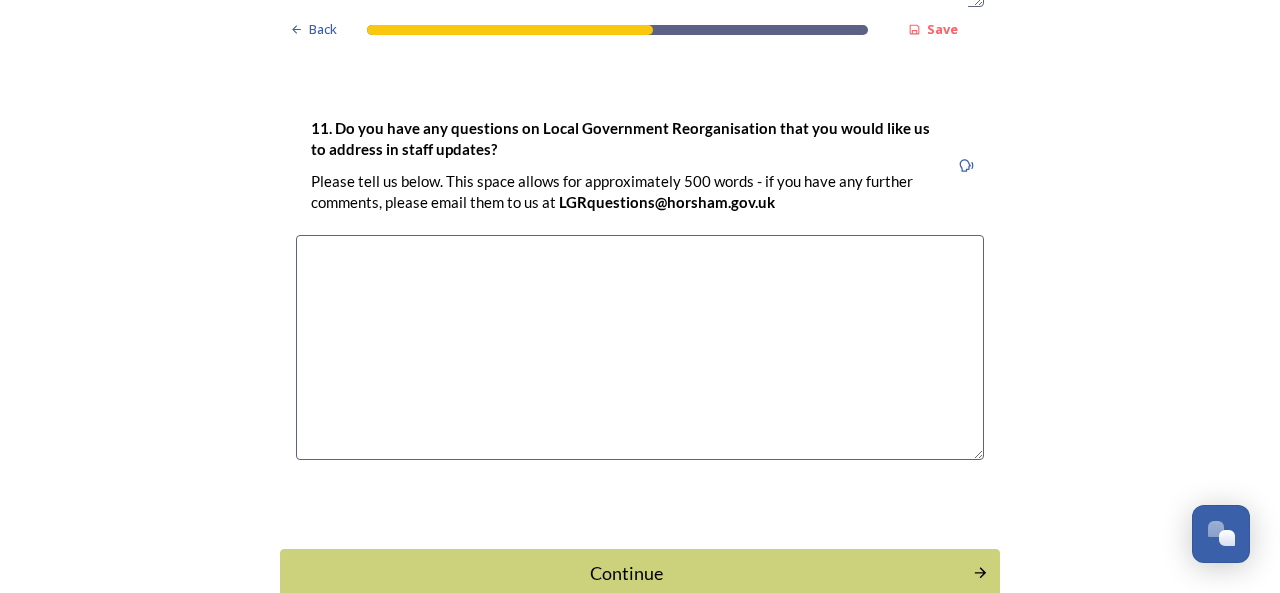 scroll, scrollTop: 6100, scrollLeft: 0, axis: vertical 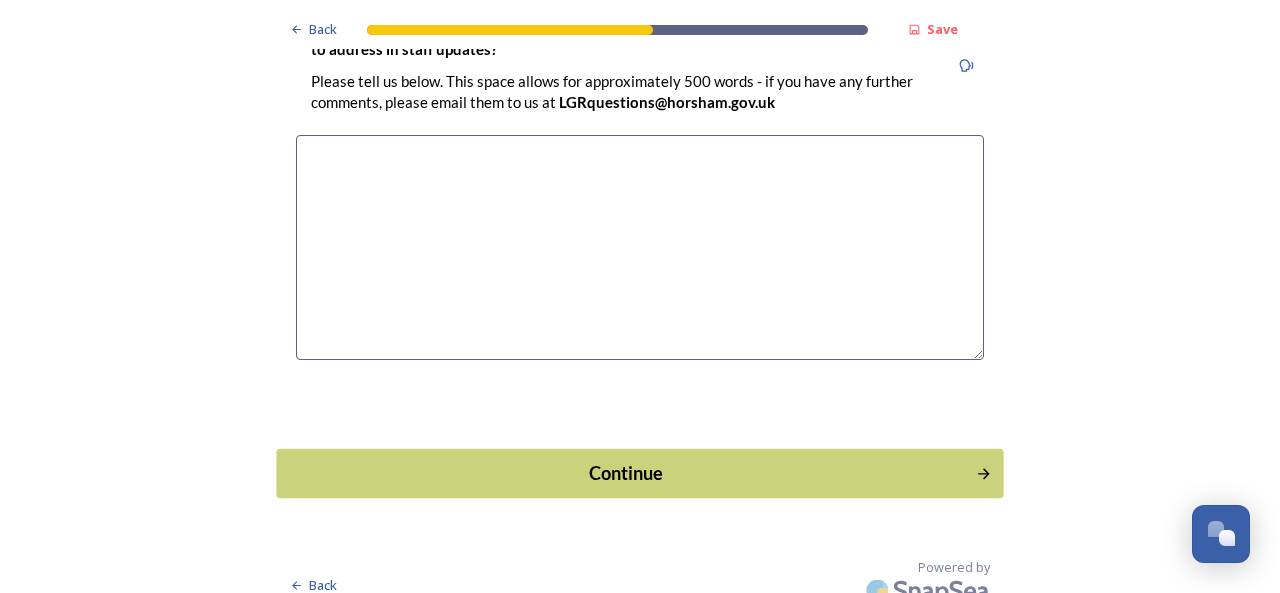 click on "Continue" at bounding box center (626, 472) 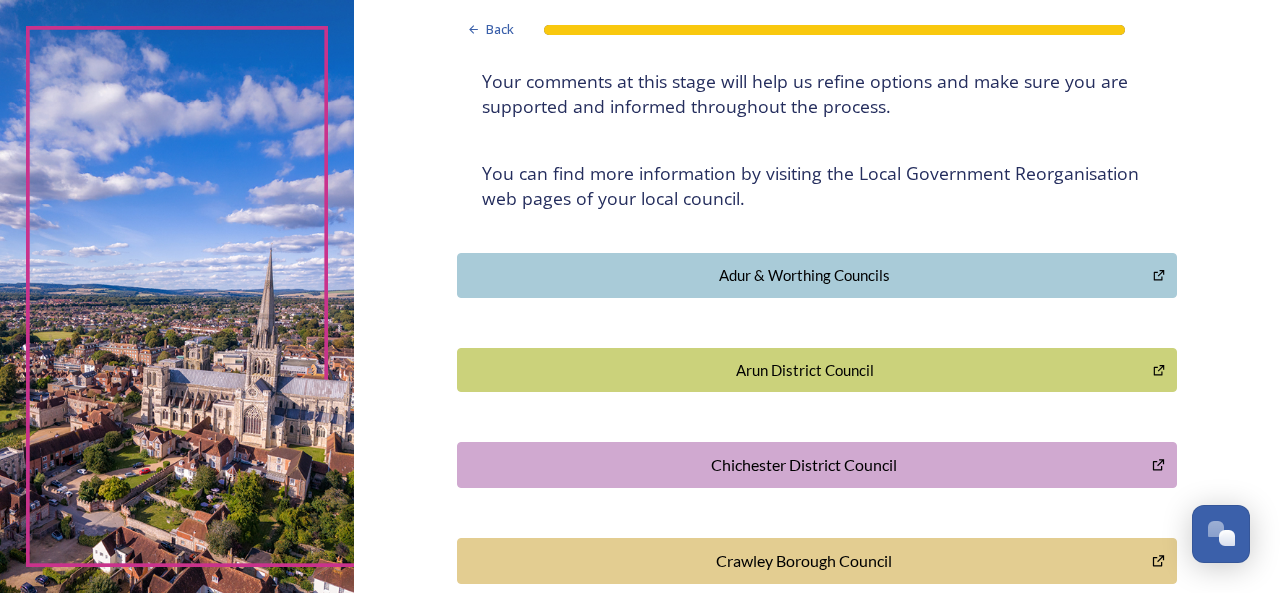scroll, scrollTop: 0, scrollLeft: 0, axis: both 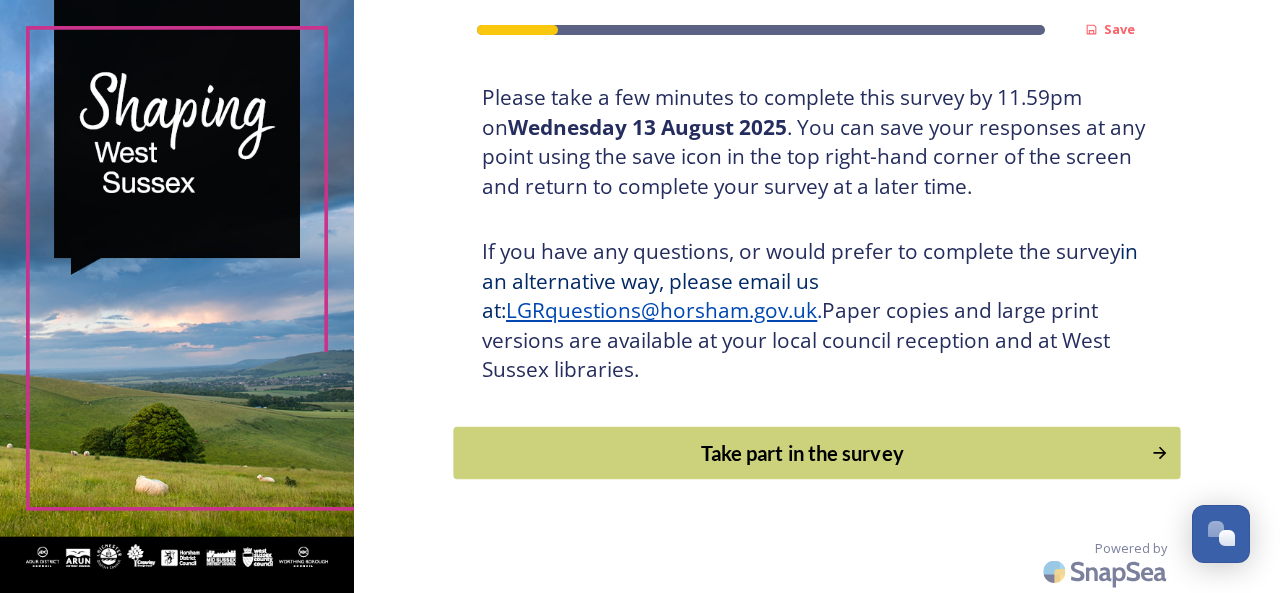 click on "Take part in the survey" at bounding box center (803, 453) 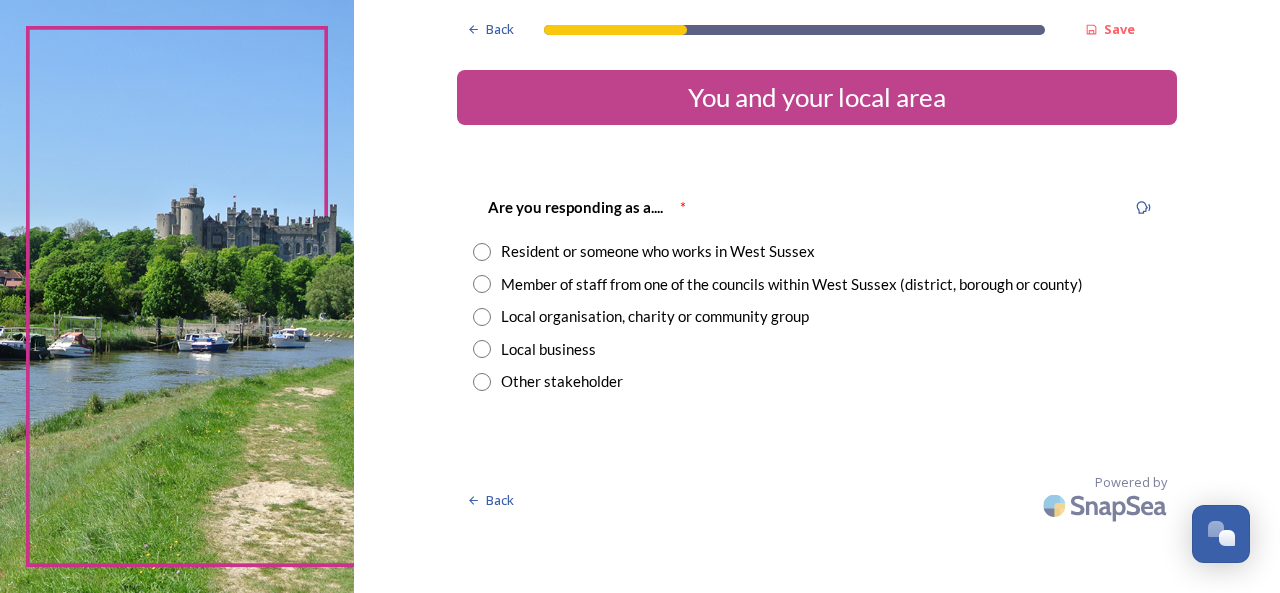 click at bounding box center (482, 252) 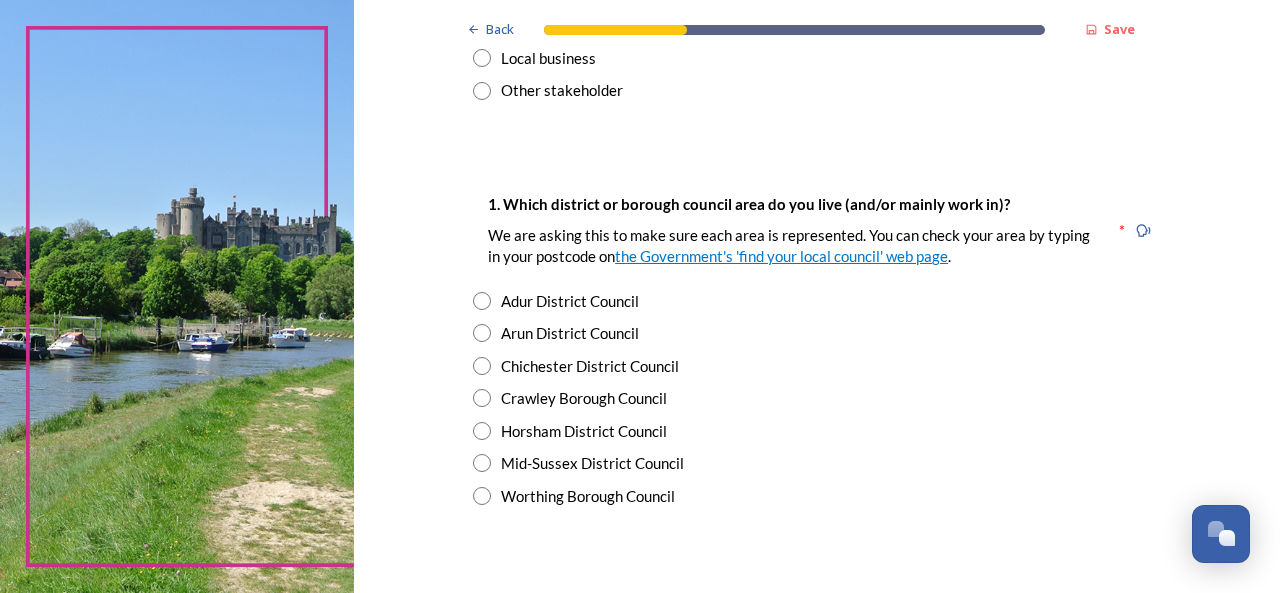 scroll, scrollTop: 300, scrollLeft: 0, axis: vertical 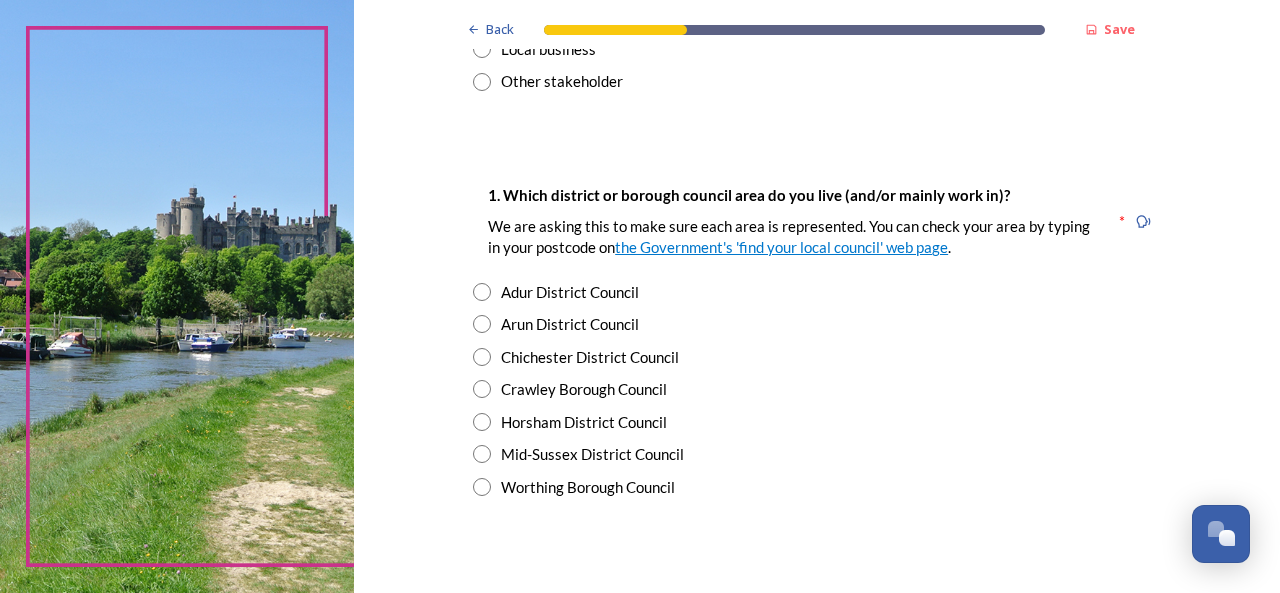 click at bounding box center (482, 422) 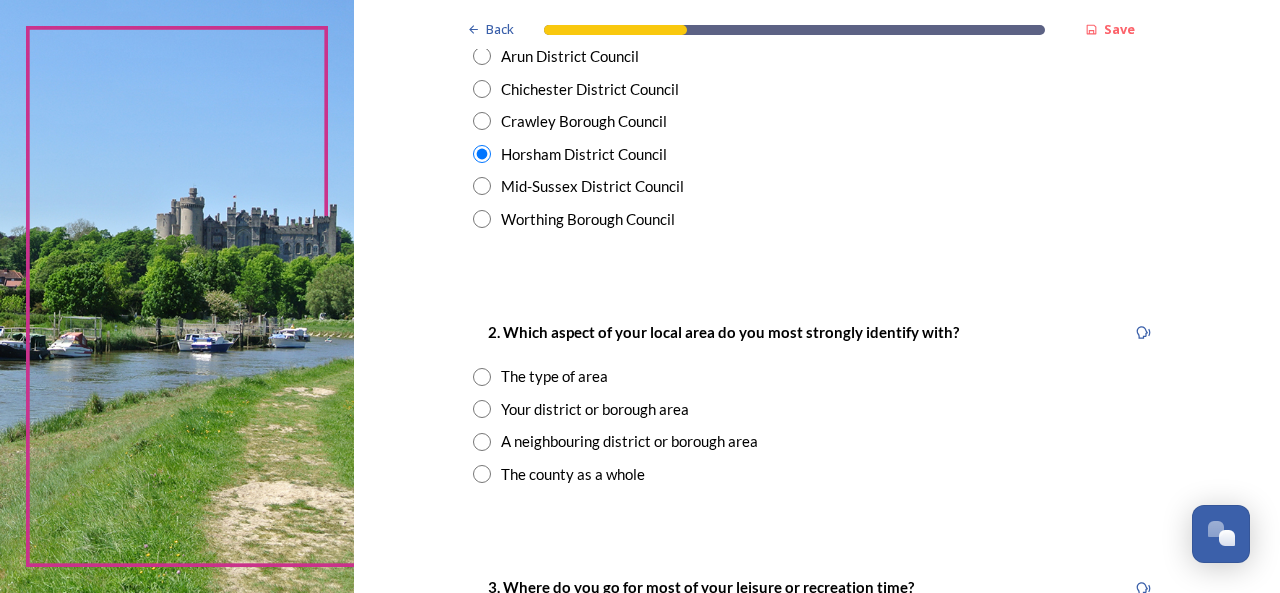 scroll, scrollTop: 600, scrollLeft: 0, axis: vertical 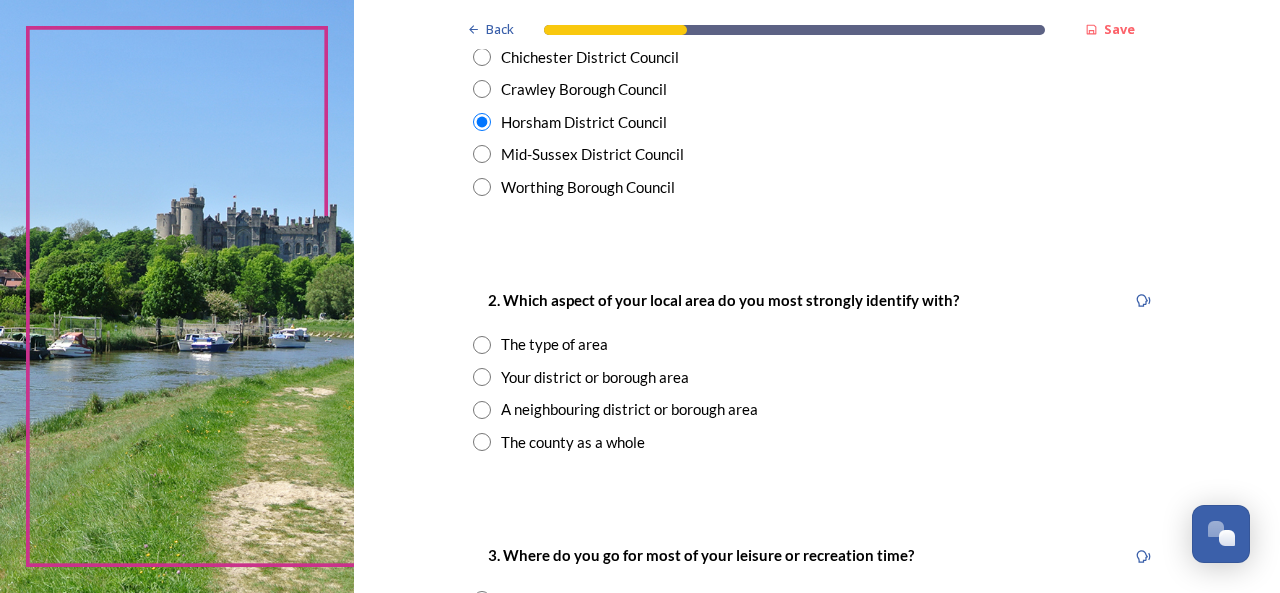 click at bounding box center [482, 345] 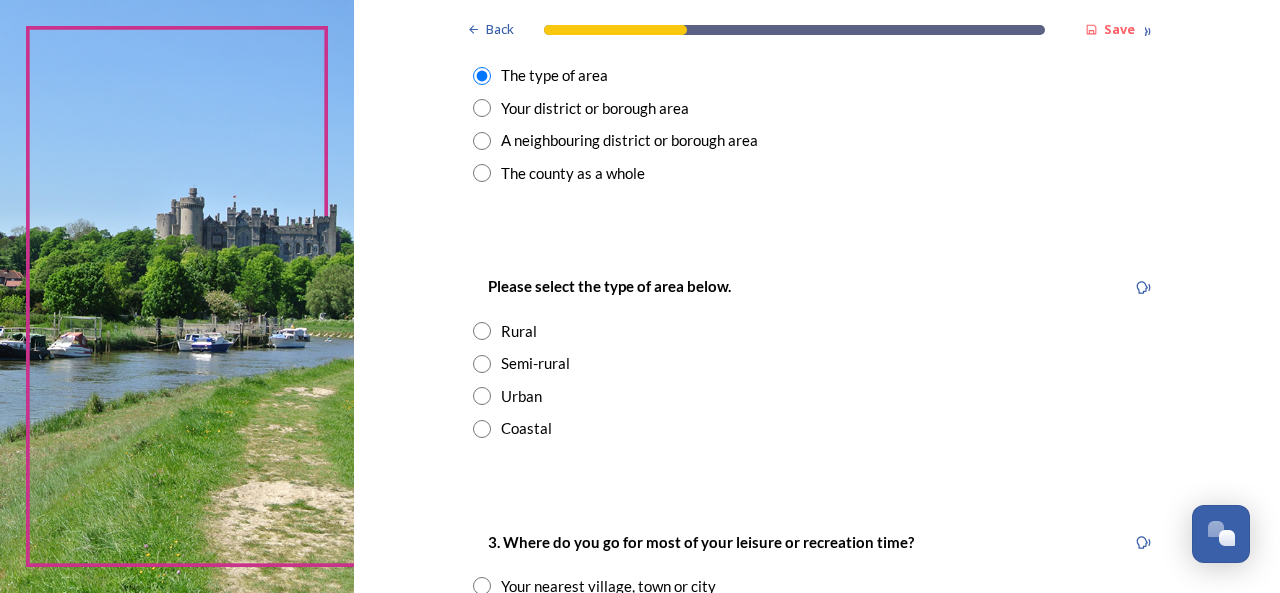 scroll, scrollTop: 900, scrollLeft: 0, axis: vertical 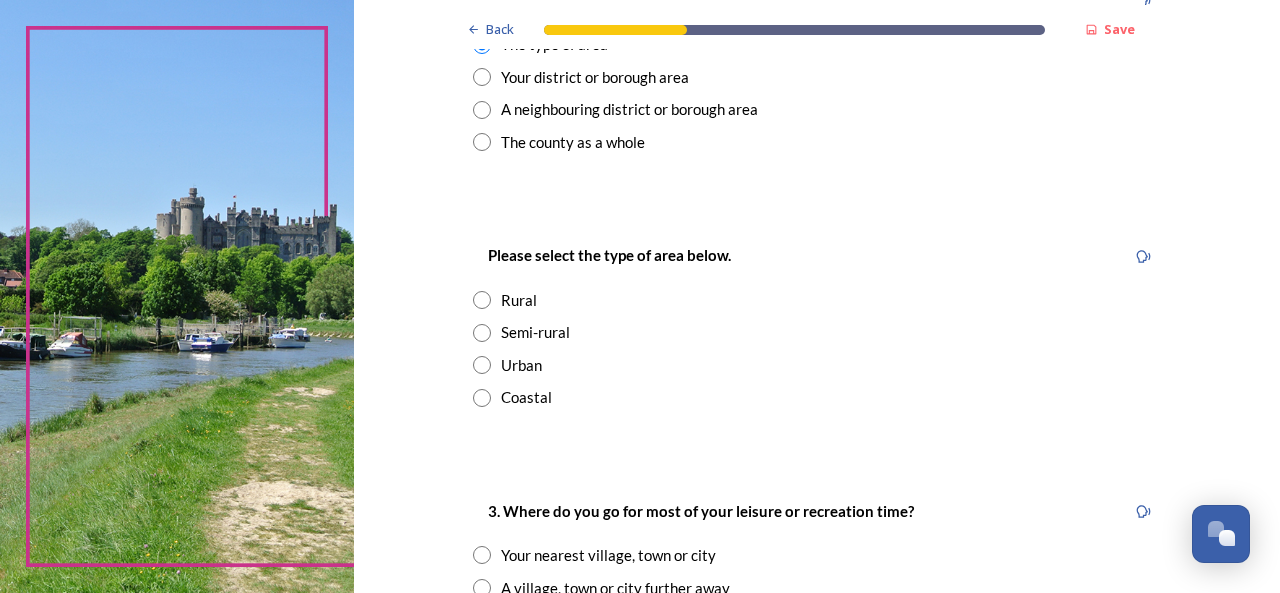click at bounding box center [482, 365] 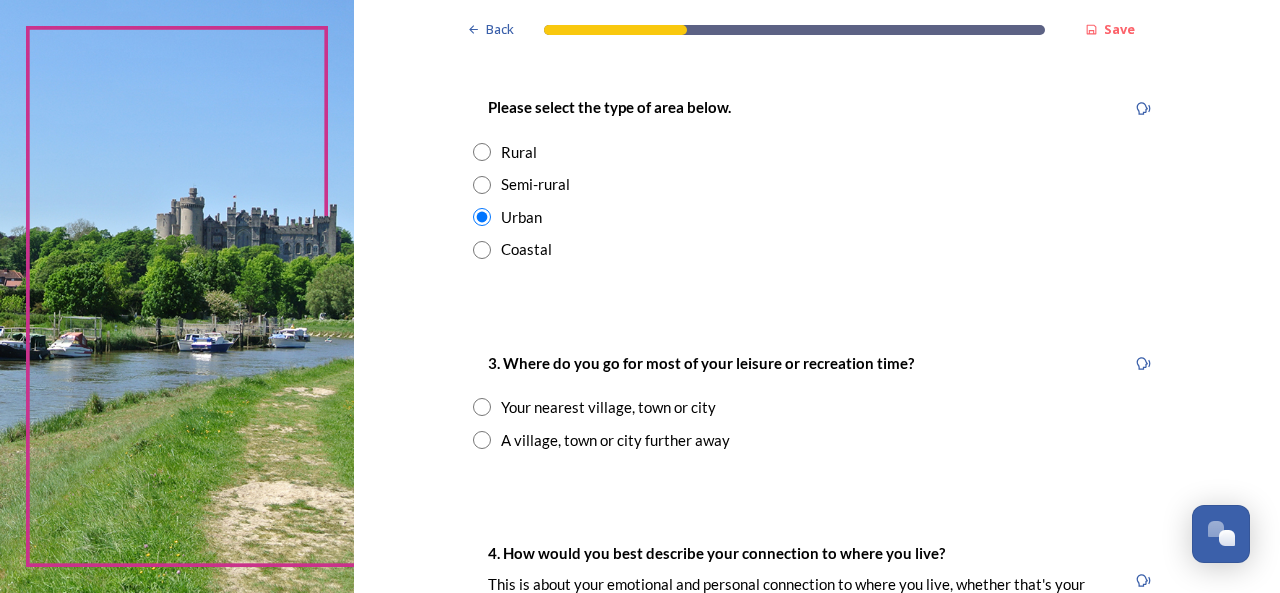 scroll, scrollTop: 1100, scrollLeft: 0, axis: vertical 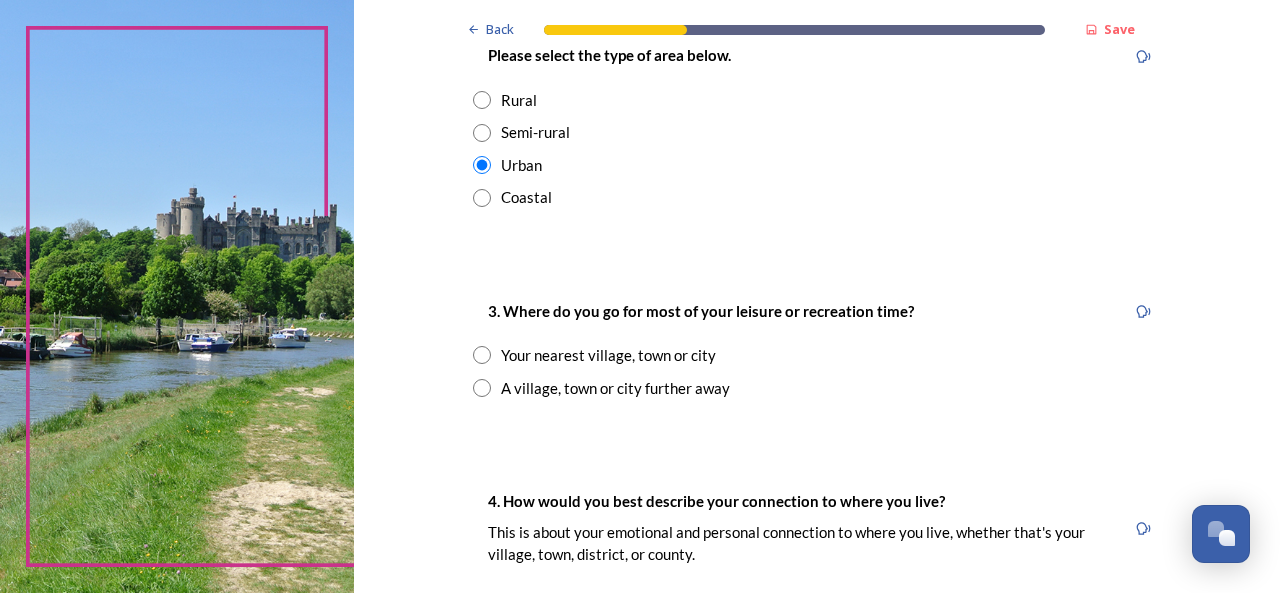 drag, startPoint x: 480, startPoint y: 355, endPoint x: 616, endPoint y: 350, distance: 136.09187 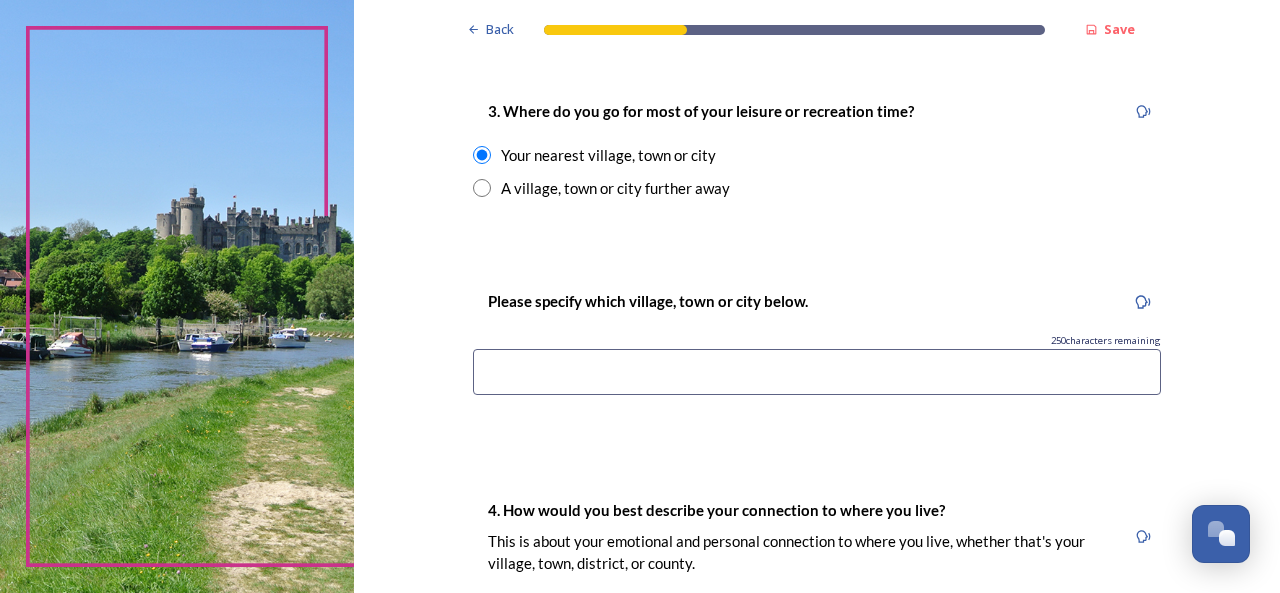 scroll, scrollTop: 1300, scrollLeft: 0, axis: vertical 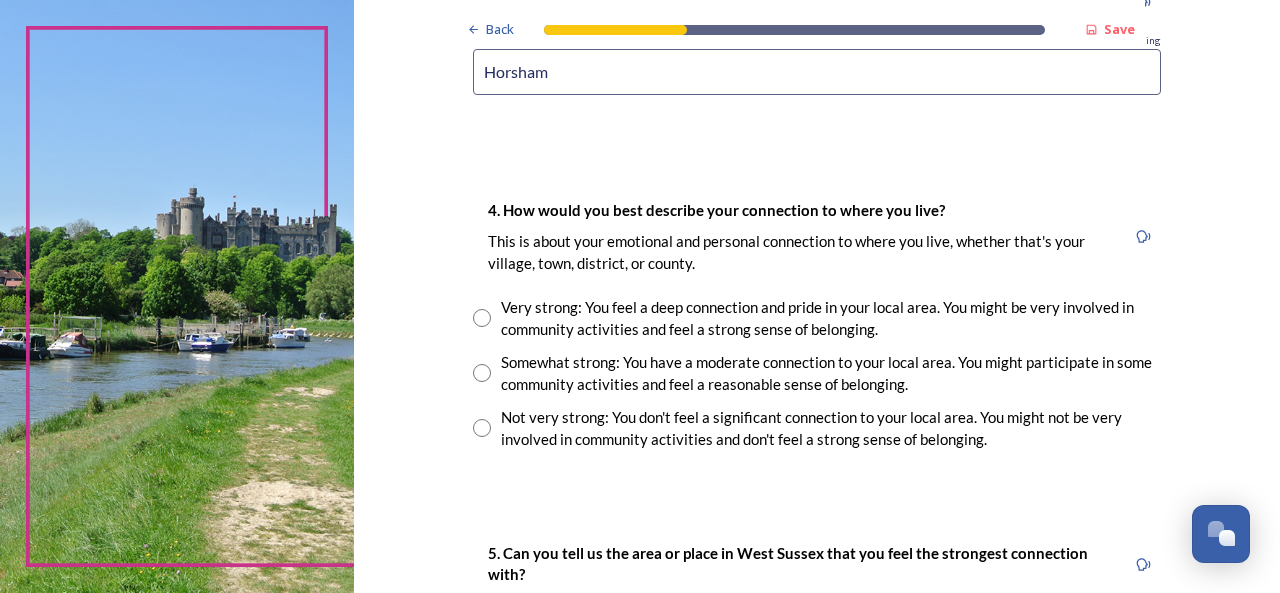 type on "Horsham" 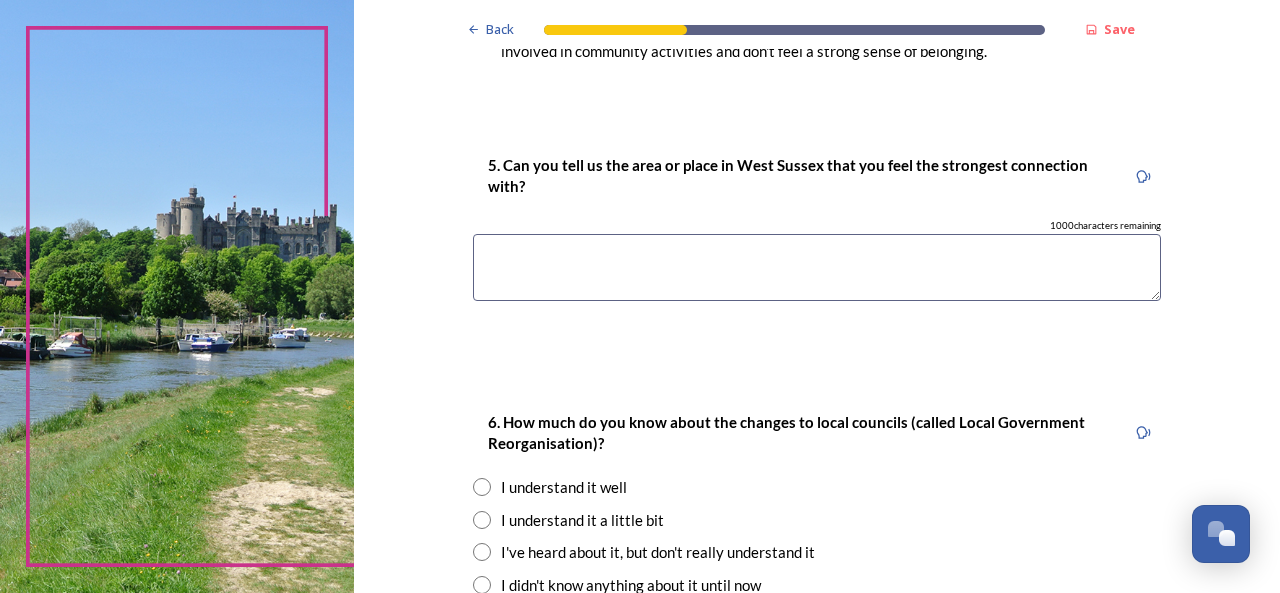 scroll, scrollTop: 2000, scrollLeft: 0, axis: vertical 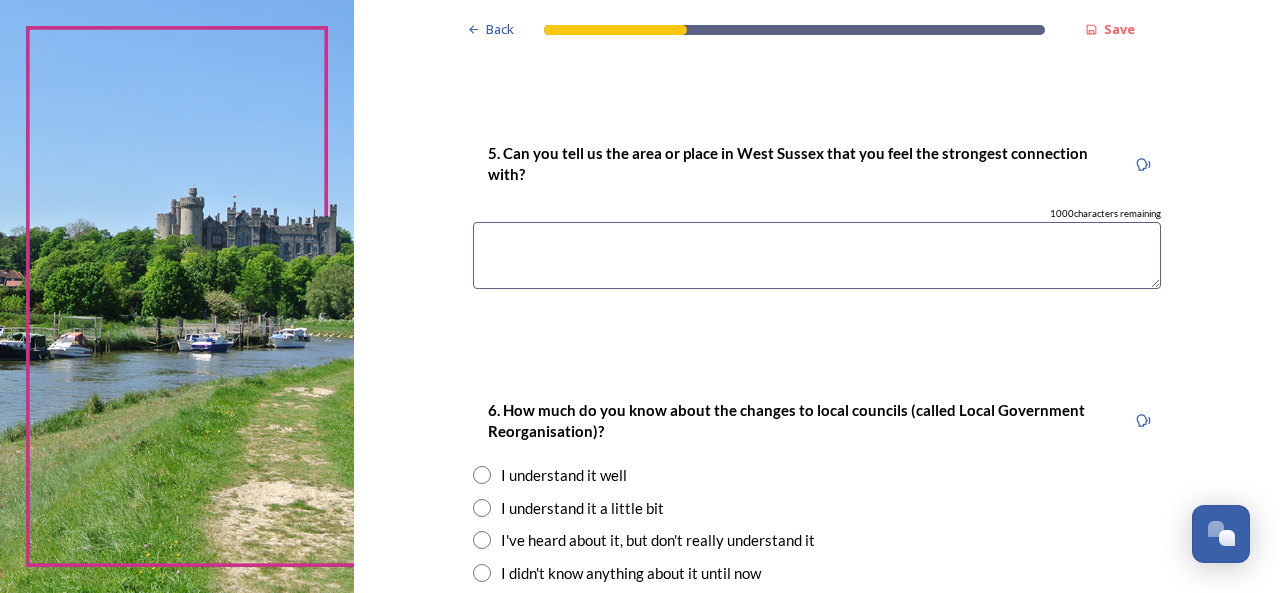 click at bounding box center (817, 255) 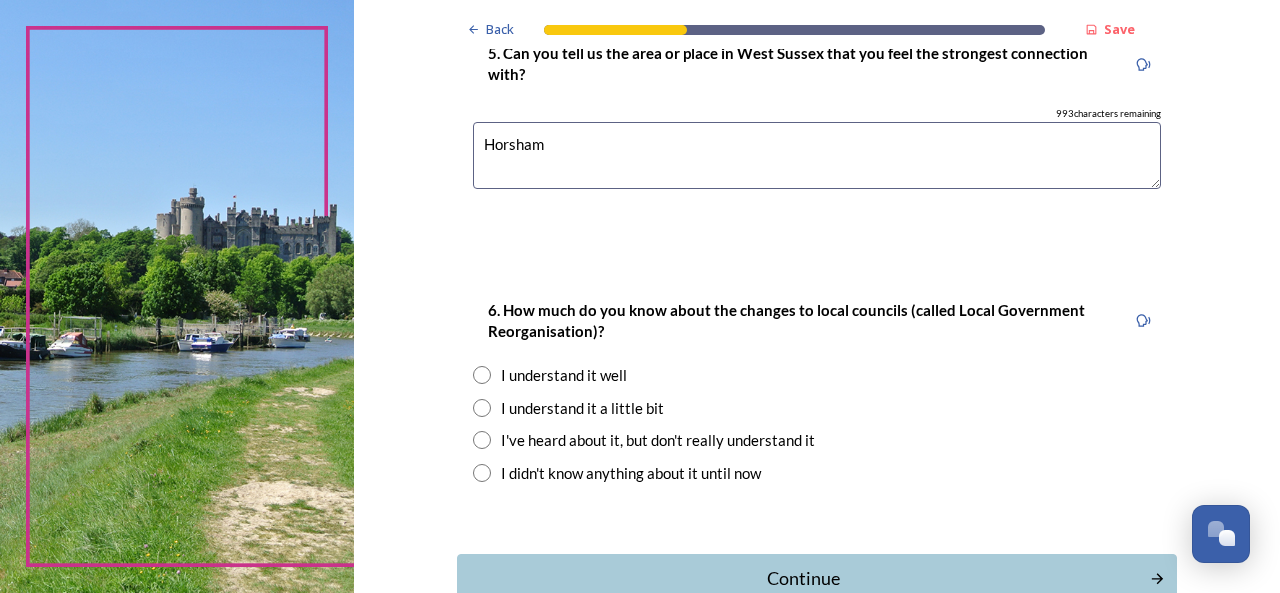 scroll, scrollTop: 2200, scrollLeft: 0, axis: vertical 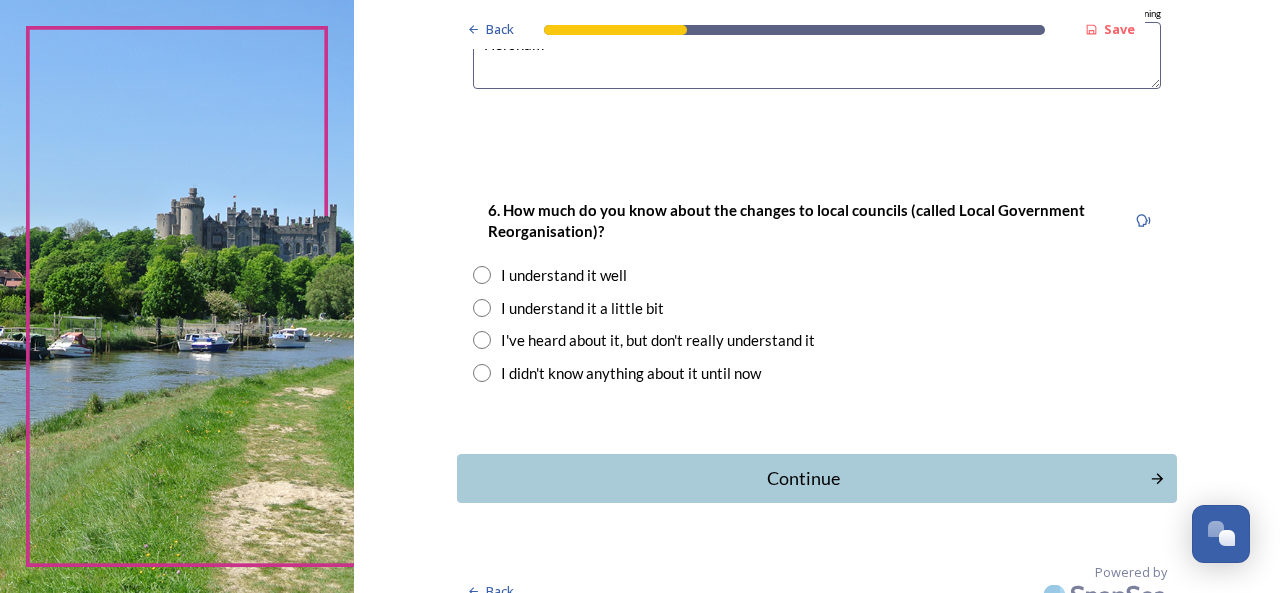 type on "Horsham" 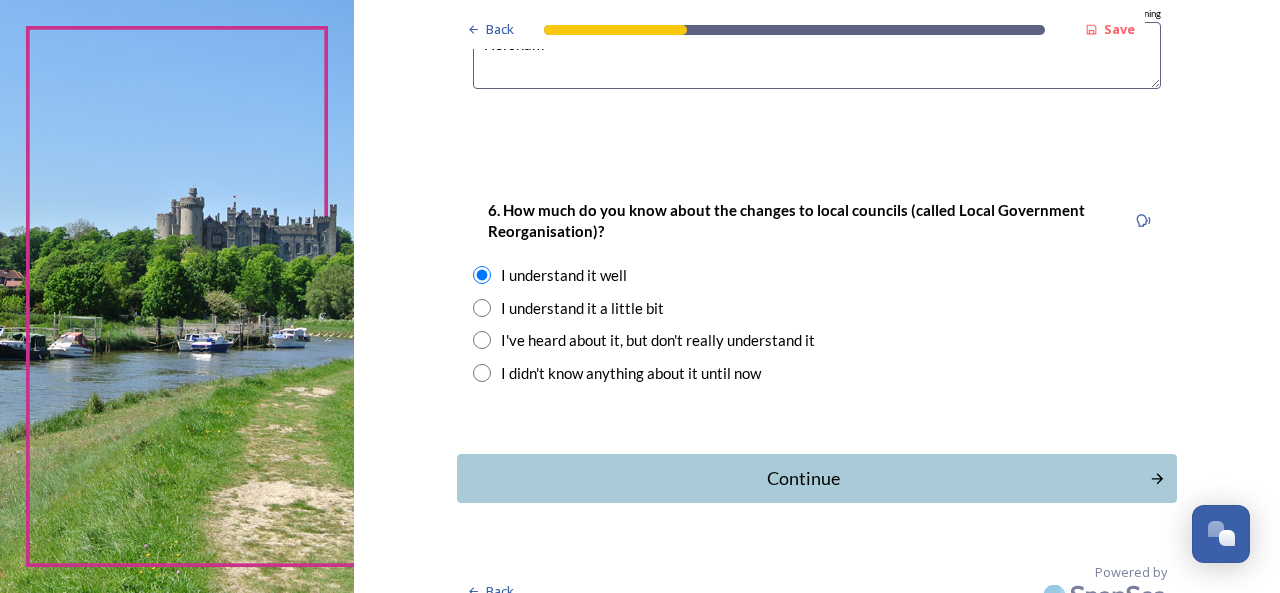 click on "Continue" at bounding box center [803, 478] 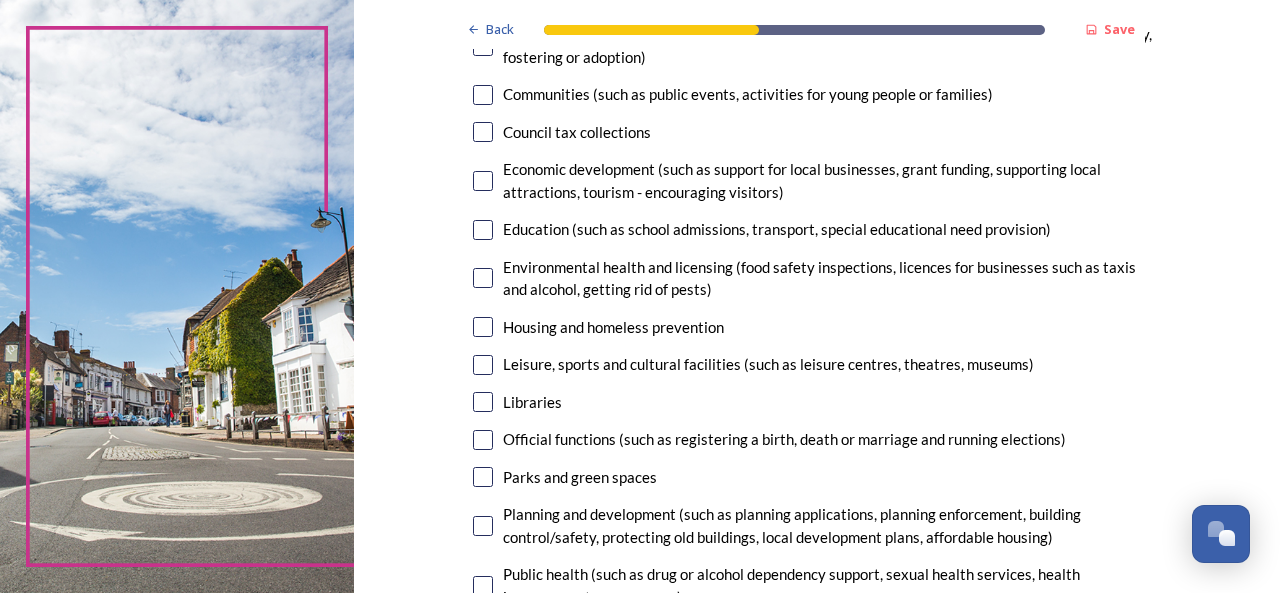 scroll, scrollTop: 400, scrollLeft: 0, axis: vertical 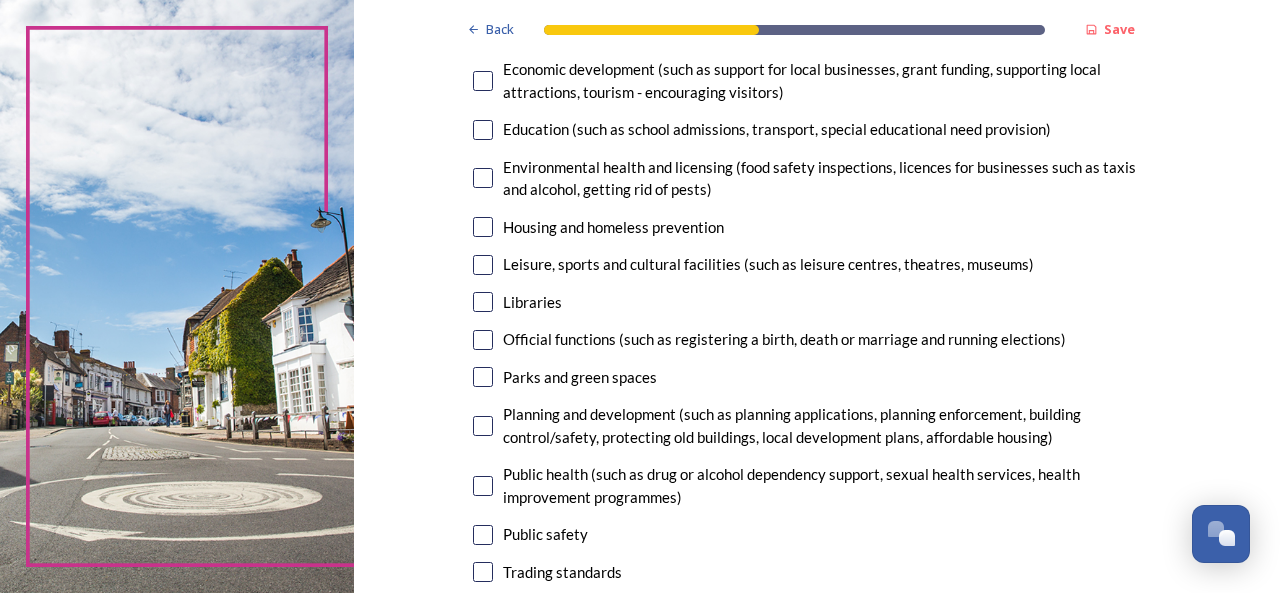 click at bounding box center [483, 265] 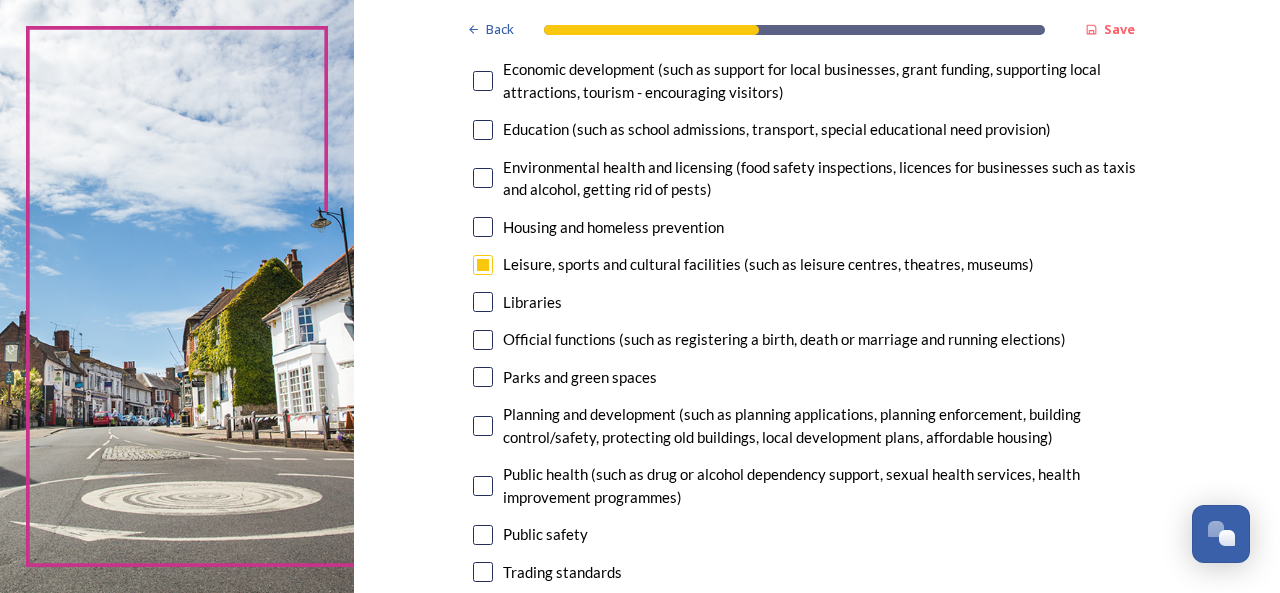 scroll, scrollTop: 500, scrollLeft: 0, axis: vertical 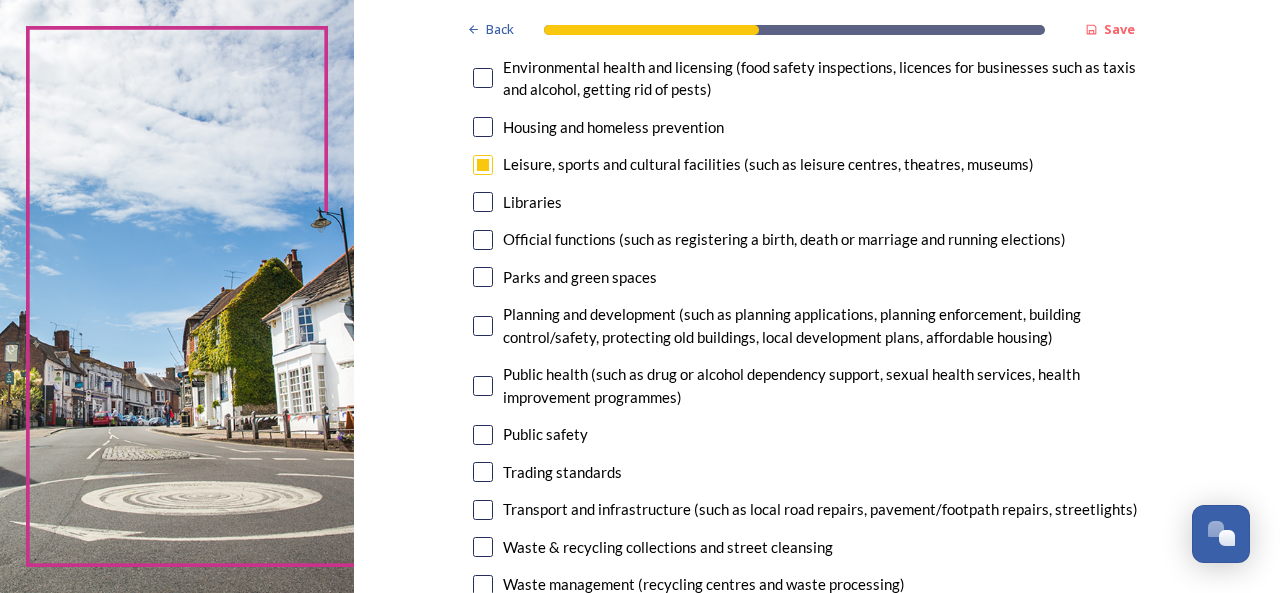 click at bounding box center [483, 277] 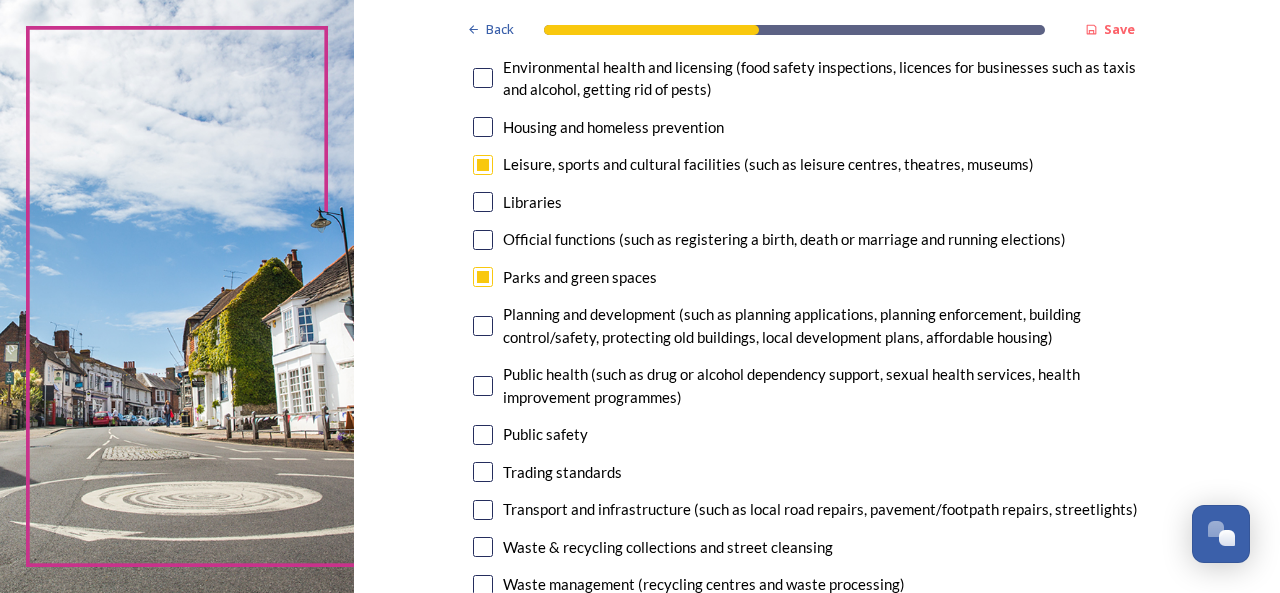scroll, scrollTop: 600, scrollLeft: 0, axis: vertical 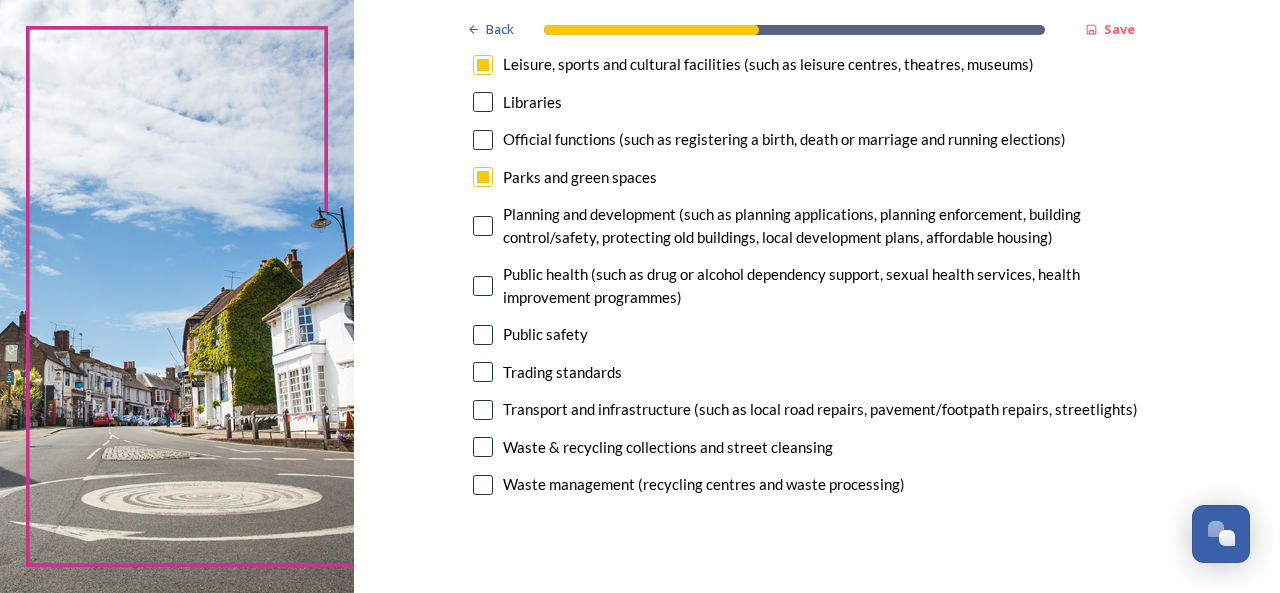 click at bounding box center [483, 226] 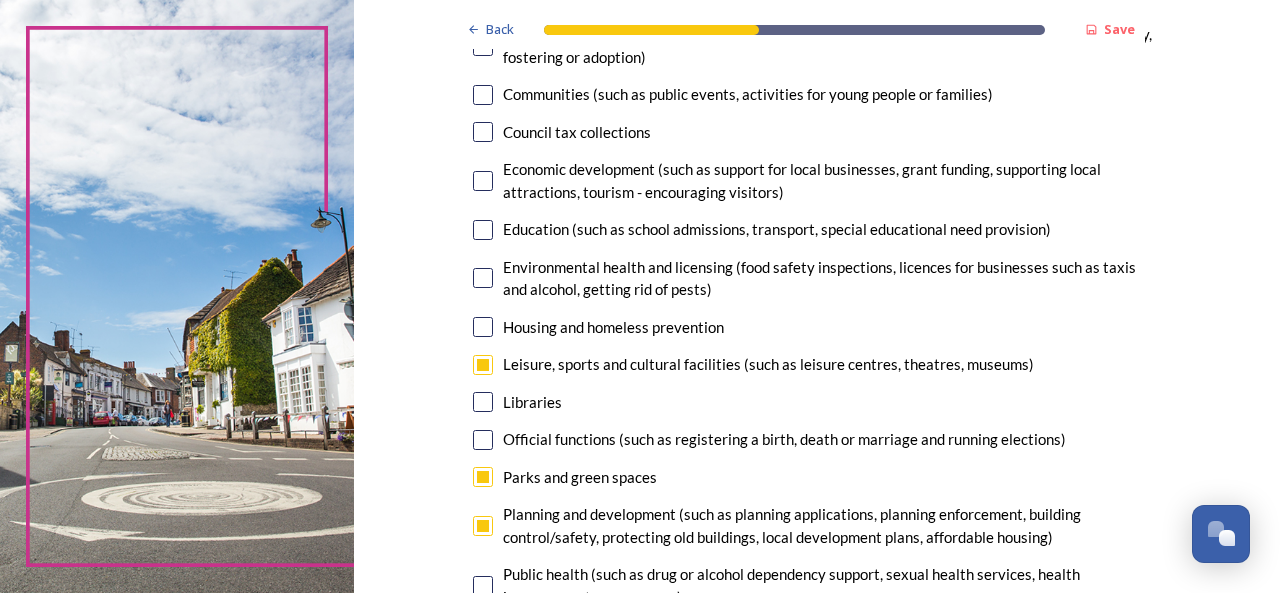 scroll, scrollTop: 100, scrollLeft: 0, axis: vertical 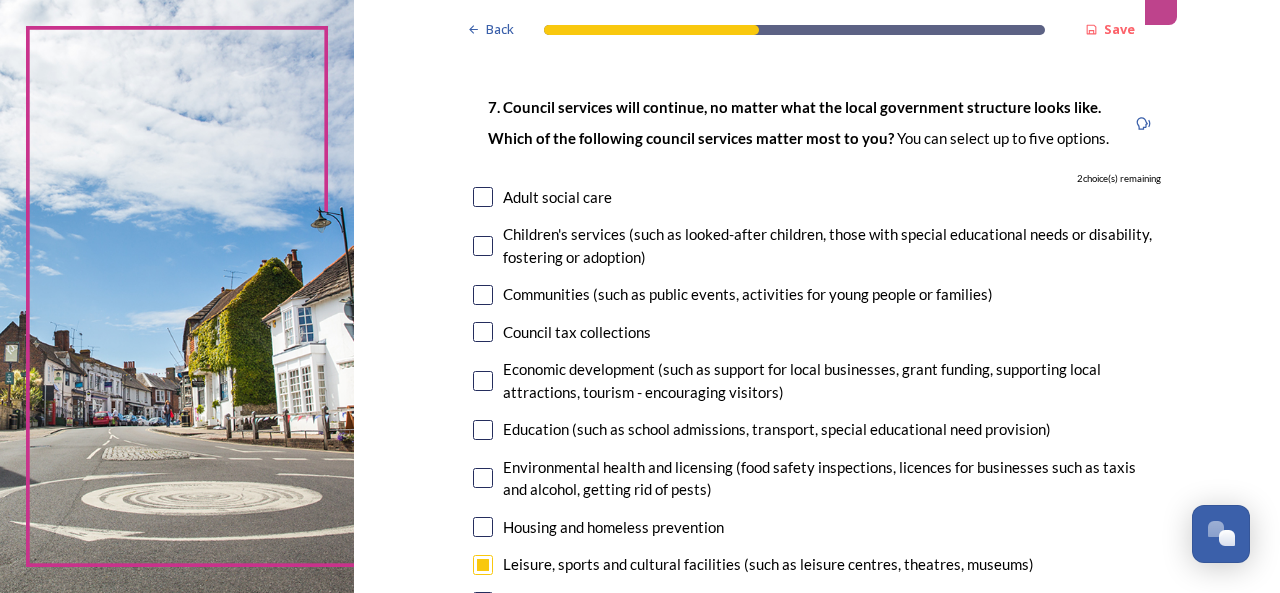 click at bounding box center [483, 295] 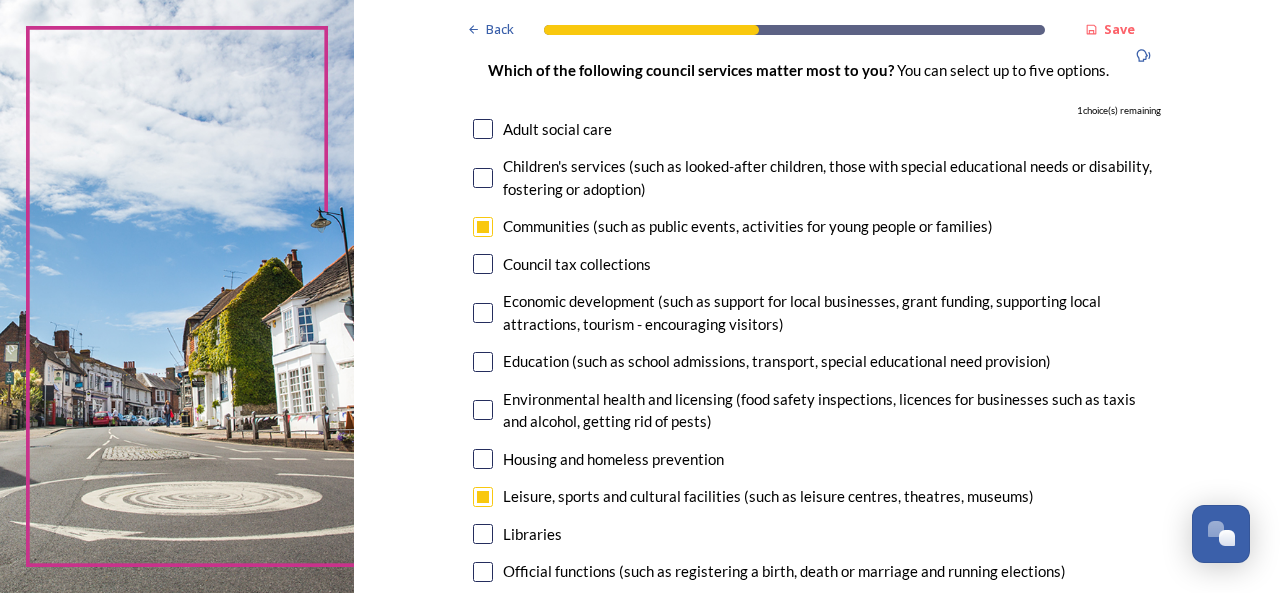 scroll, scrollTop: 200, scrollLeft: 0, axis: vertical 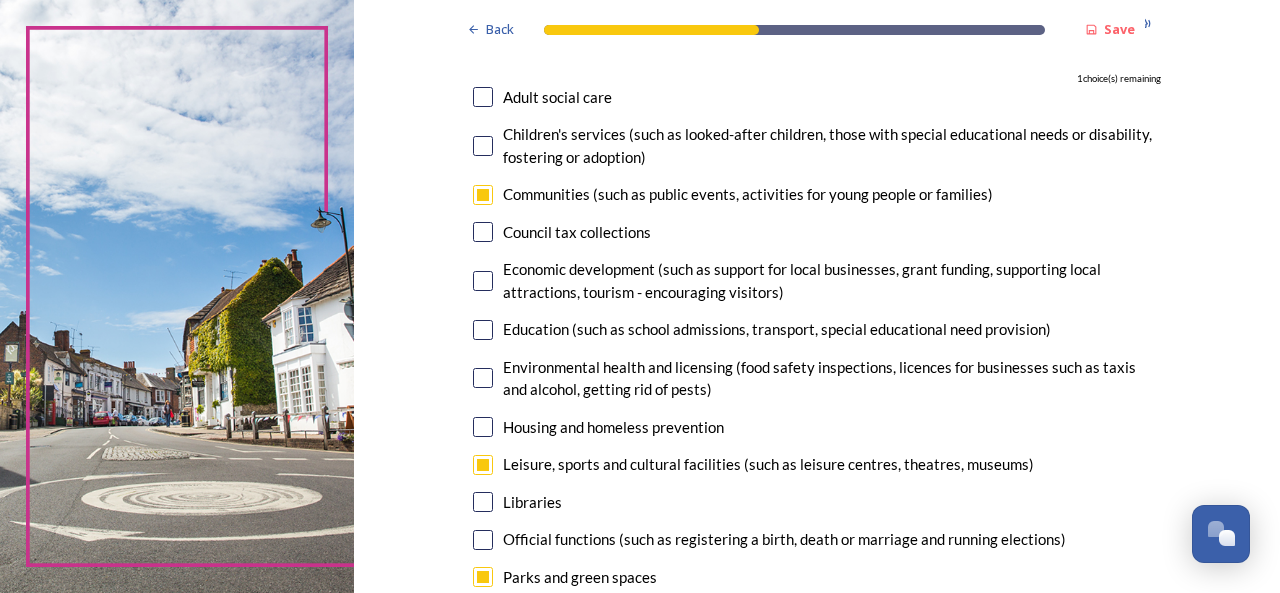 click at bounding box center [483, 281] 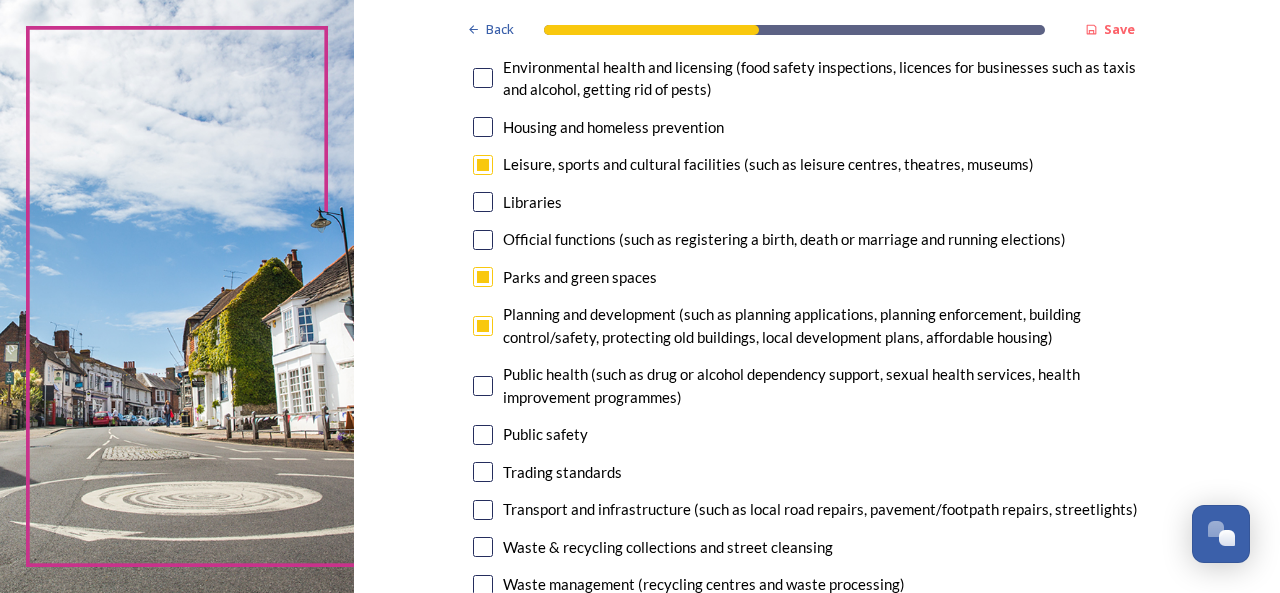 scroll, scrollTop: 100, scrollLeft: 0, axis: vertical 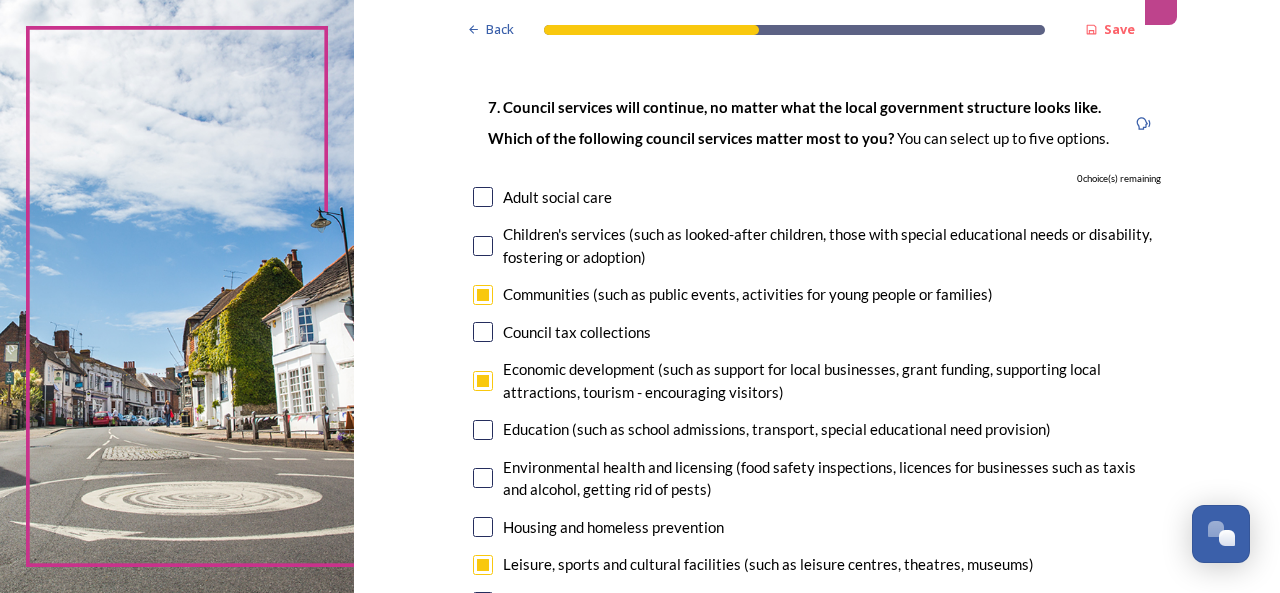 click at bounding box center (483, 381) 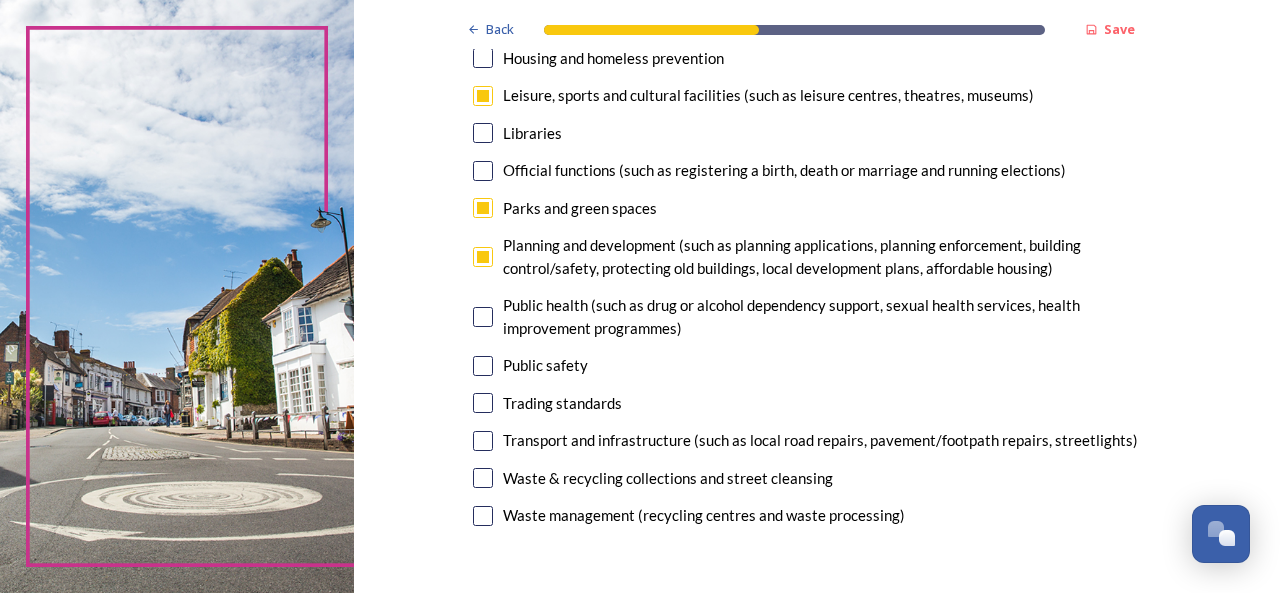 scroll, scrollTop: 600, scrollLeft: 0, axis: vertical 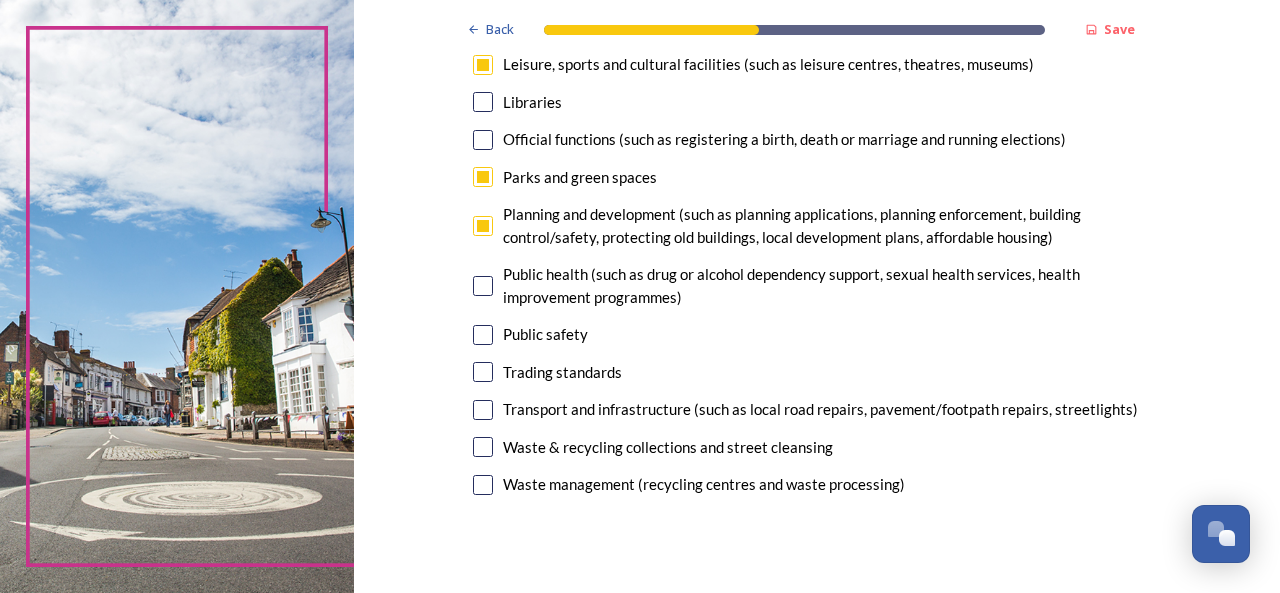 click at bounding box center (483, 335) 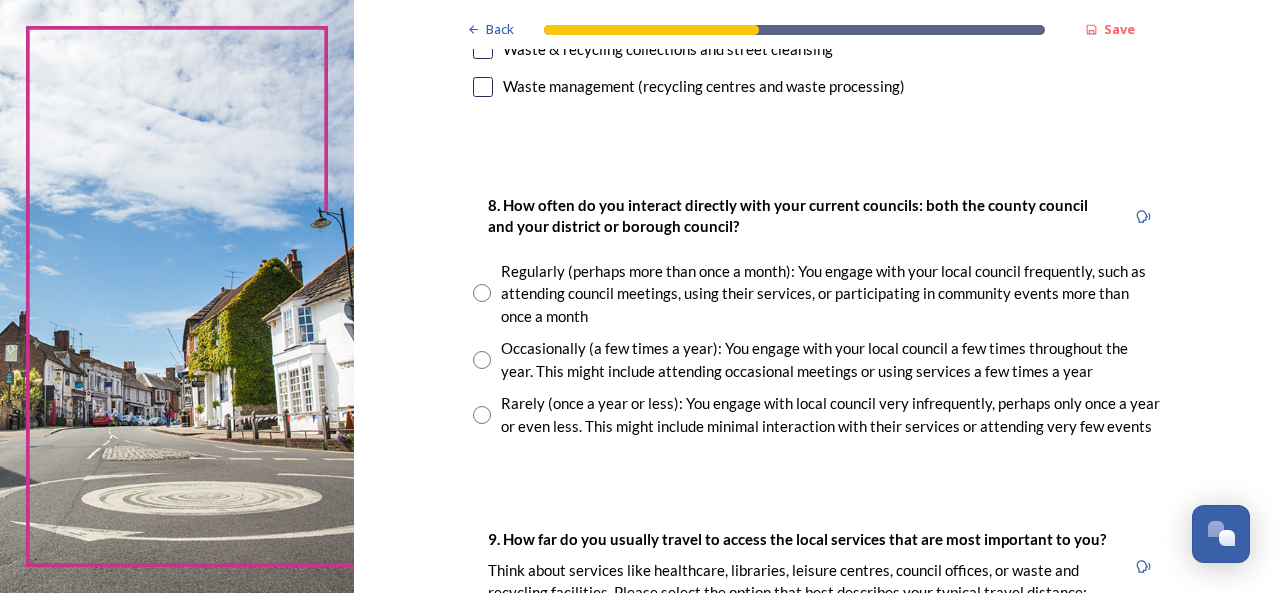 scroll, scrollTop: 1000, scrollLeft: 0, axis: vertical 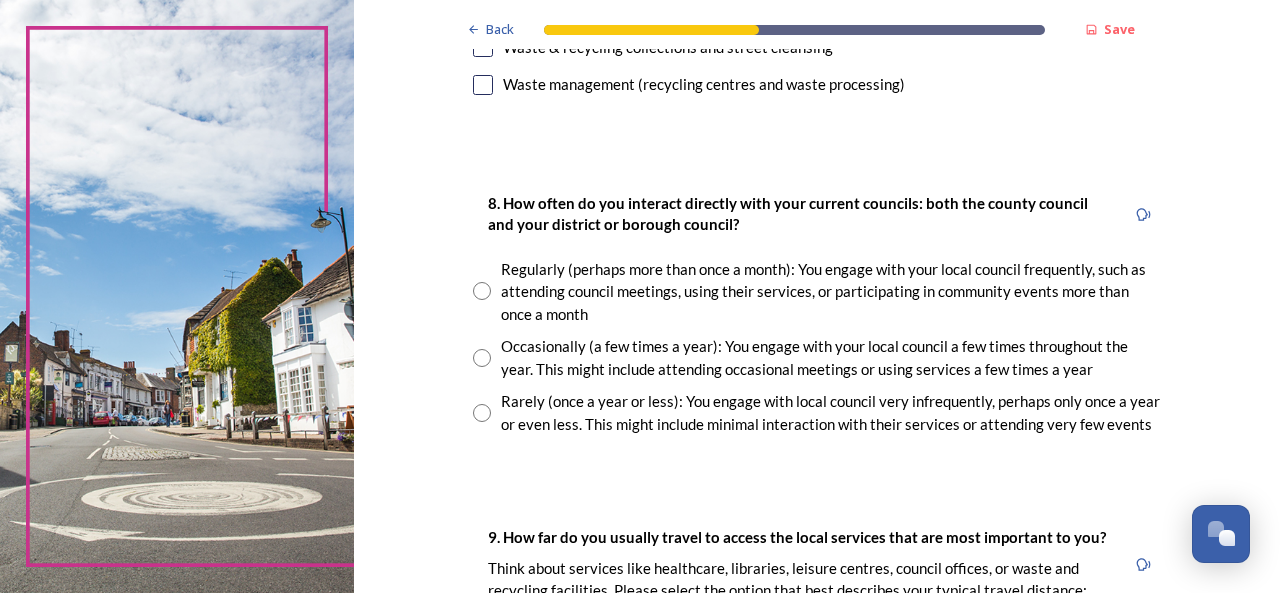 click at bounding box center (482, 358) 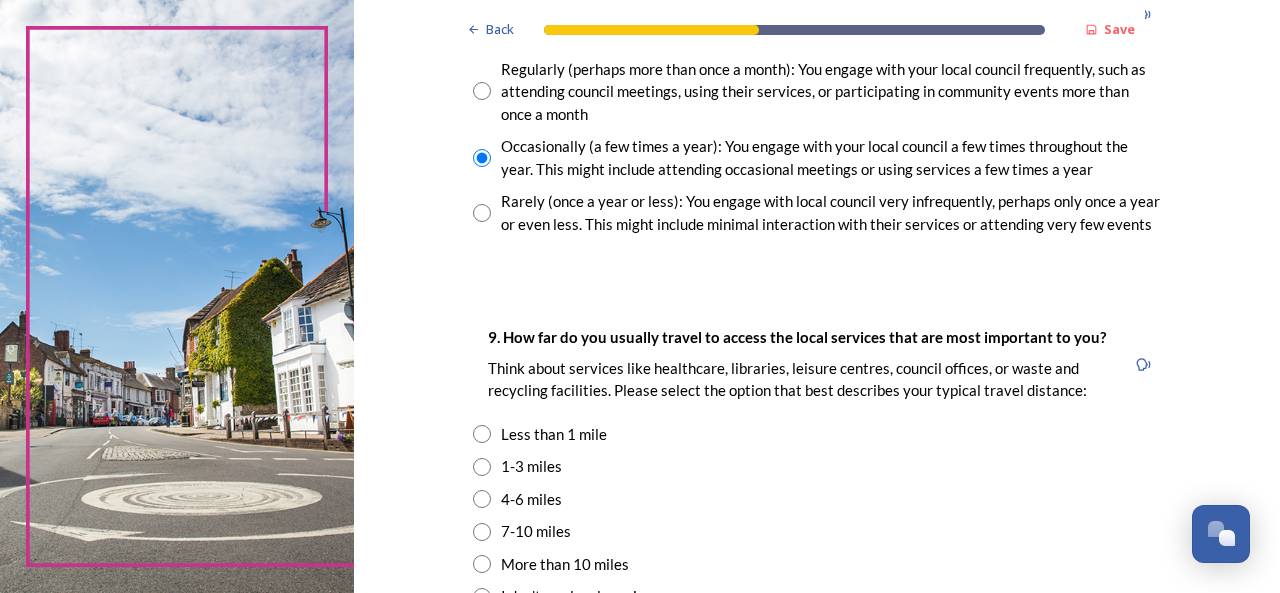 scroll, scrollTop: 1300, scrollLeft: 0, axis: vertical 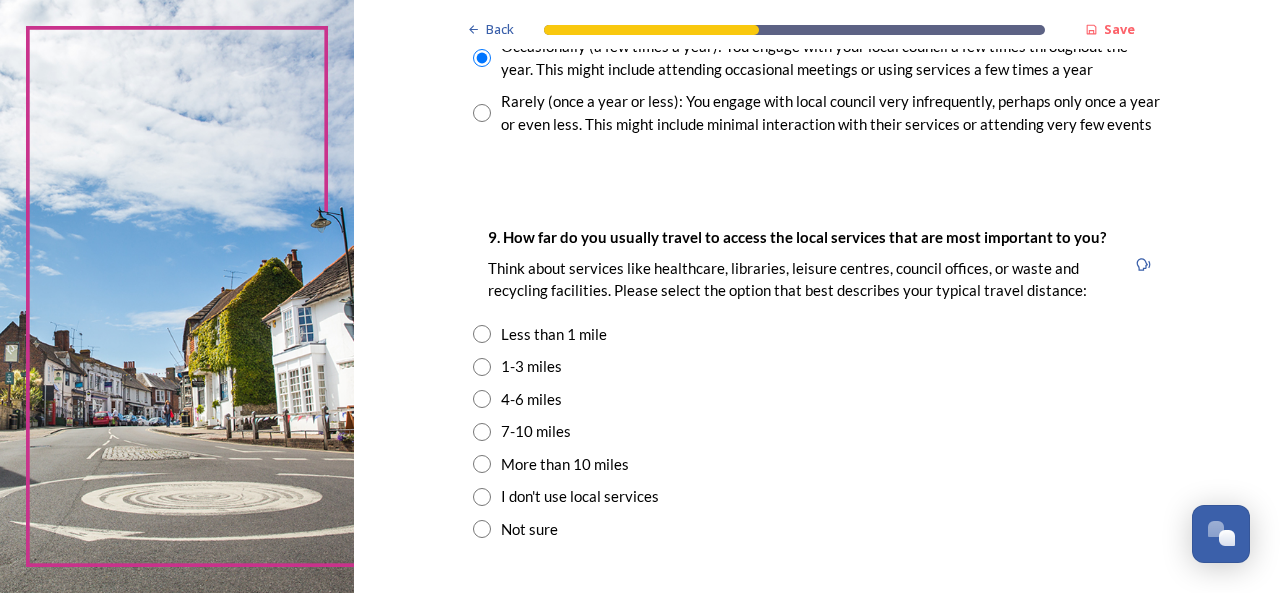 click at bounding box center (482, 367) 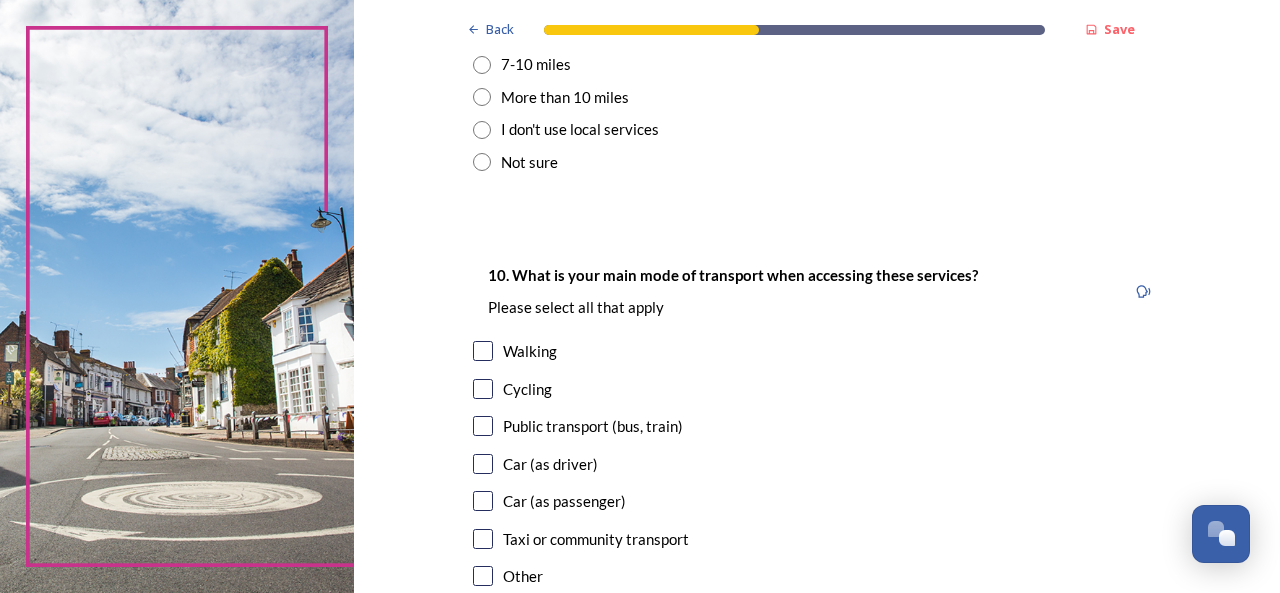 scroll, scrollTop: 1700, scrollLeft: 0, axis: vertical 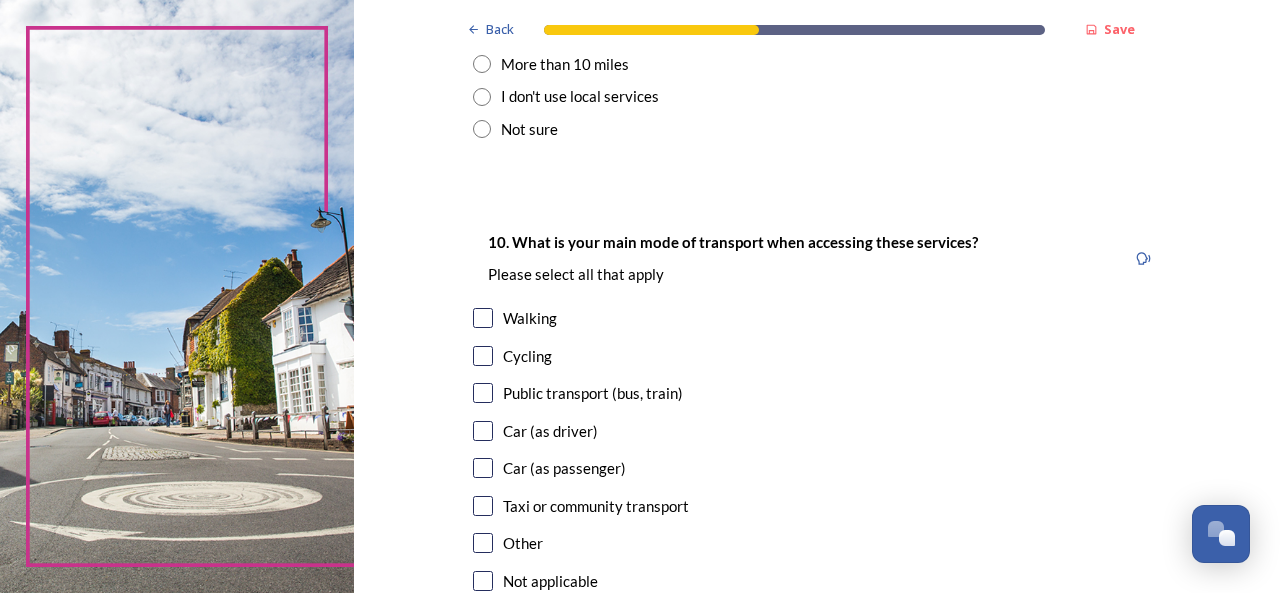 click at bounding box center [483, 431] 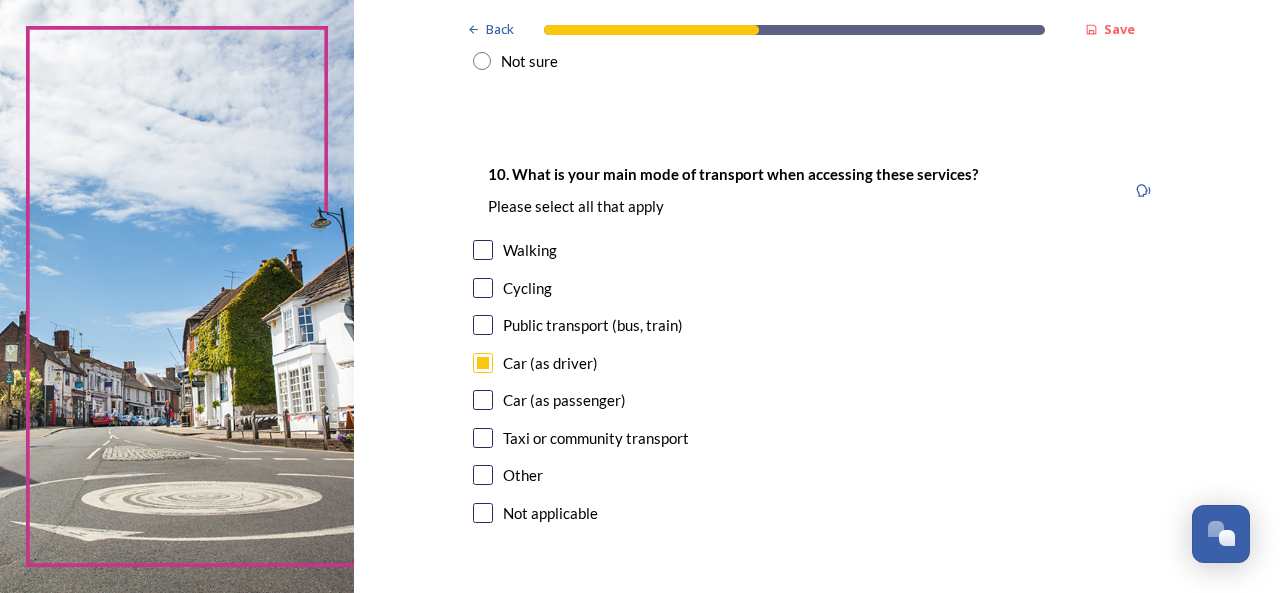 scroll, scrollTop: 1800, scrollLeft: 0, axis: vertical 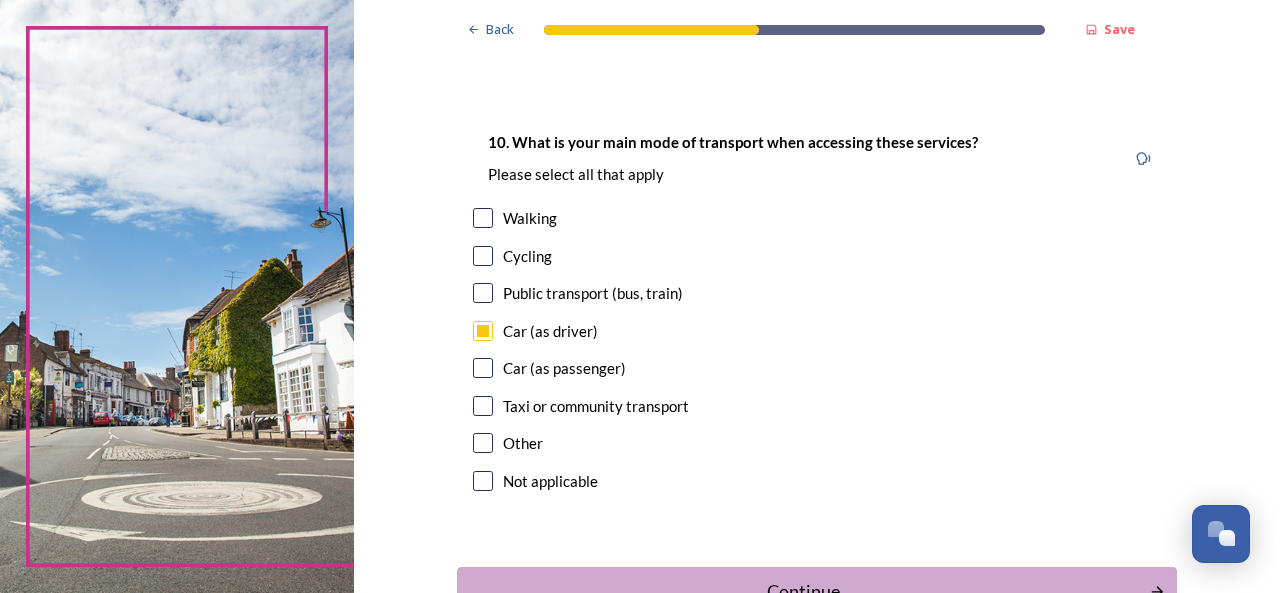 click at bounding box center (483, 368) 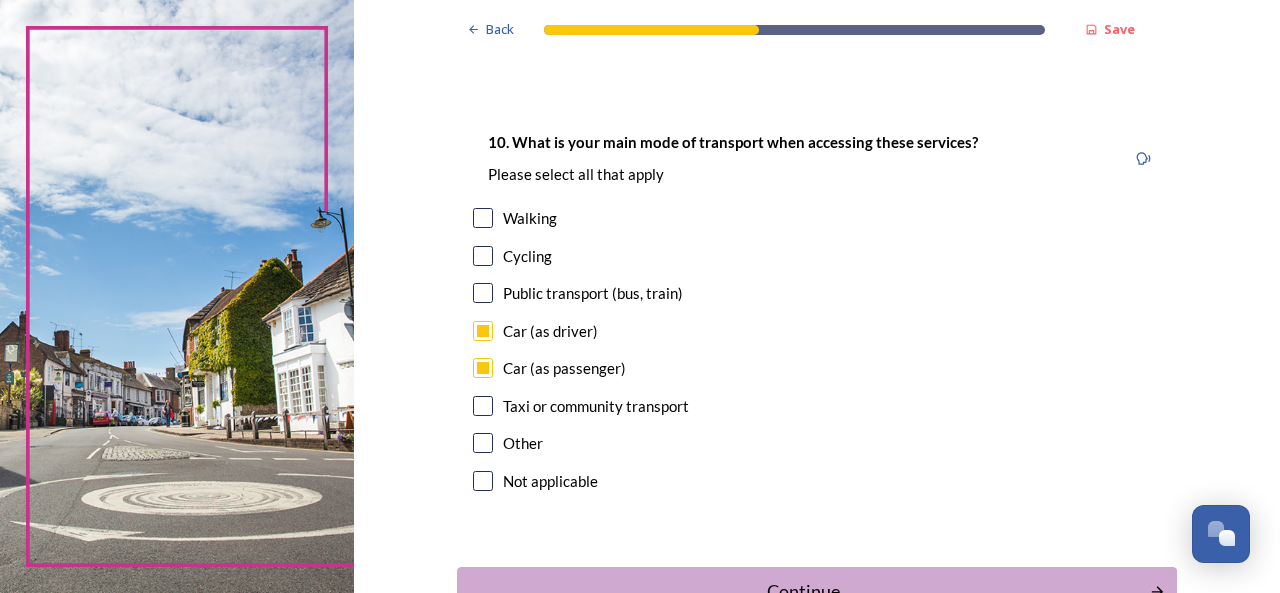 click at bounding box center [483, 218] 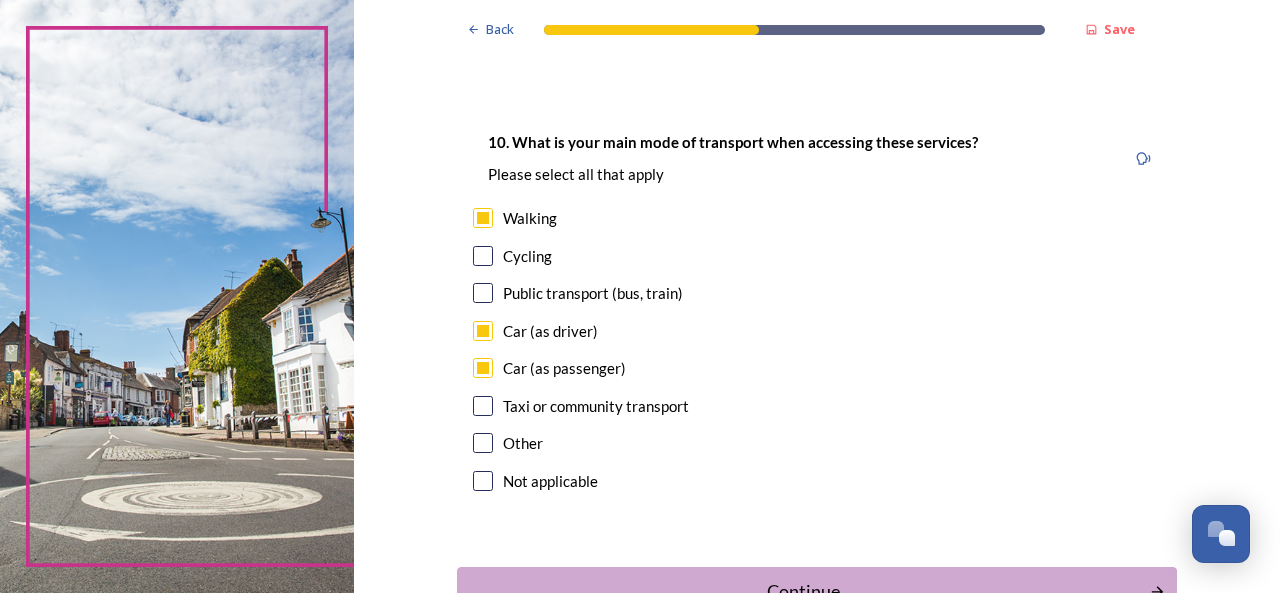 click at bounding box center [483, 293] 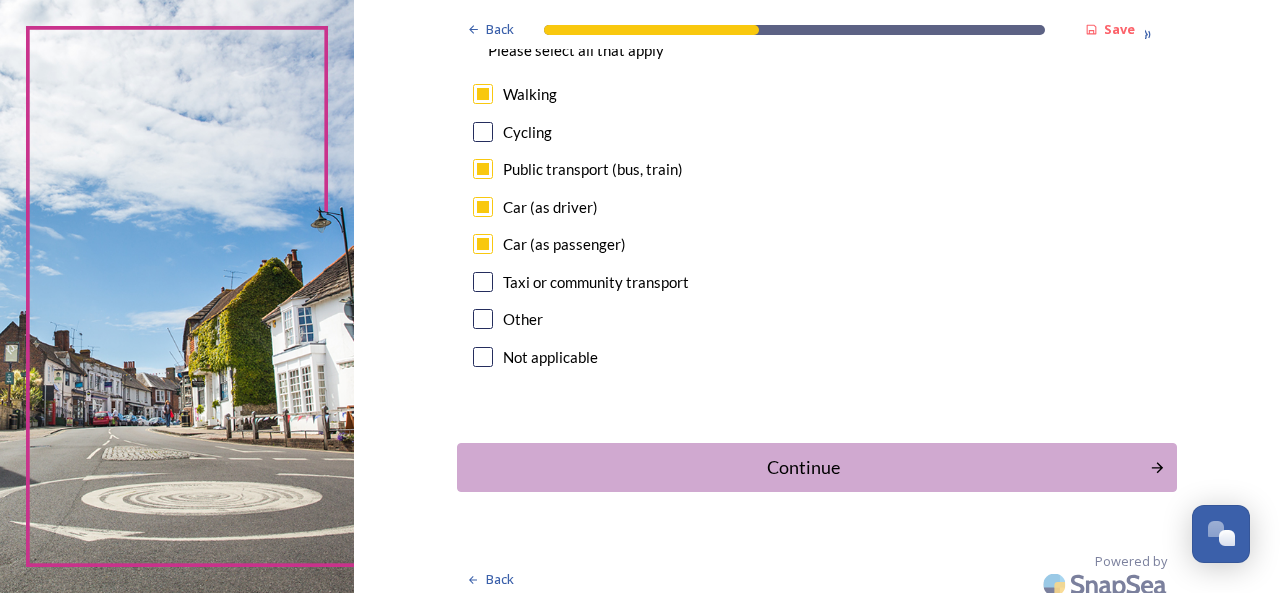 scroll, scrollTop: 1938, scrollLeft: 0, axis: vertical 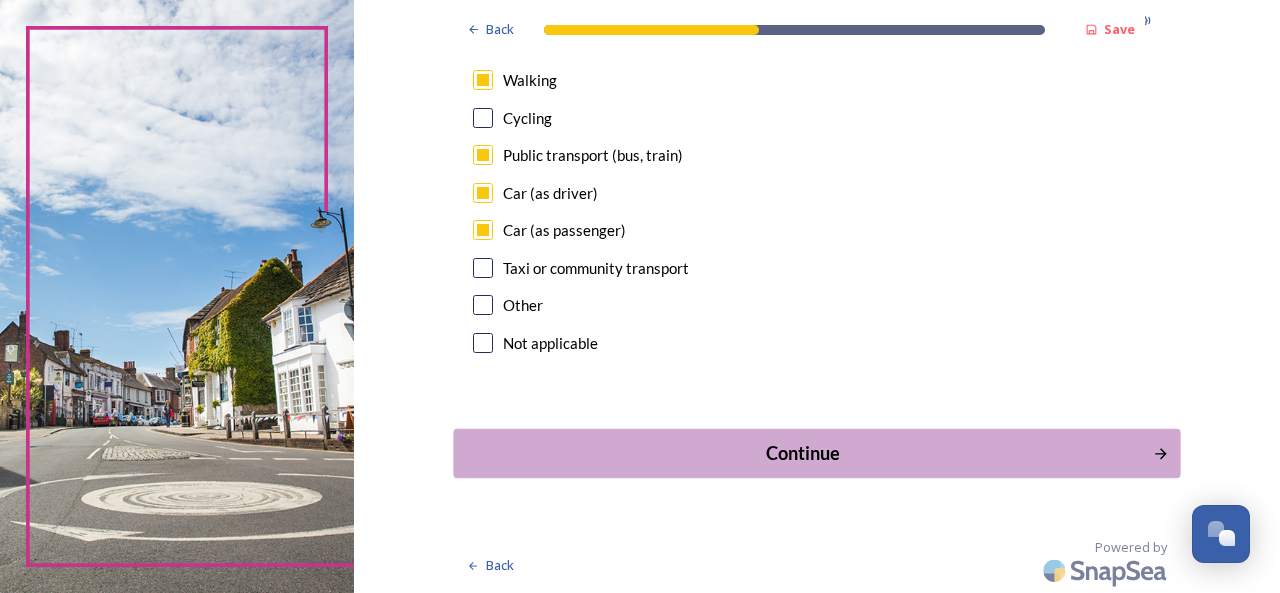 click on "Continue" at bounding box center [803, 453] 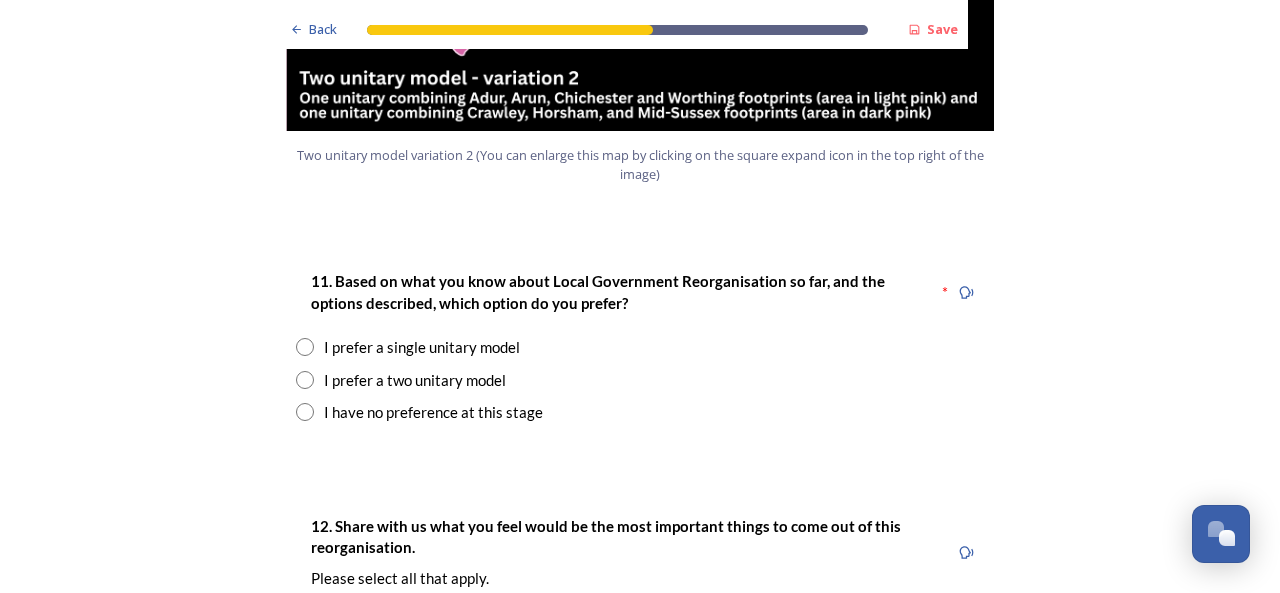 scroll, scrollTop: 2500, scrollLeft: 0, axis: vertical 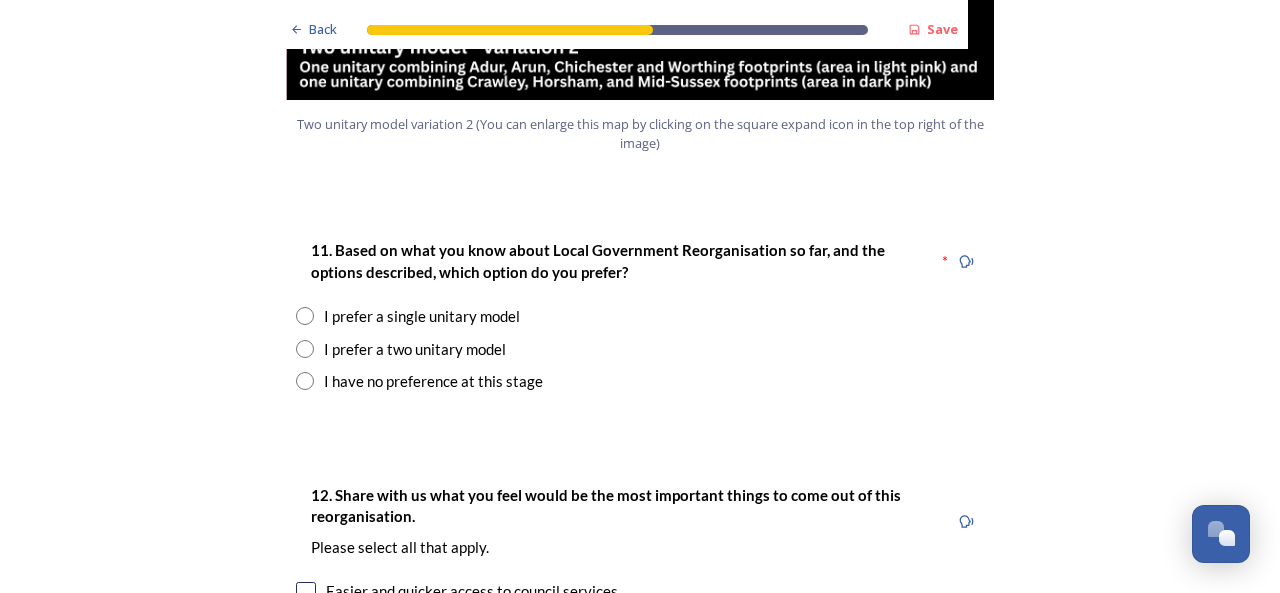 click at bounding box center (305, 349) 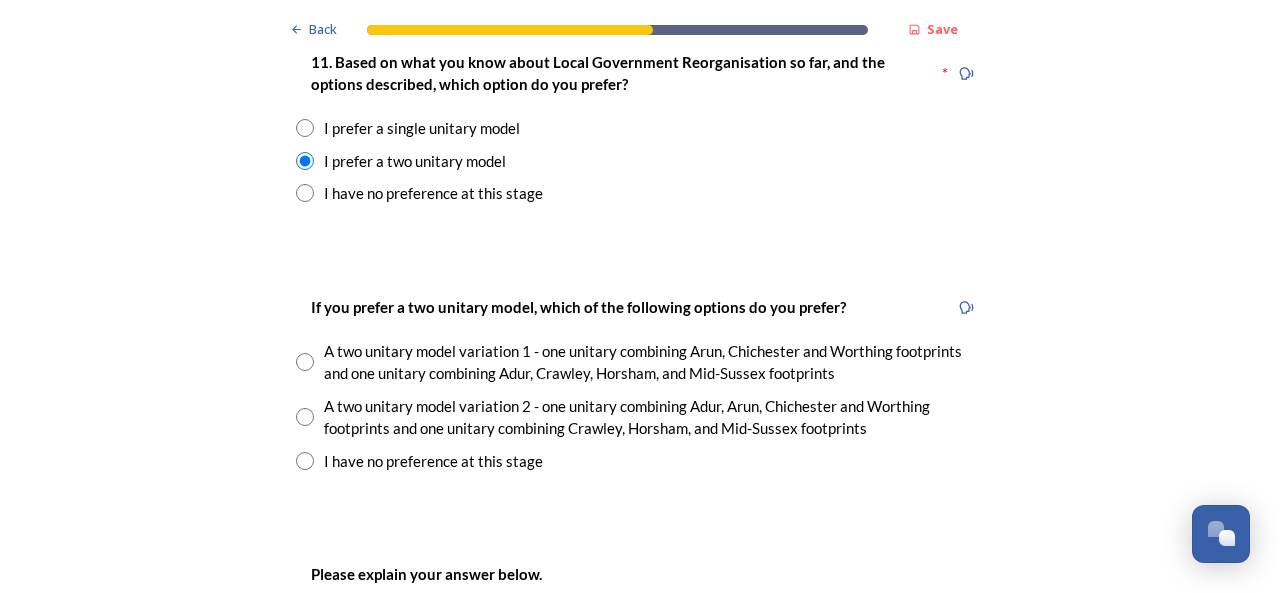 scroll, scrollTop: 2700, scrollLeft: 0, axis: vertical 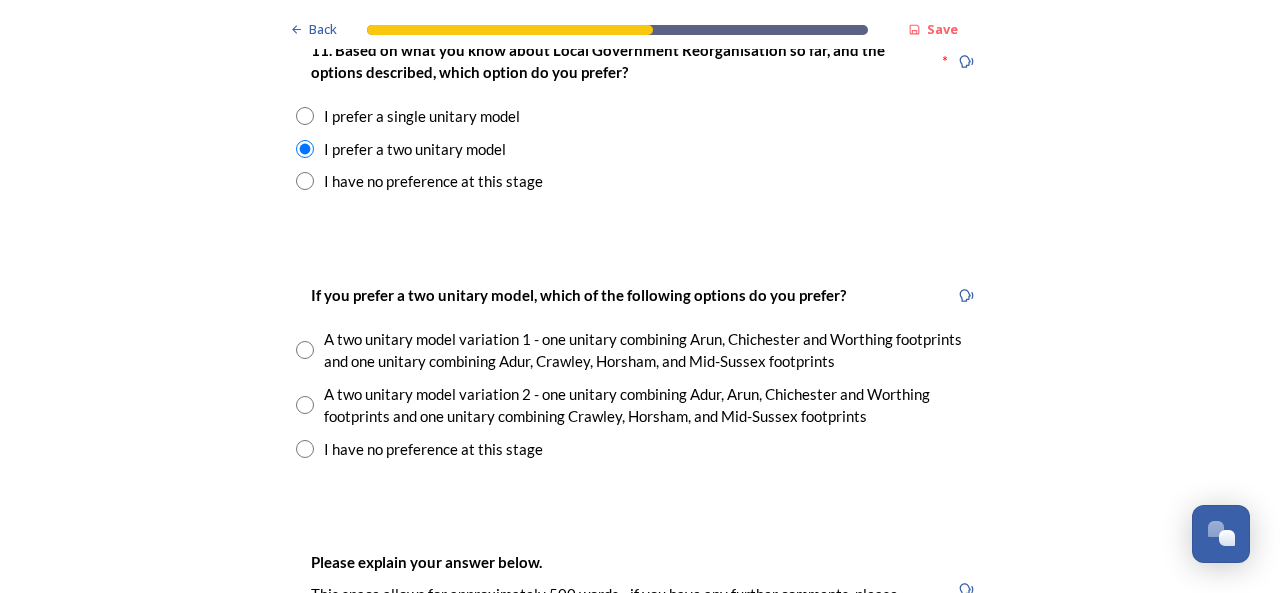 click at bounding box center [305, 405] 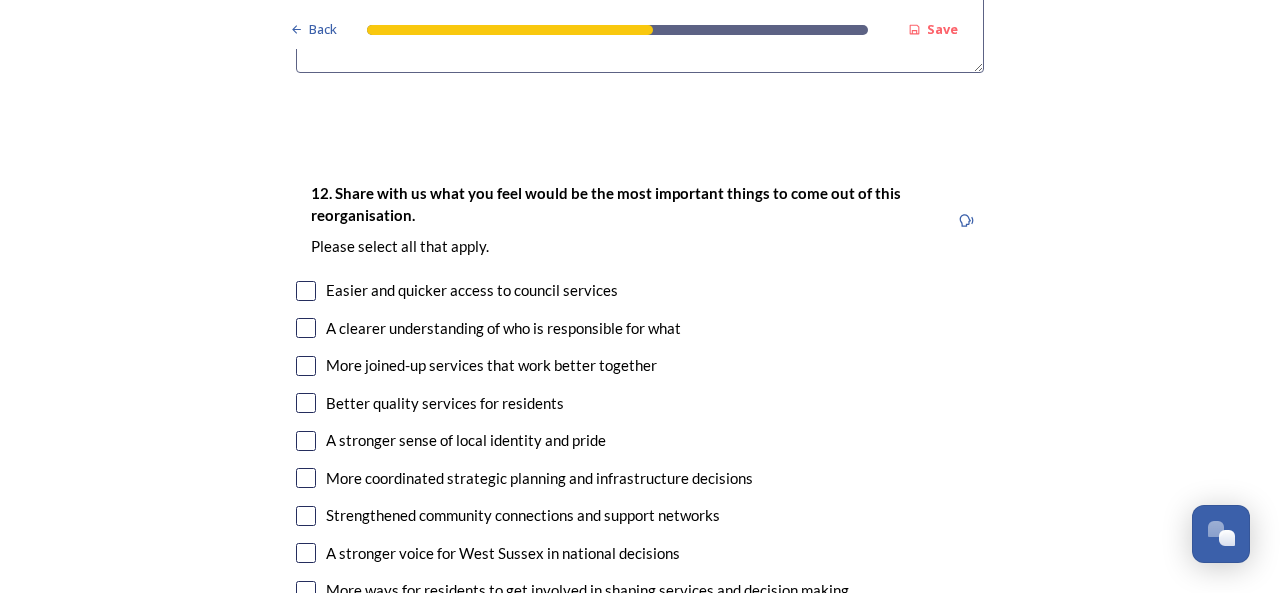 scroll, scrollTop: 3600, scrollLeft: 0, axis: vertical 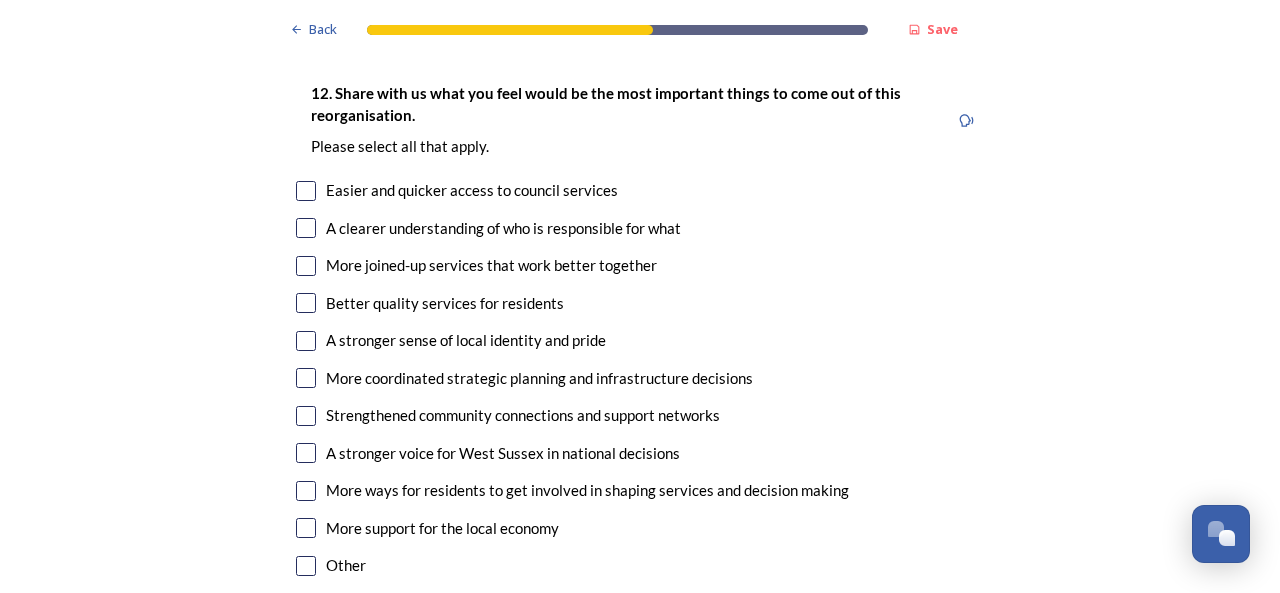 click at bounding box center [306, 266] 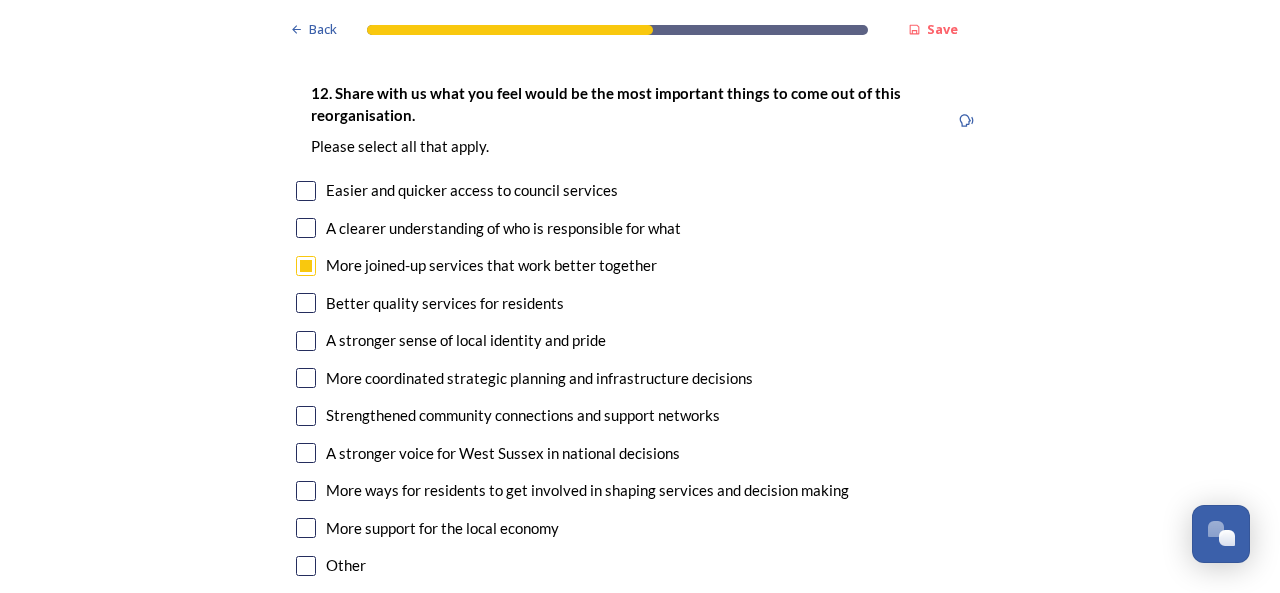 click at bounding box center (306, 303) 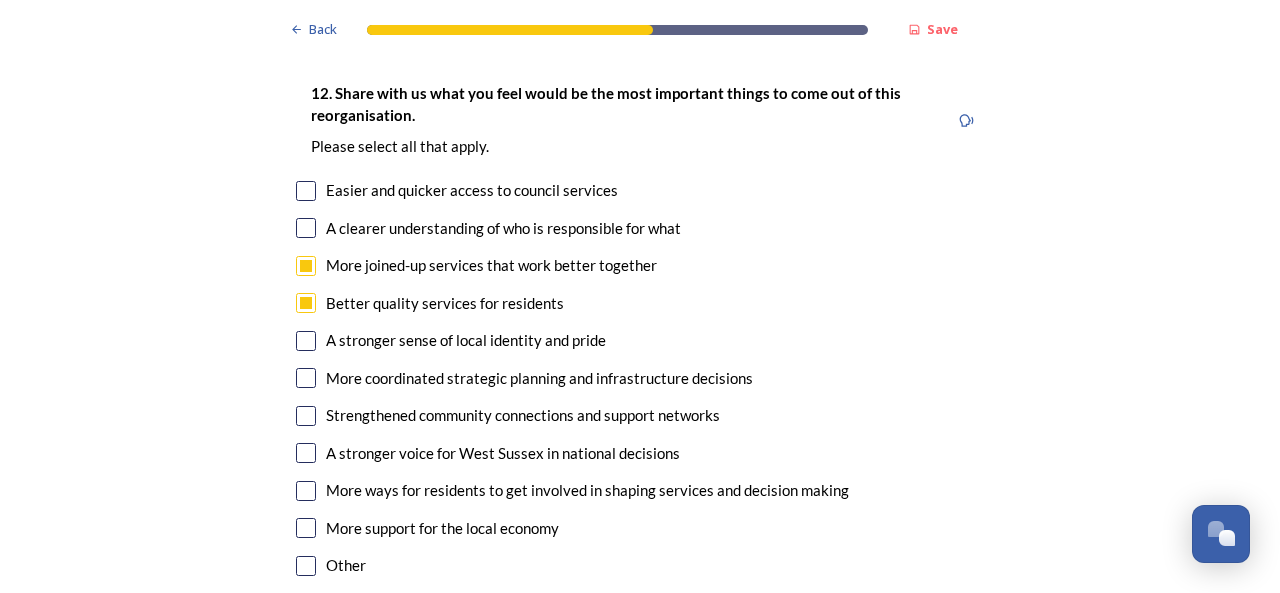 drag, startPoint x: 296, startPoint y: 340, endPoint x: 363, endPoint y: 318, distance: 70.5195 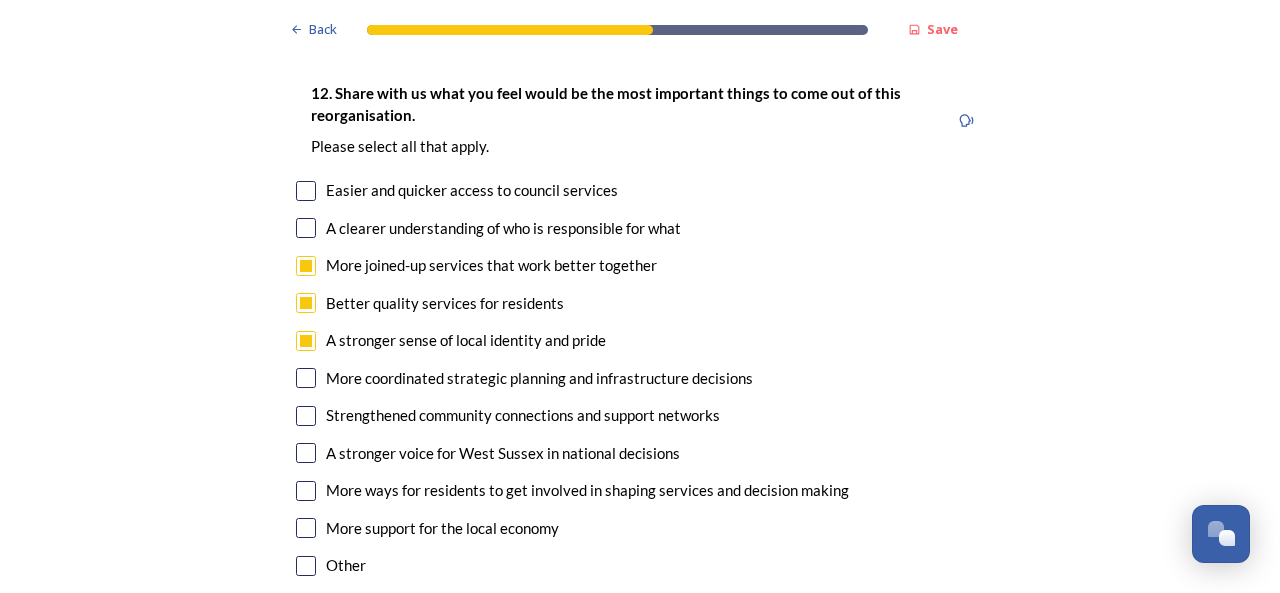scroll, scrollTop: 3700, scrollLeft: 0, axis: vertical 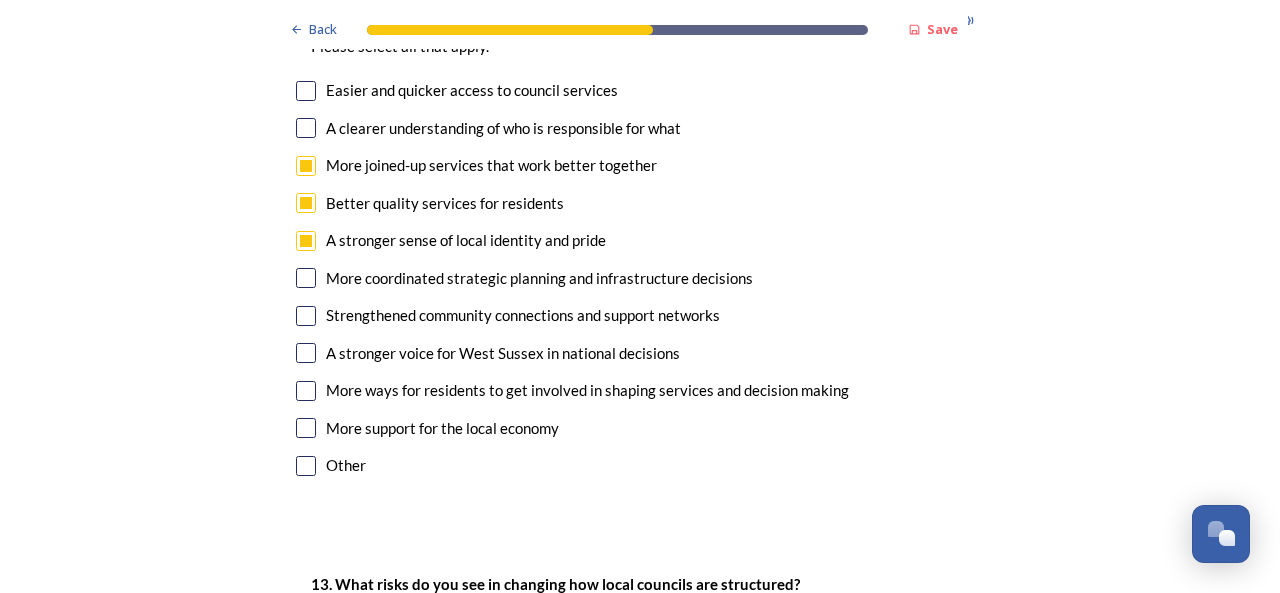 click at bounding box center (306, 128) 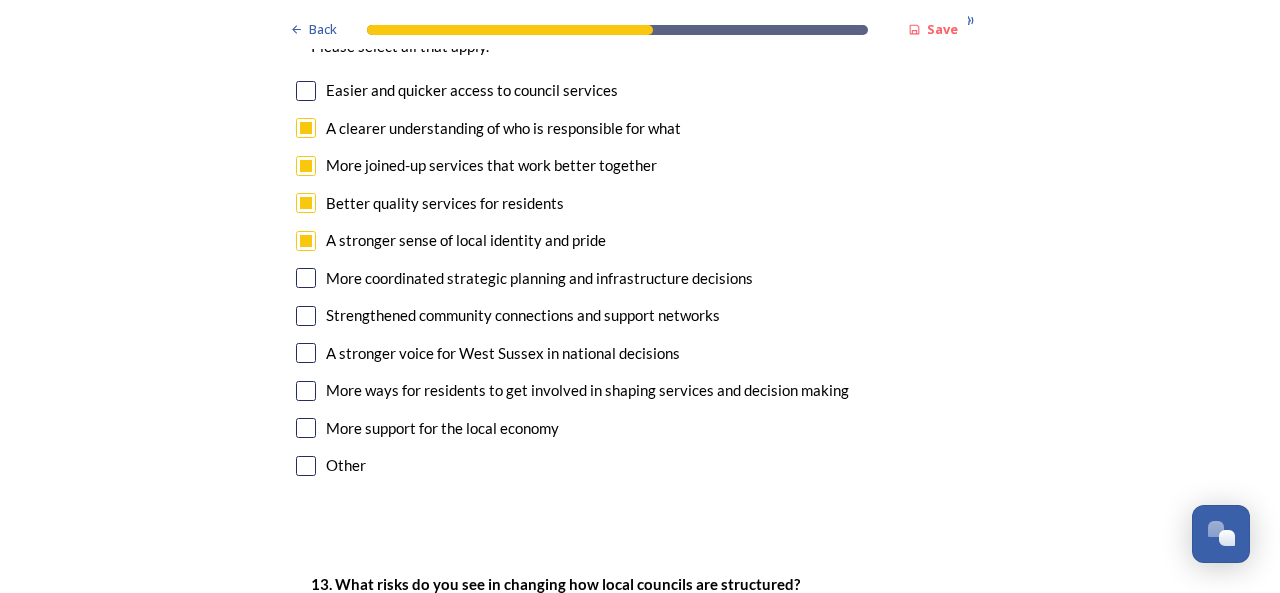 click at bounding box center [306, 353] 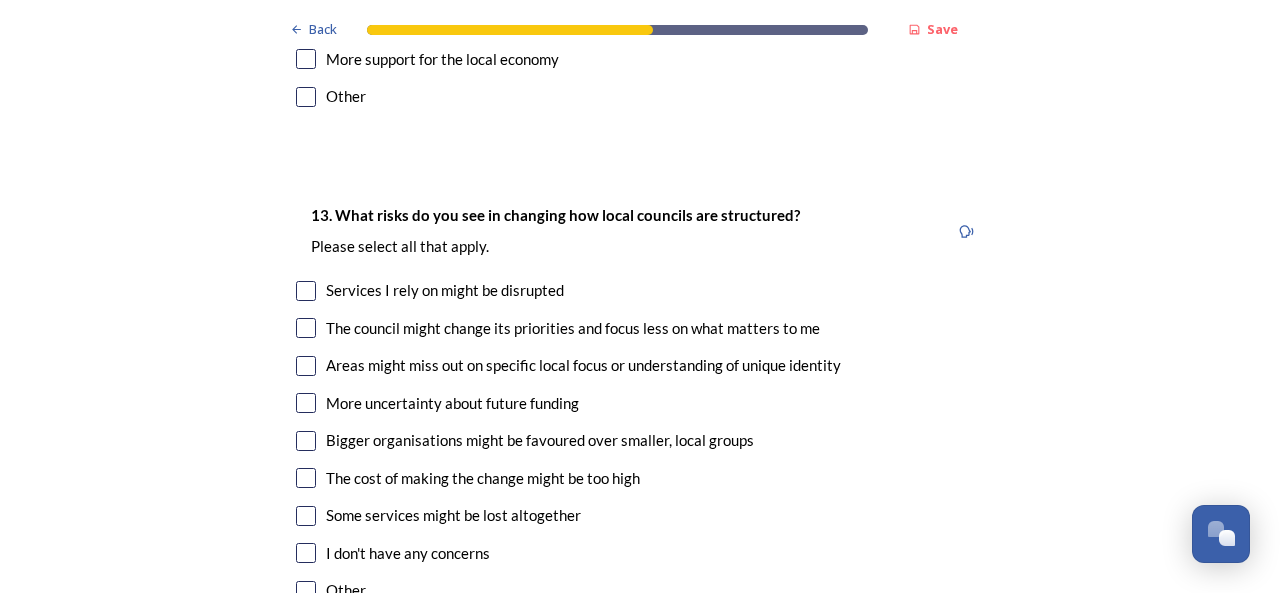 scroll, scrollTop: 4100, scrollLeft: 0, axis: vertical 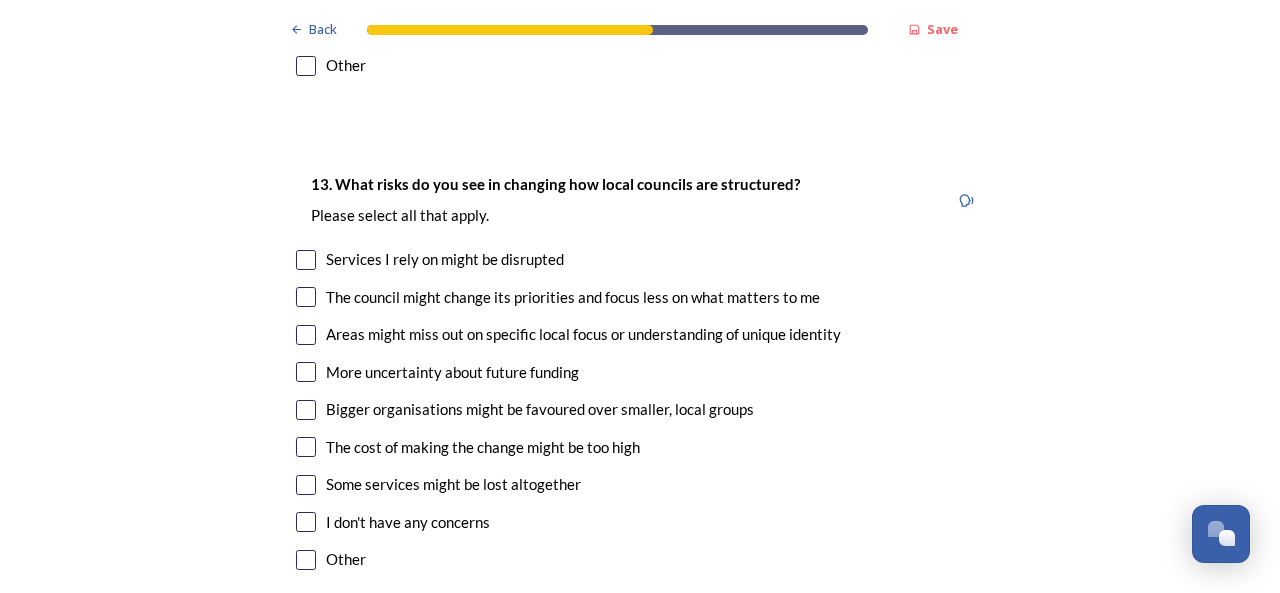 click at bounding box center [306, 260] 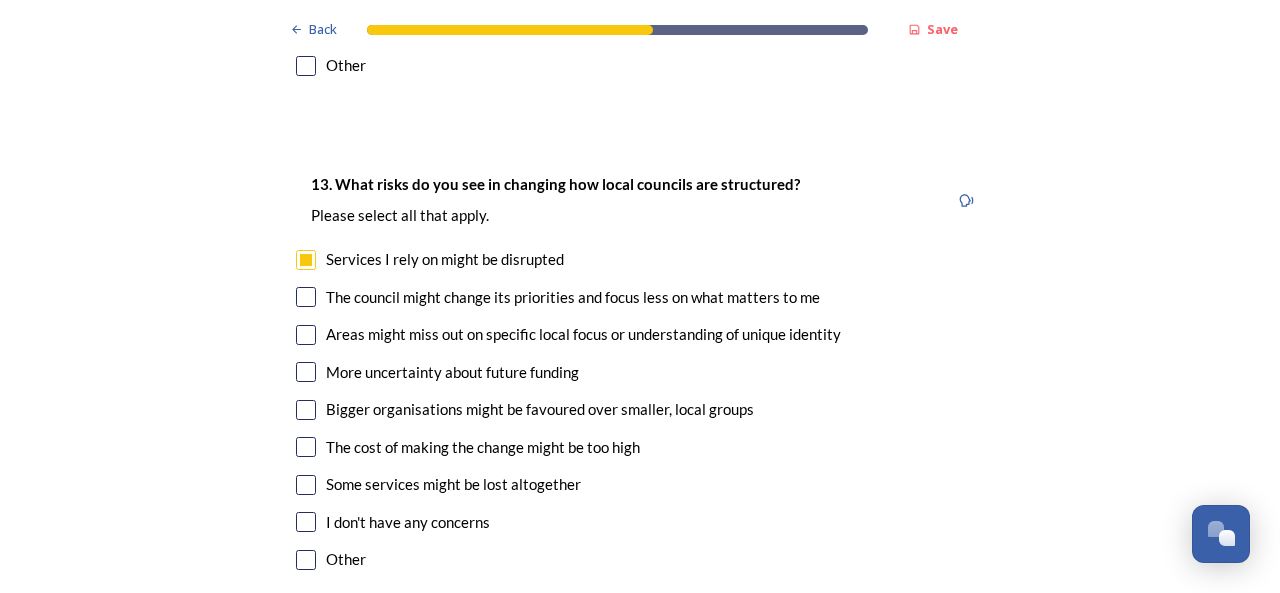 click at bounding box center [306, 297] 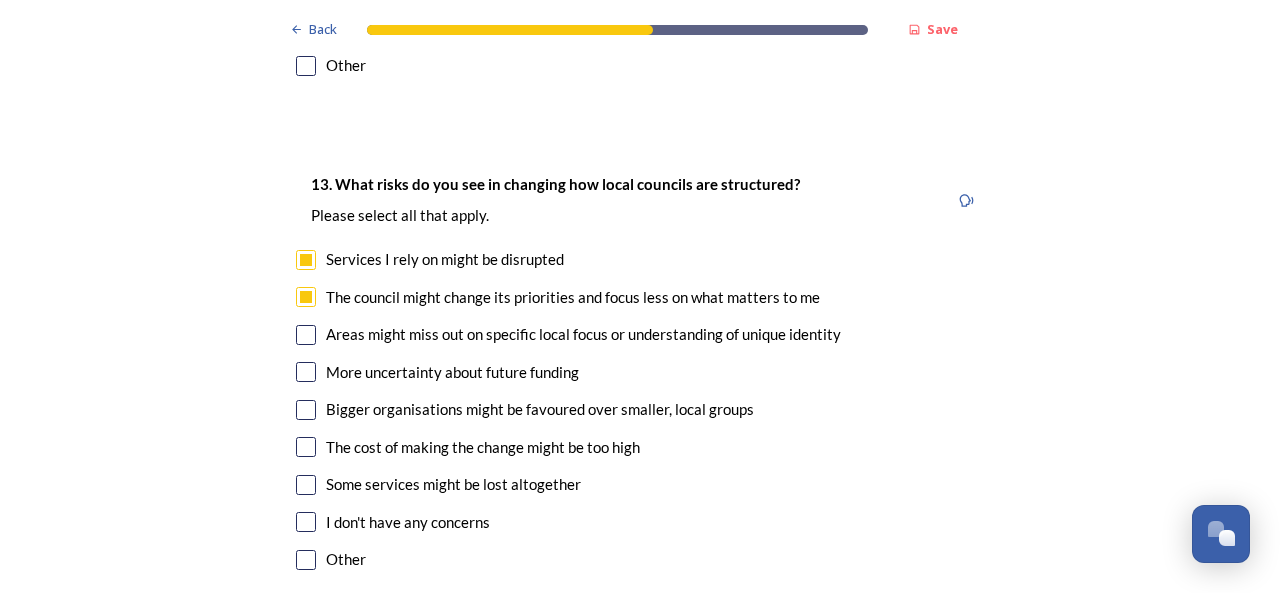drag, startPoint x: 295, startPoint y: 339, endPoint x: 573, endPoint y: 301, distance: 280.5851 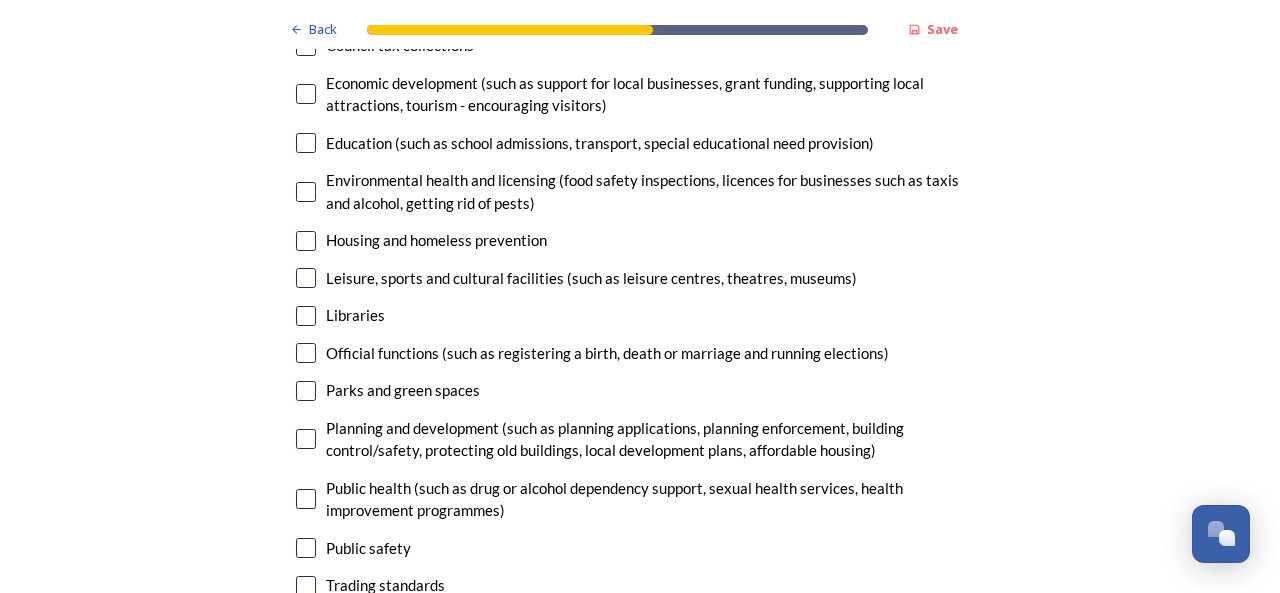scroll, scrollTop: 5100, scrollLeft: 0, axis: vertical 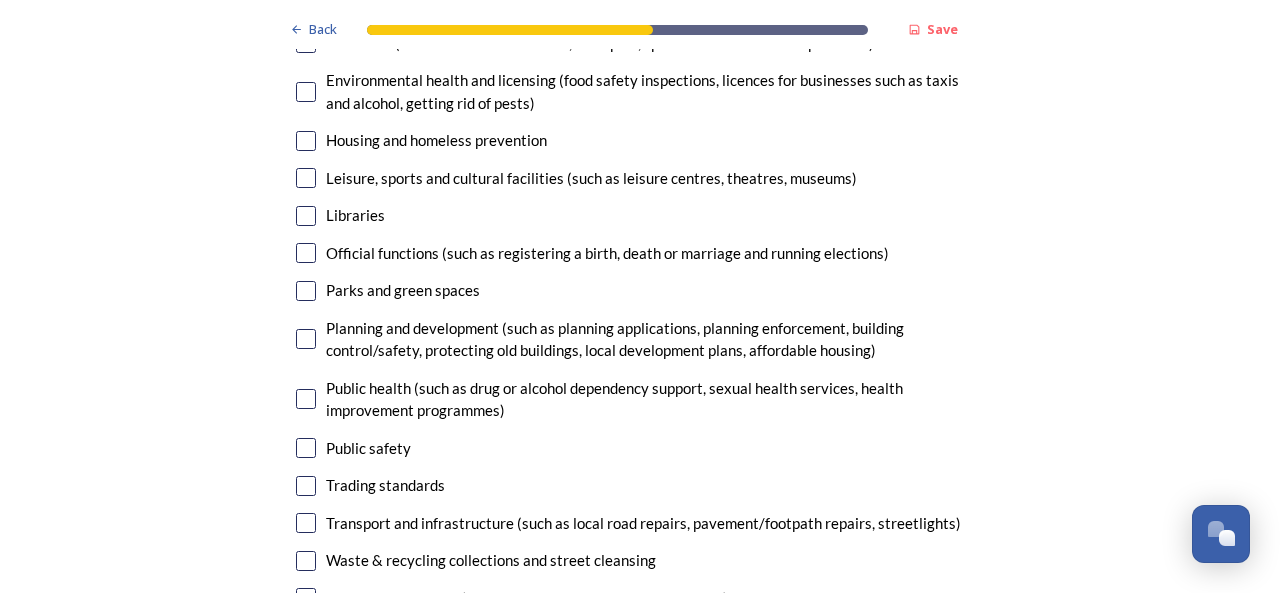 click at bounding box center (306, 141) 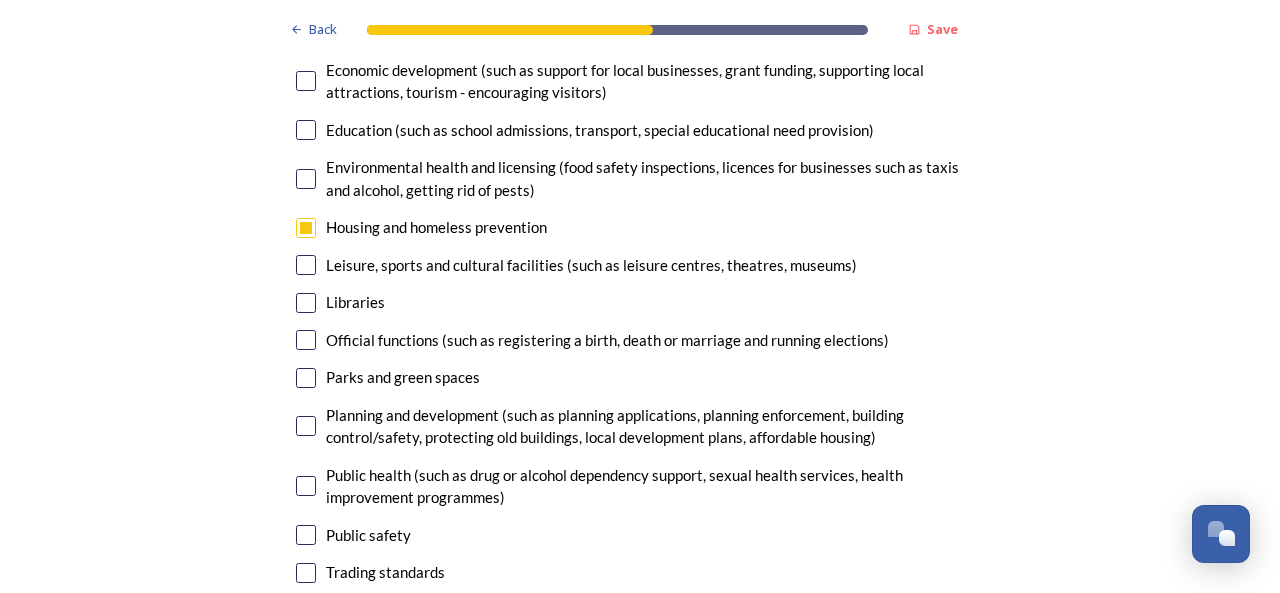 scroll, scrollTop: 4900, scrollLeft: 0, axis: vertical 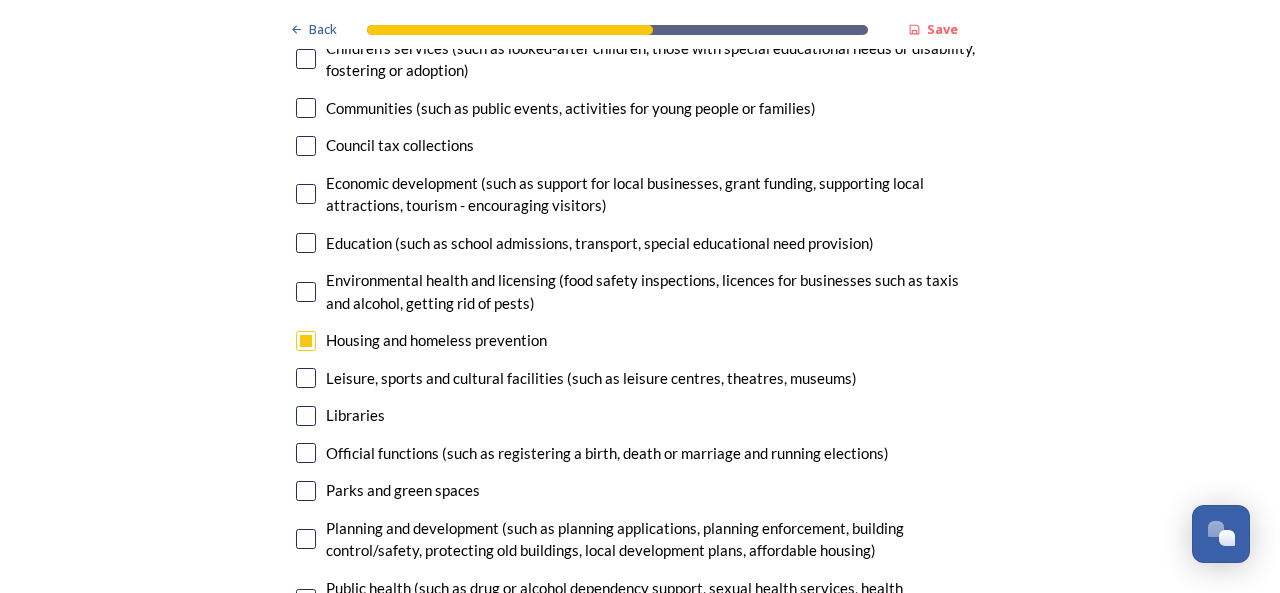 drag, startPoint x: 302, startPoint y: 193, endPoint x: 530, endPoint y: 243, distance: 233.41808 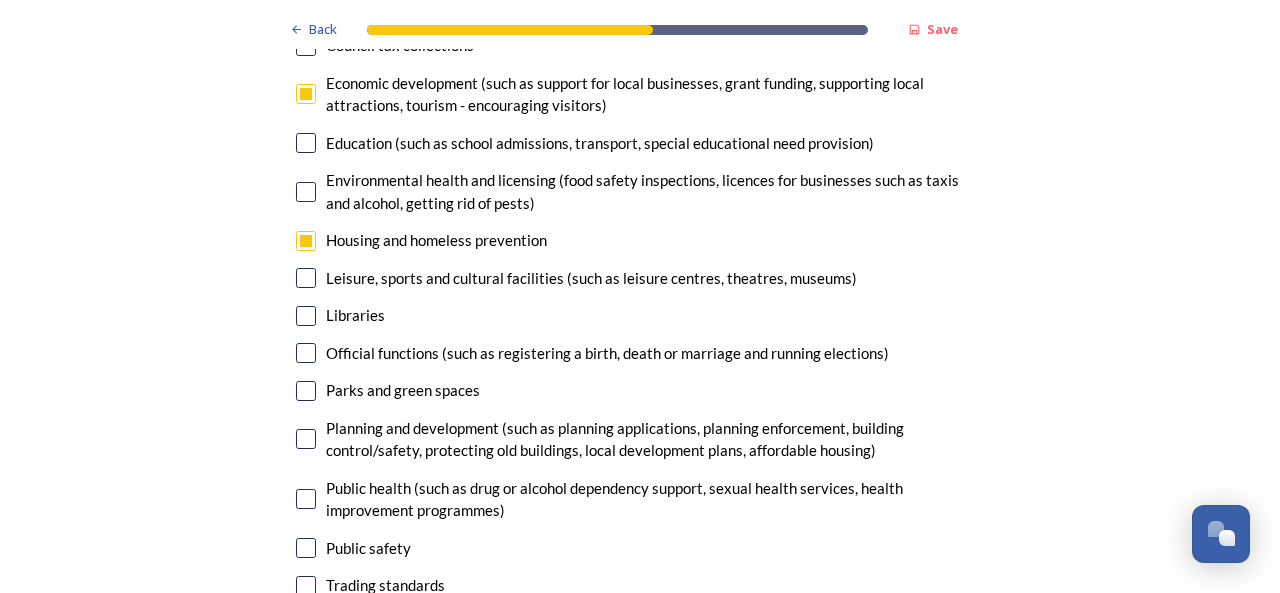 scroll, scrollTop: 5100, scrollLeft: 0, axis: vertical 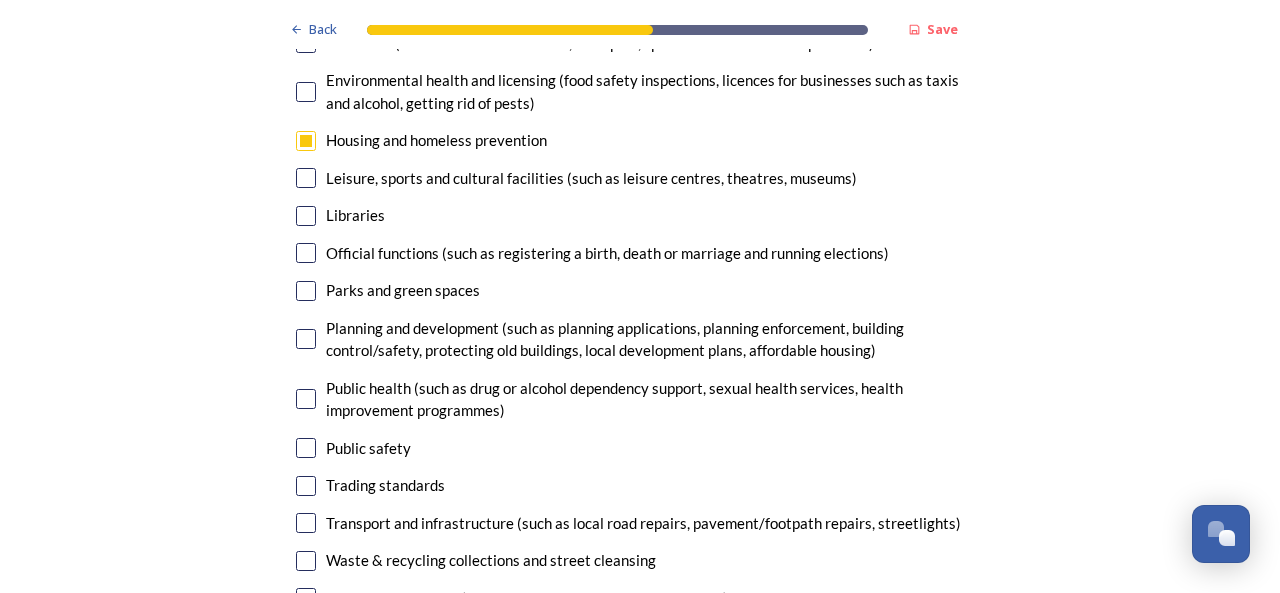 click at bounding box center (306, 339) 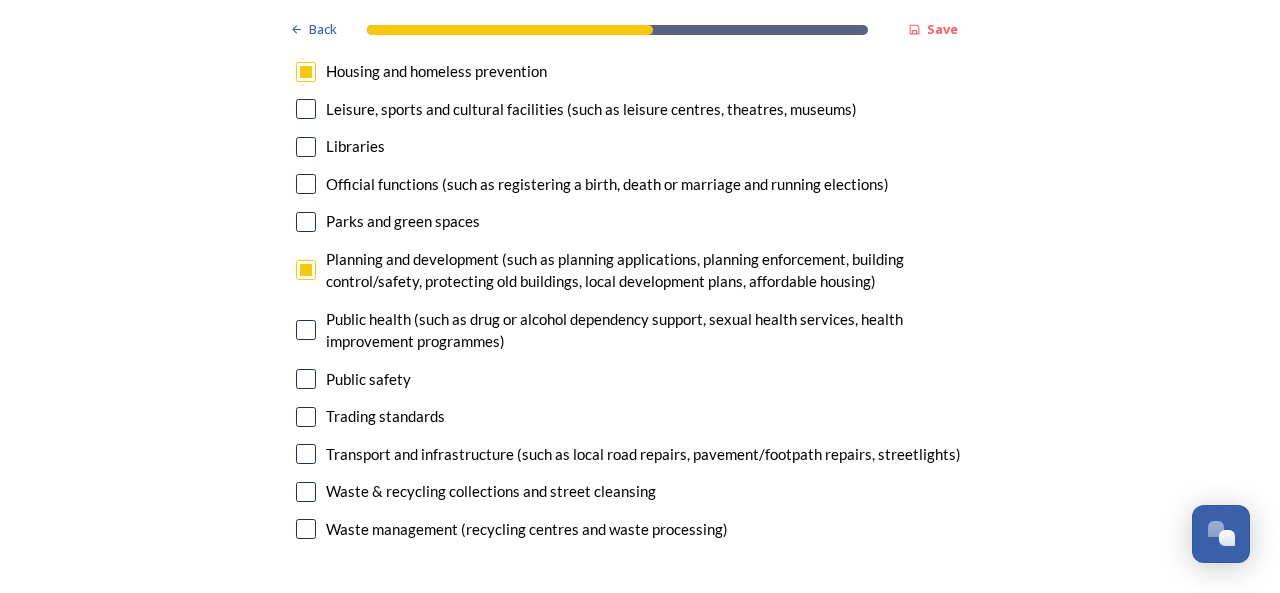 scroll, scrollTop: 5200, scrollLeft: 0, axis: vertical 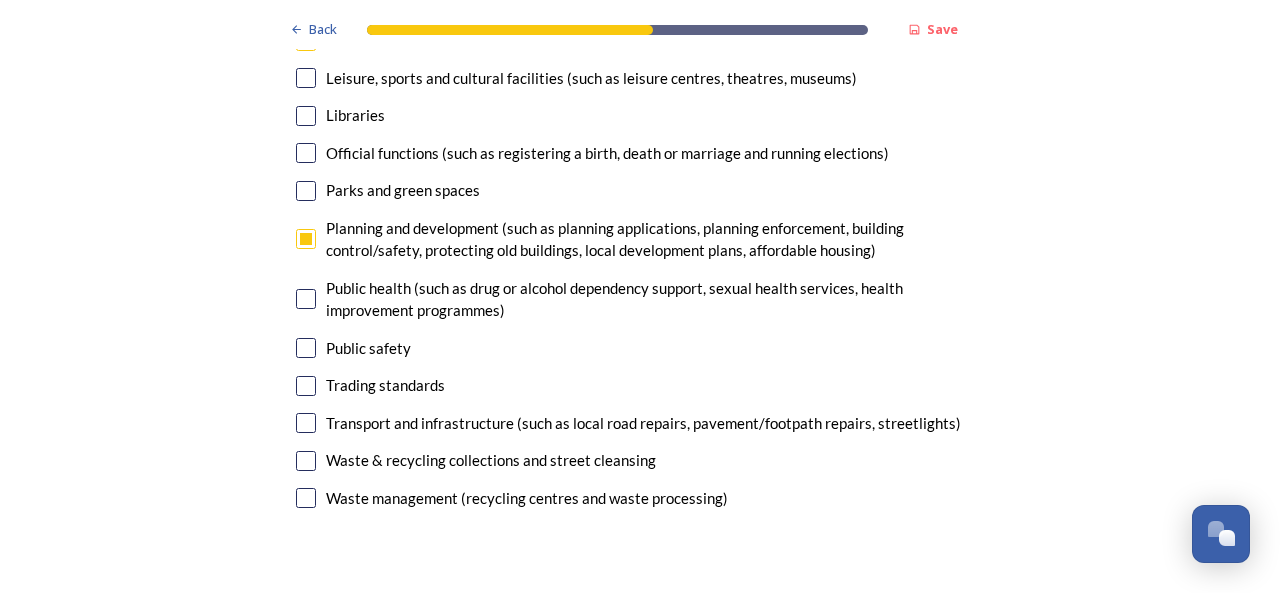 click at bounding box center [306, 348] 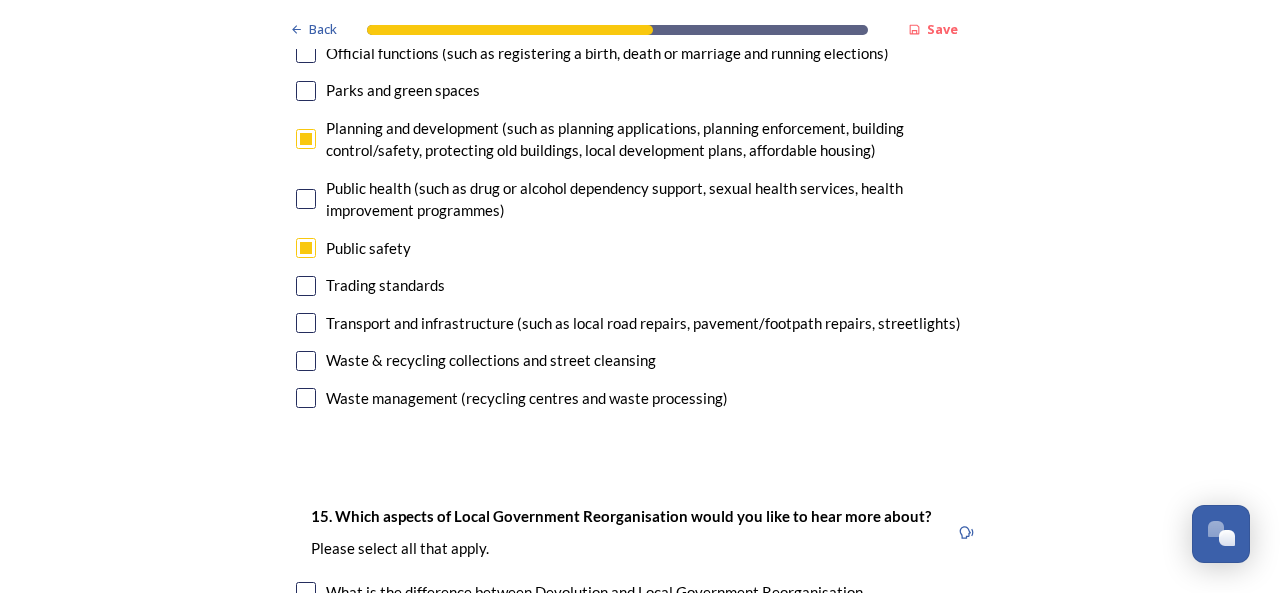 scroll, scrollTop: 5400, scrollLeft: 0, axis: vertical 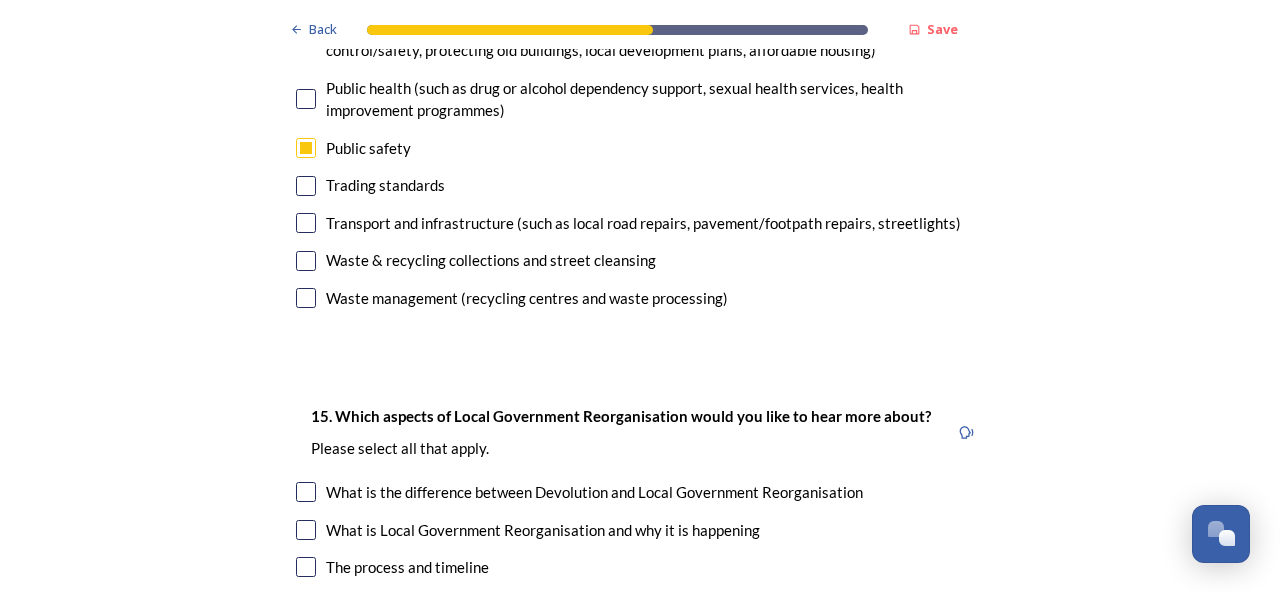 click at bounding box center [306, 223] 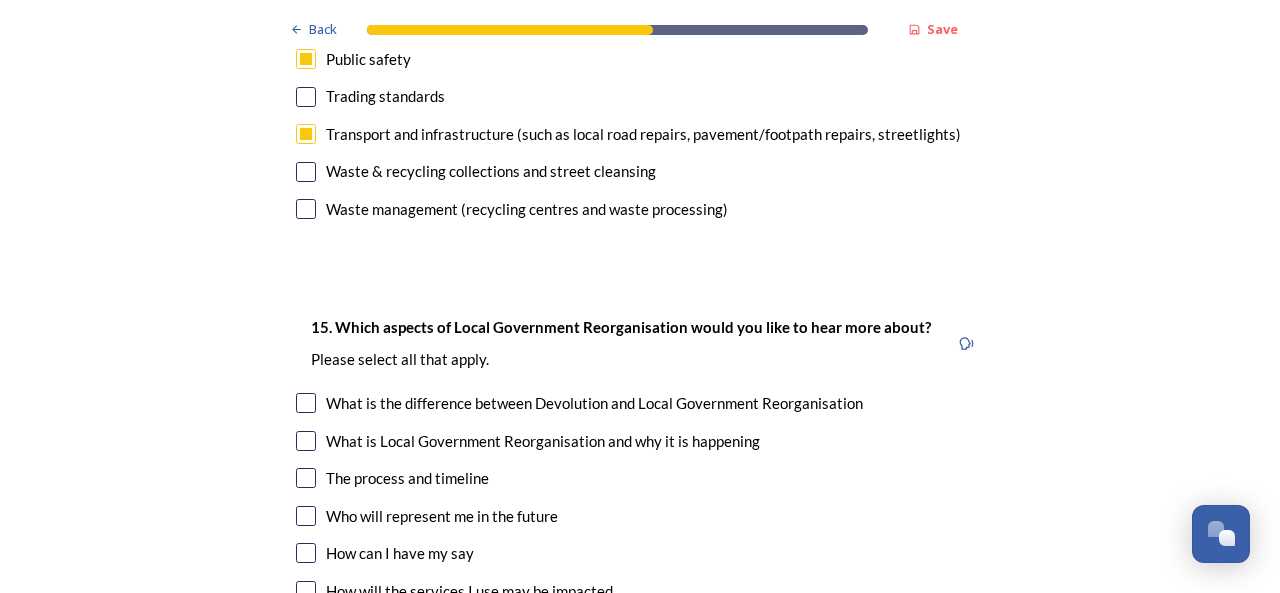 scroll, scrollTop: 5700, scrollLeft: 0, axis: vertical 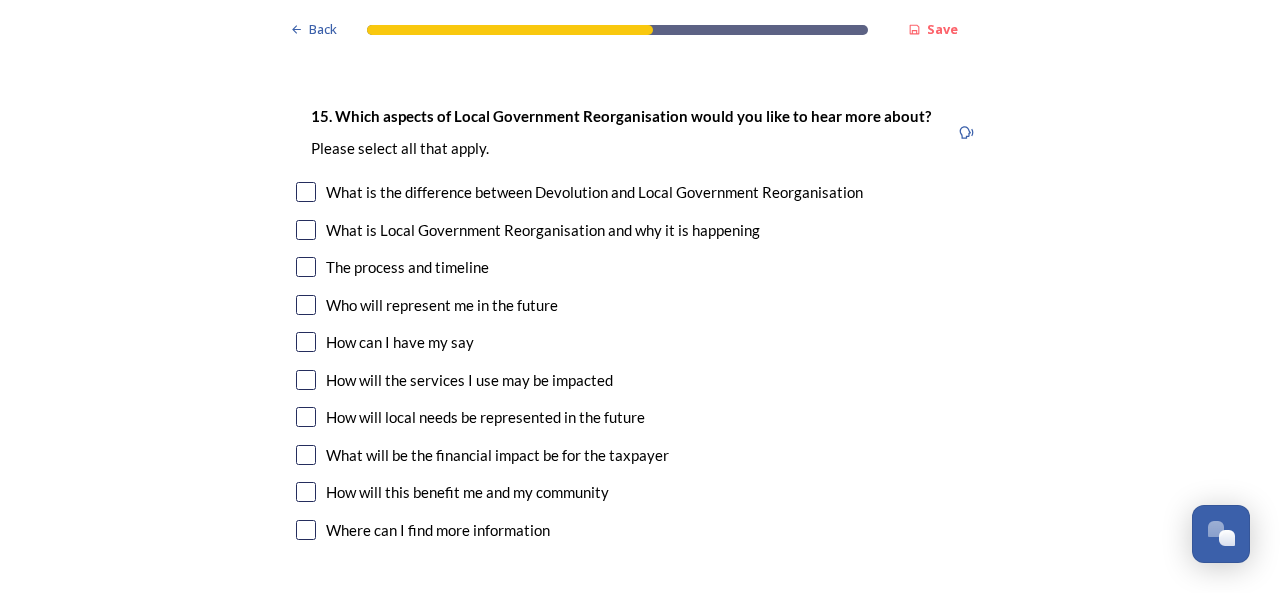 click at bounding box center [306, 192] 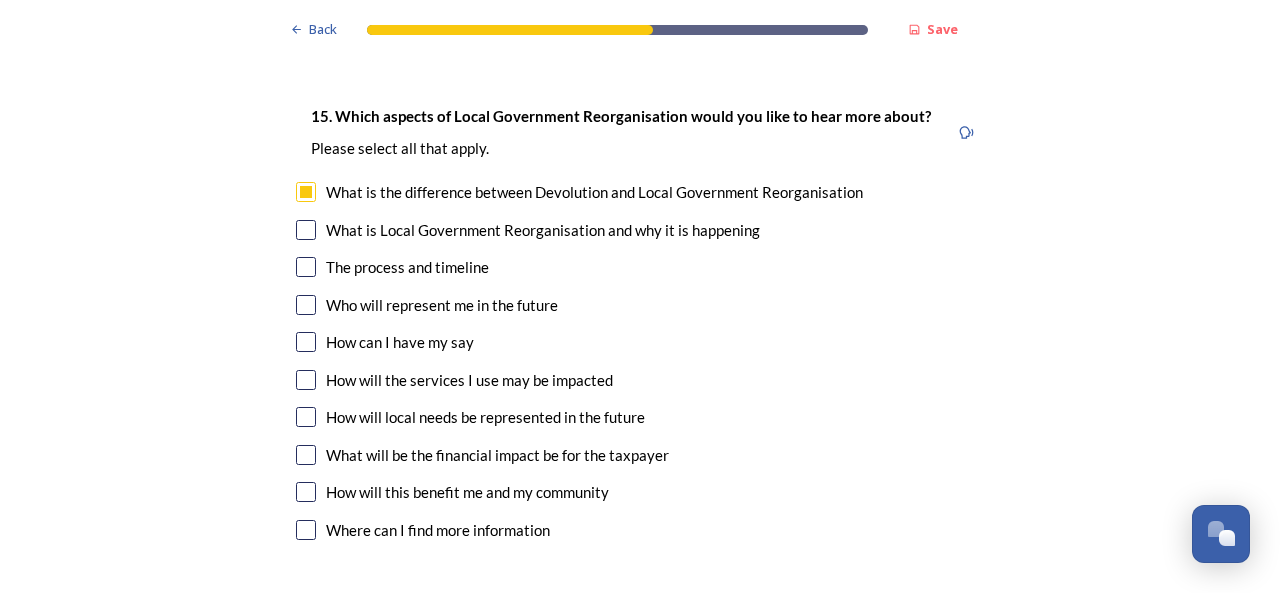 click at bounding box center (306, 267) 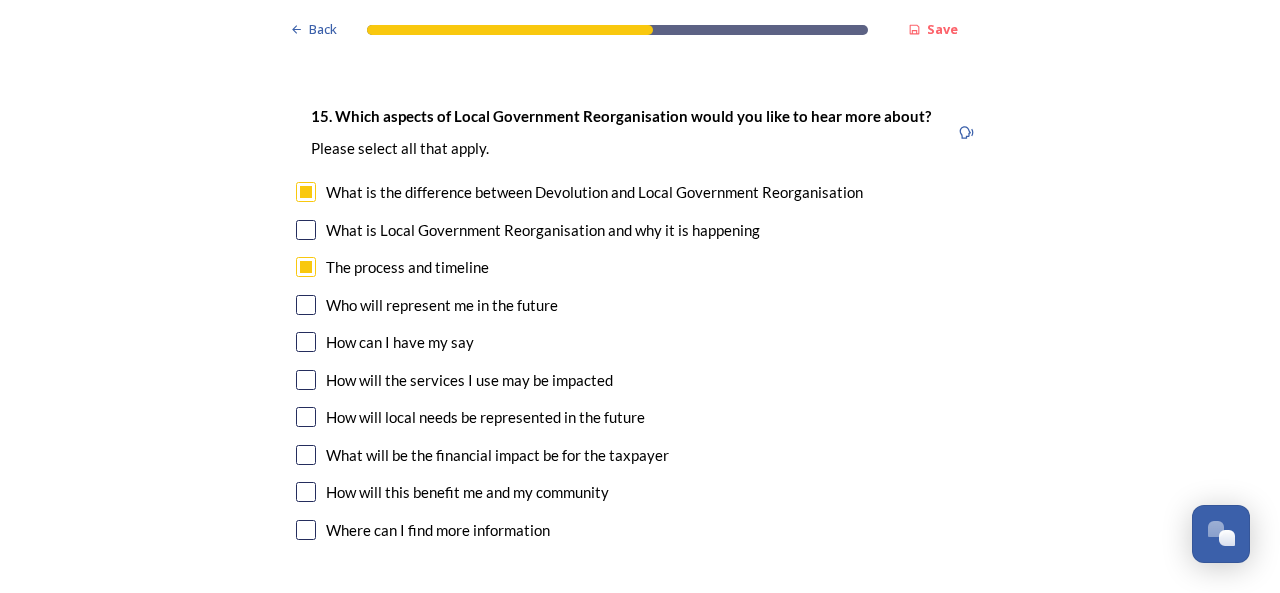 click at bounding box center [306, 305] 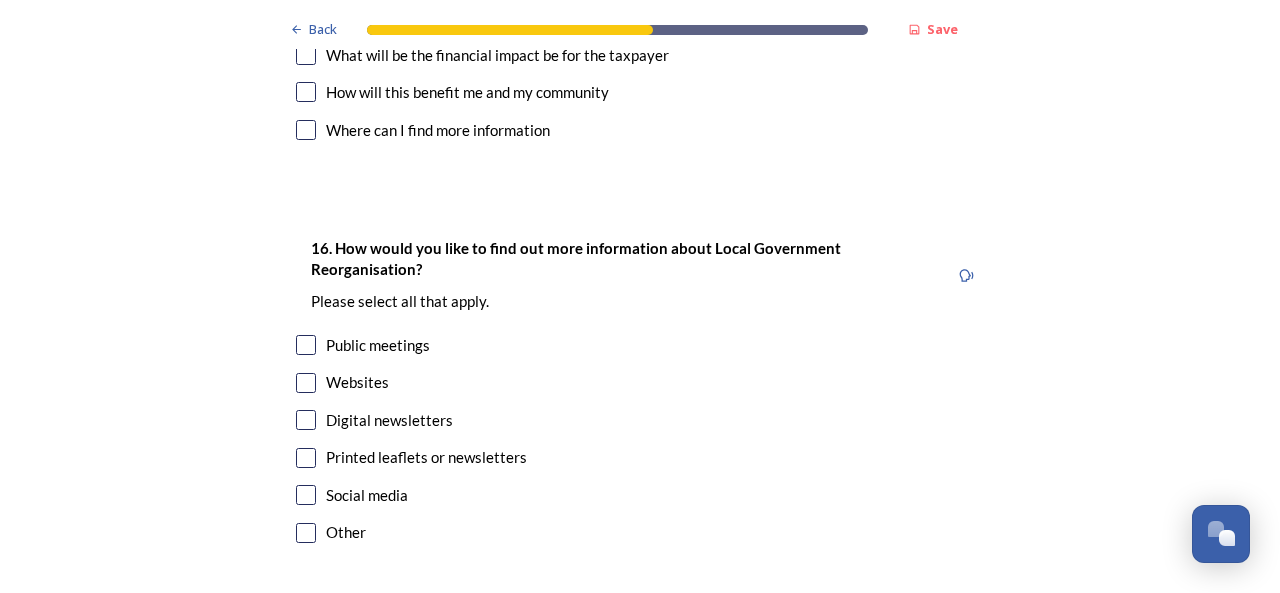 scroll, scrollTop: 6200, scrollLeft: 0, axis: vertical 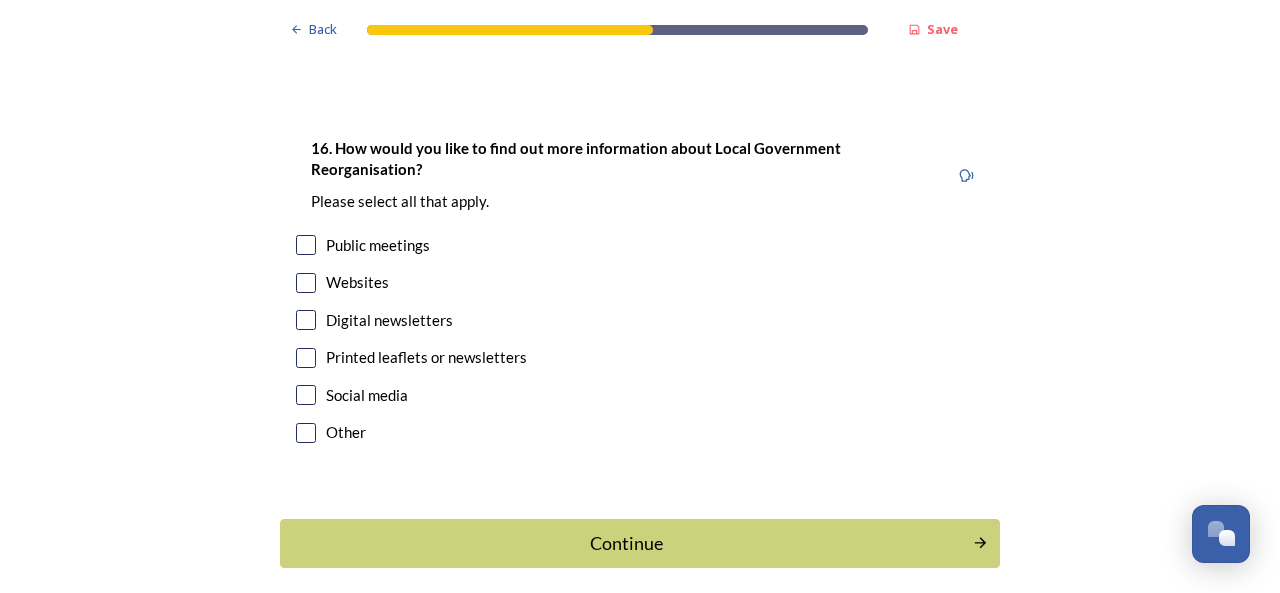 click at bounding box center (306, 283) 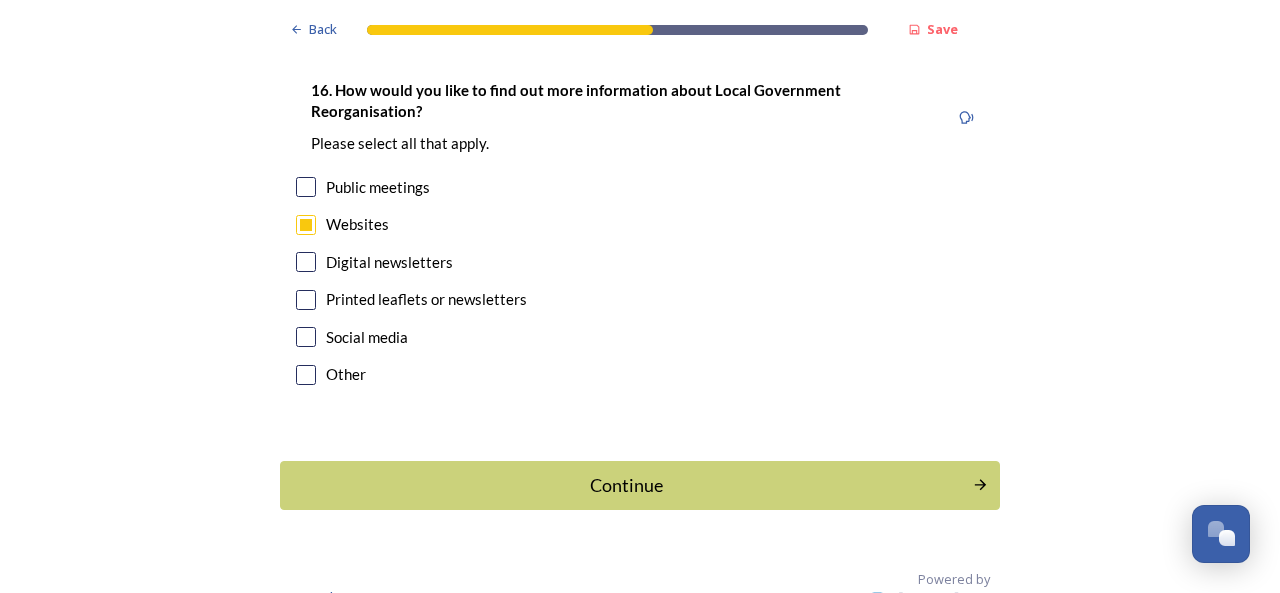 scroll, scrollTop: 6290, scrollLeft: 0, axis: vertical 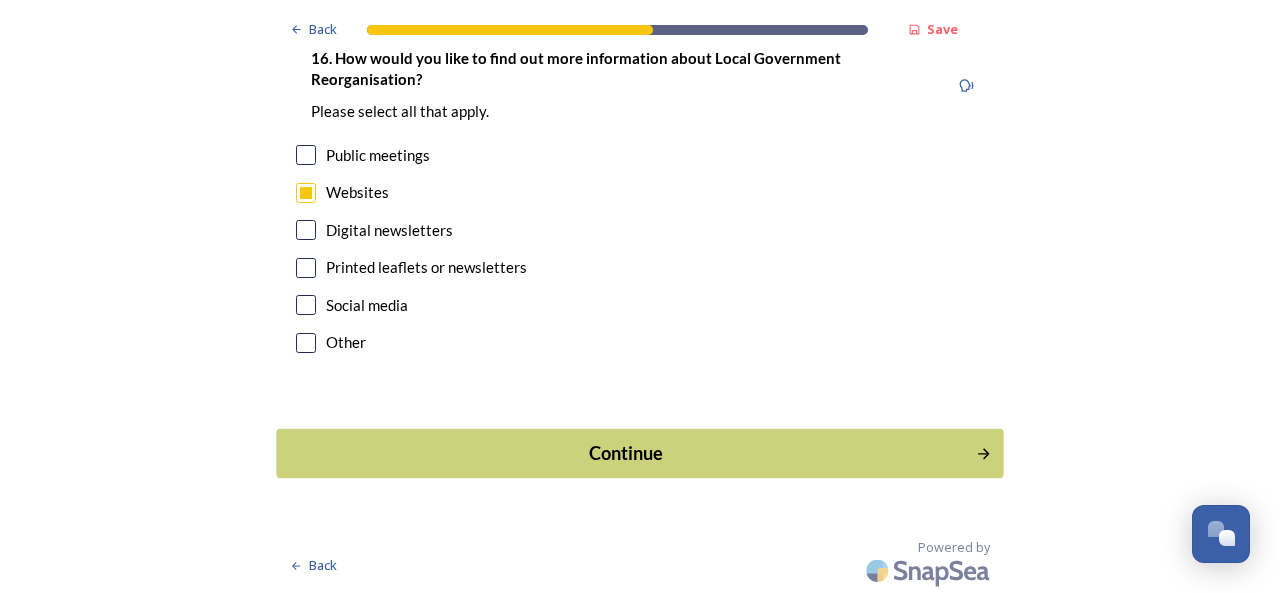 click on "Continue" at bounding box center [639, 453] 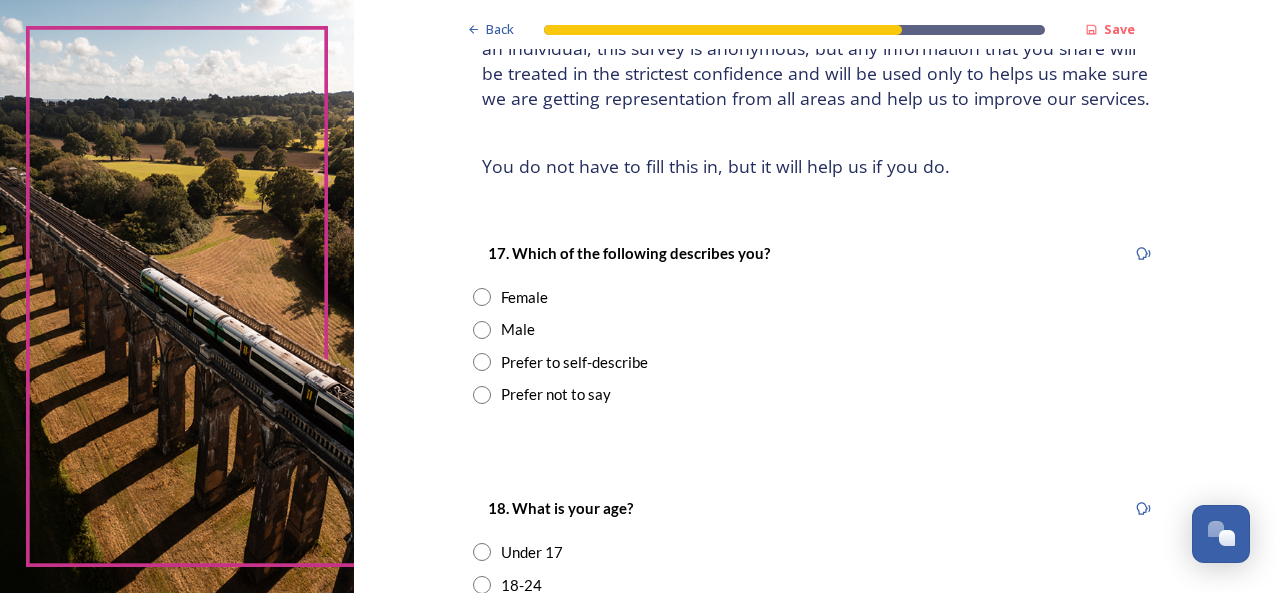 scroll, scrollTop: 200, scrollLeft: 0, axis: vertical 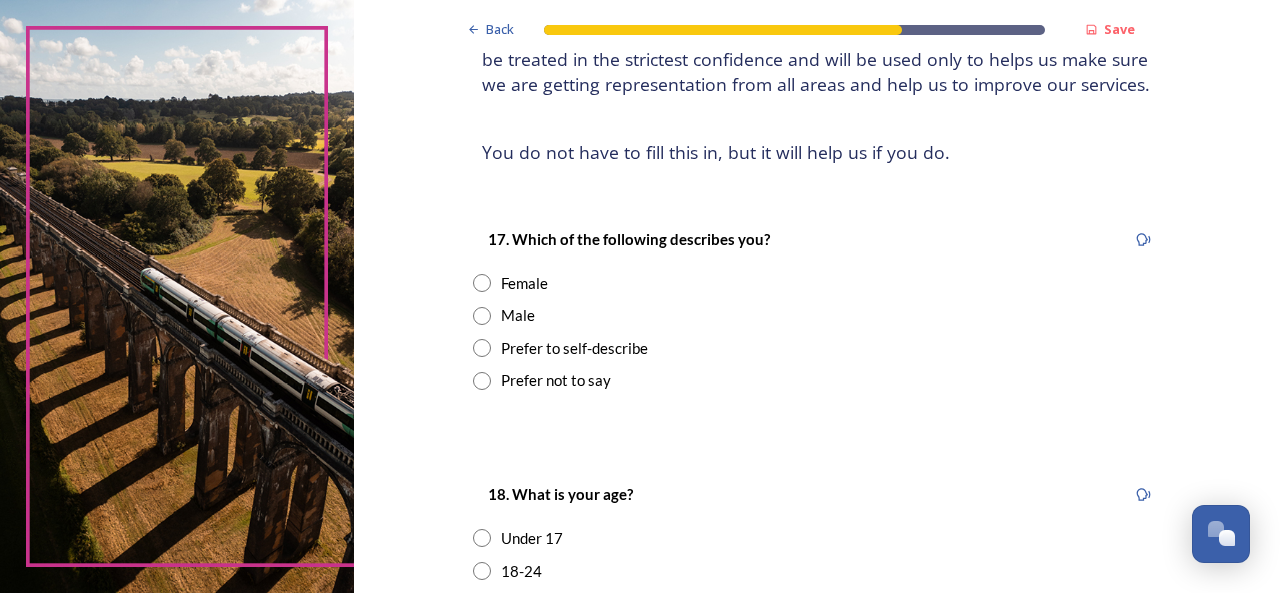 click at bounding box center [482, 316] 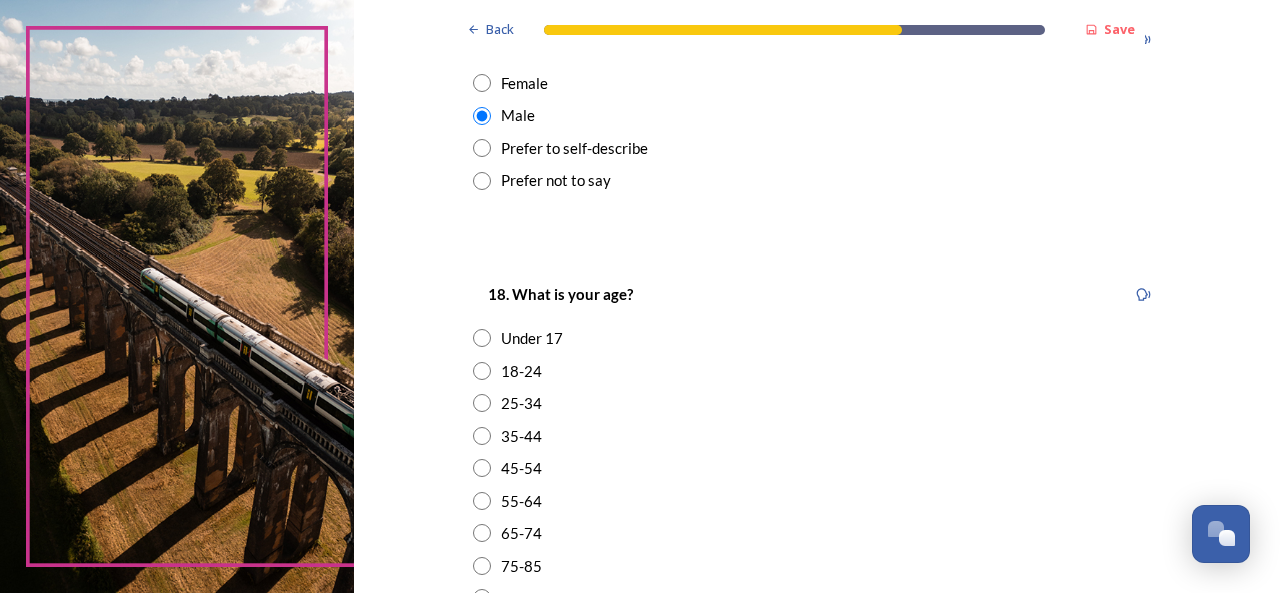 scroll, scrollTop: 500, scrollLeft: 0, axis: vertical 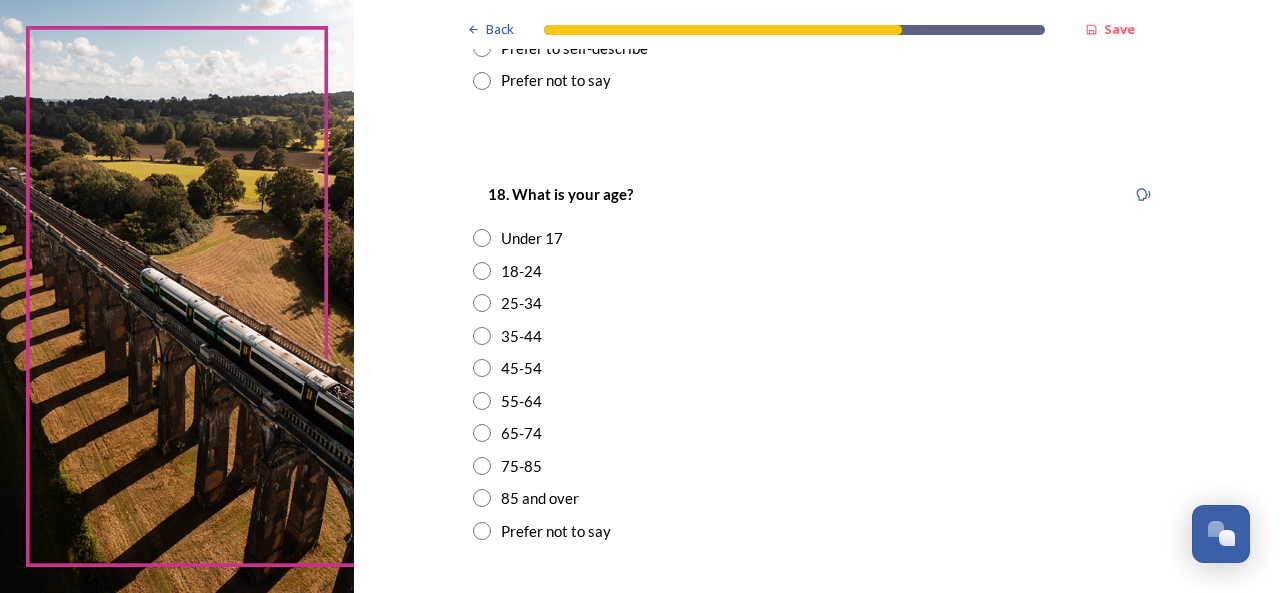 click at bounding box center [482, 401] 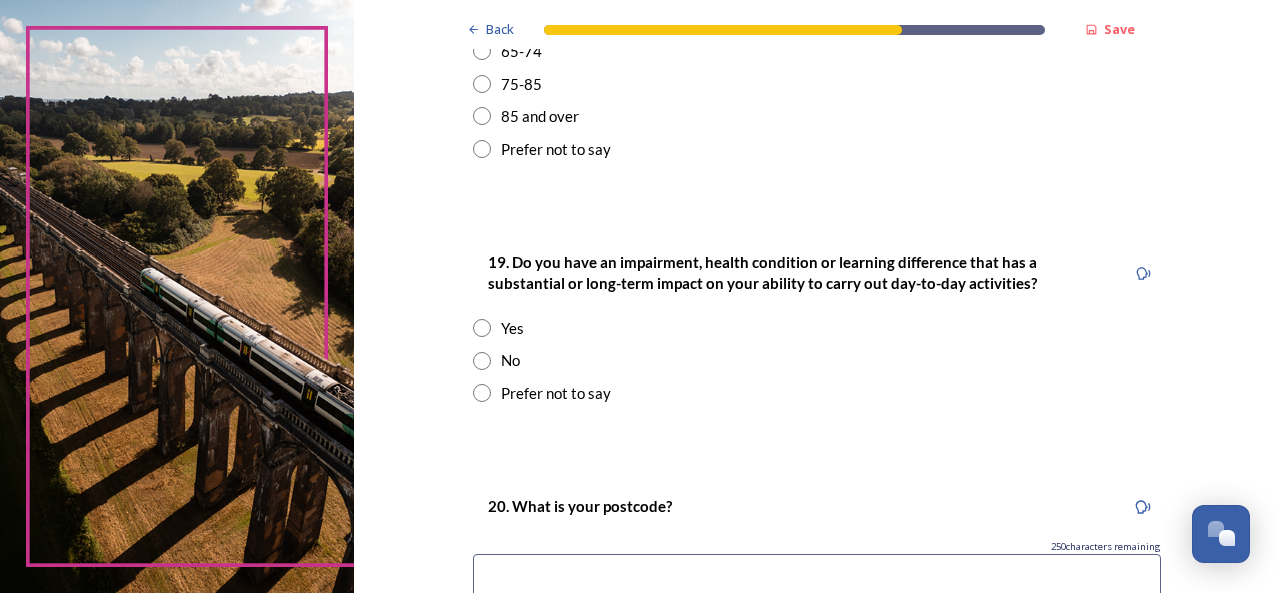 scroll, scrollTop: 900, scrollLeft: 0, axis: vertical 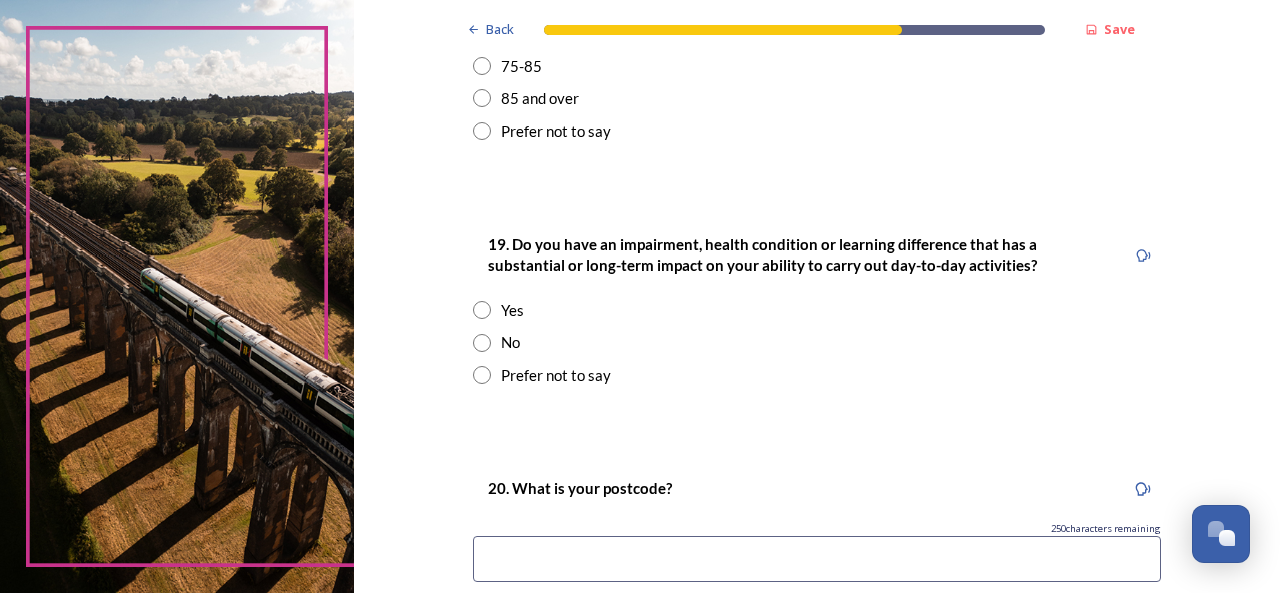 click at bounding box center [482, 343] 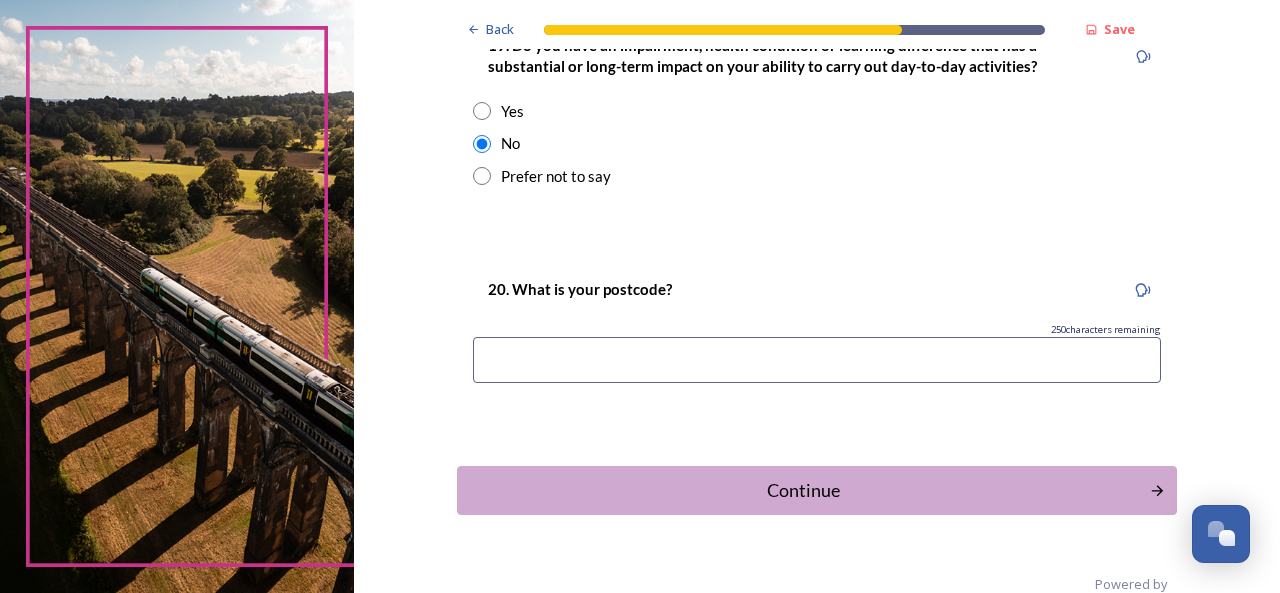 scroll, scrollTop: 1100, scrollLeft: 0, axis: vertical 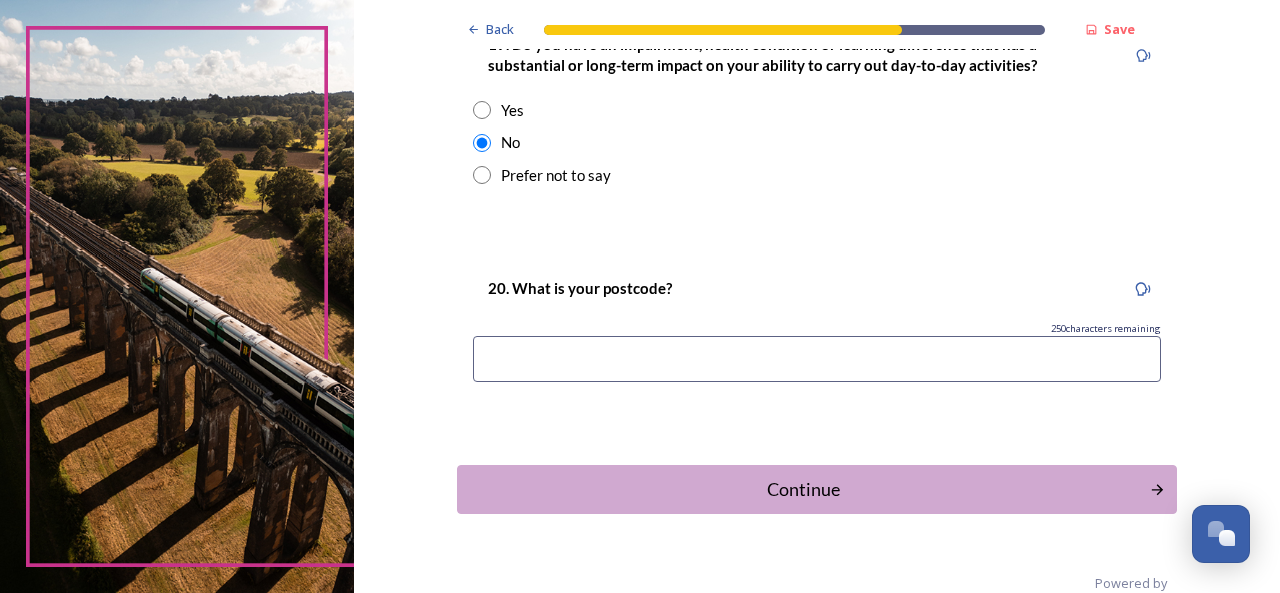 click at bounding box center (817, 359) 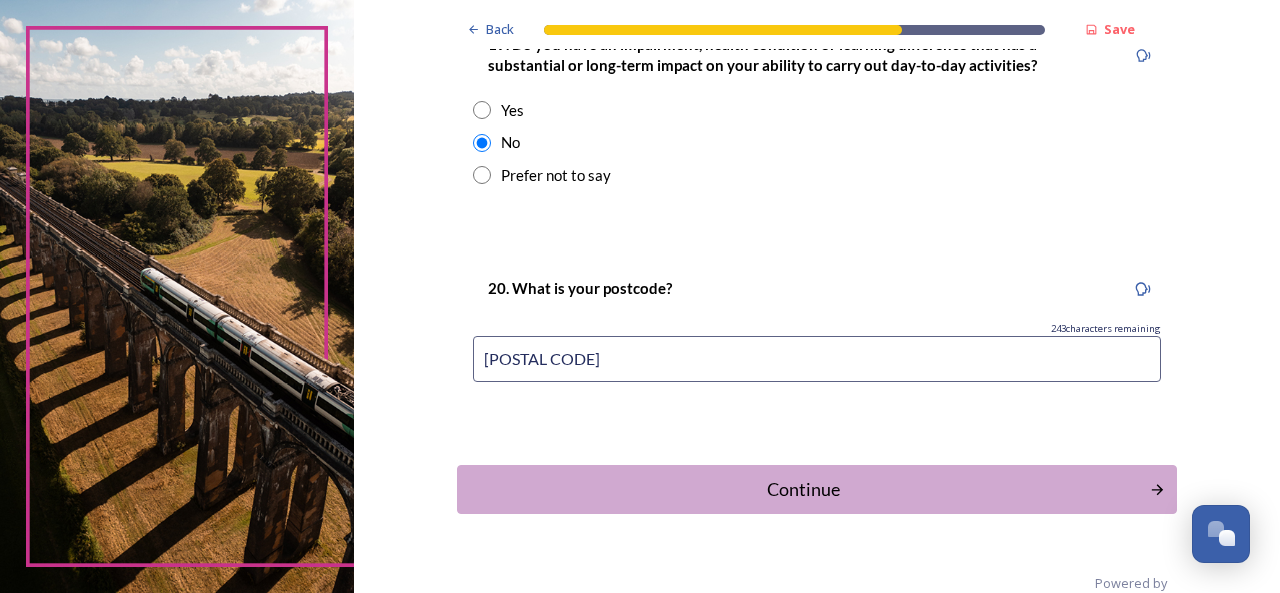 click on "[POSTAL CODE]" at bounding box center [817, 359] 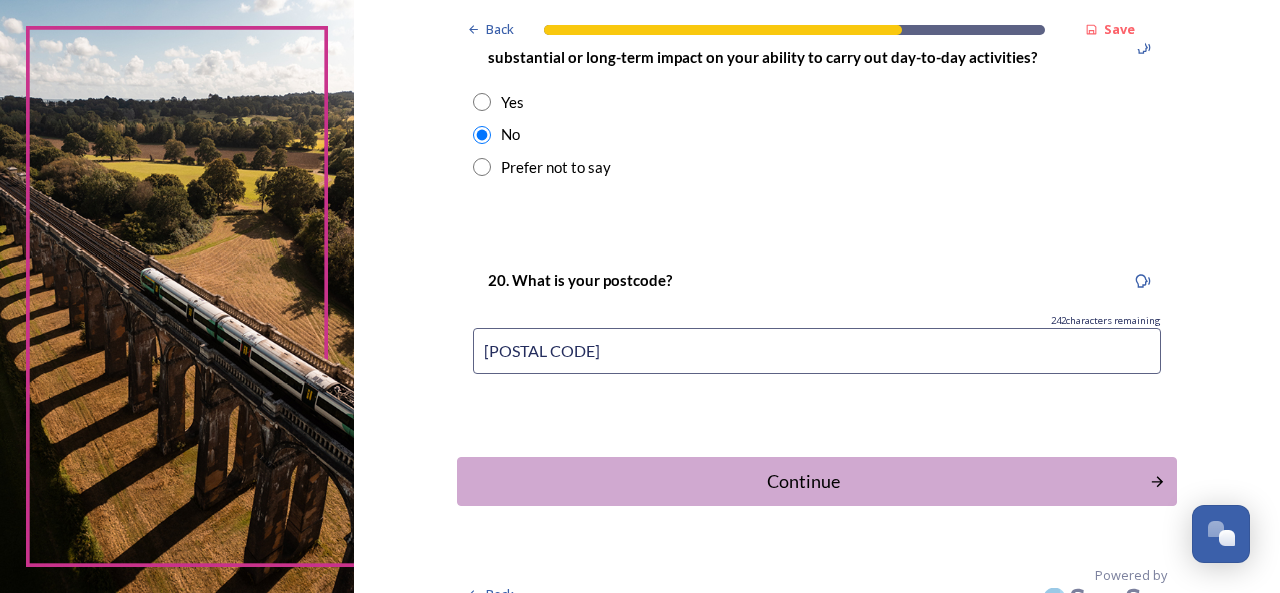 scroll, scrollTop: 1135, scrollLeft: 0, axis: vertical 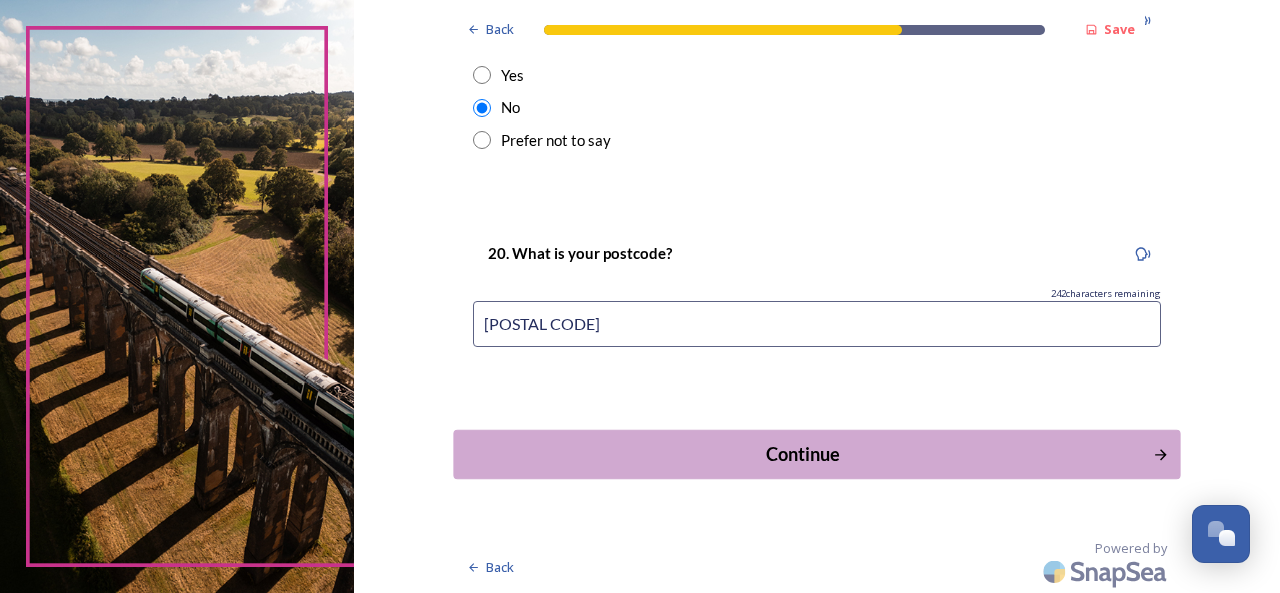 type on "[POSTAL CODE]" 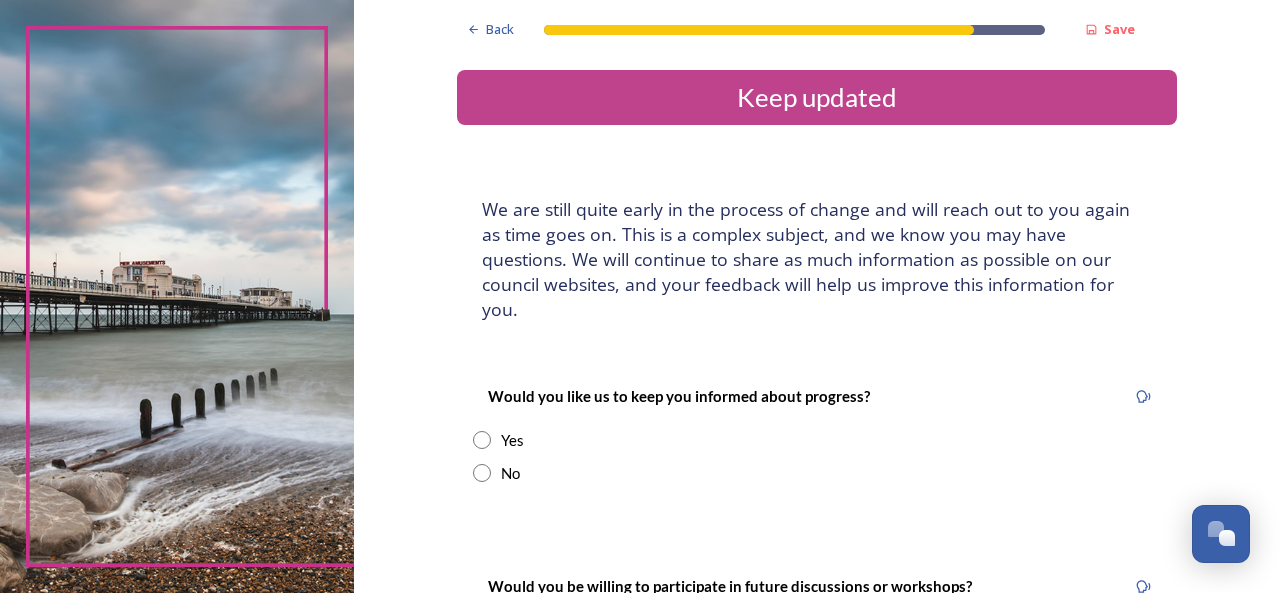 drag, startPoint x: 469, startPoint y: 445, endPoint x: 628, endPoint y: 438, distance: 159.154 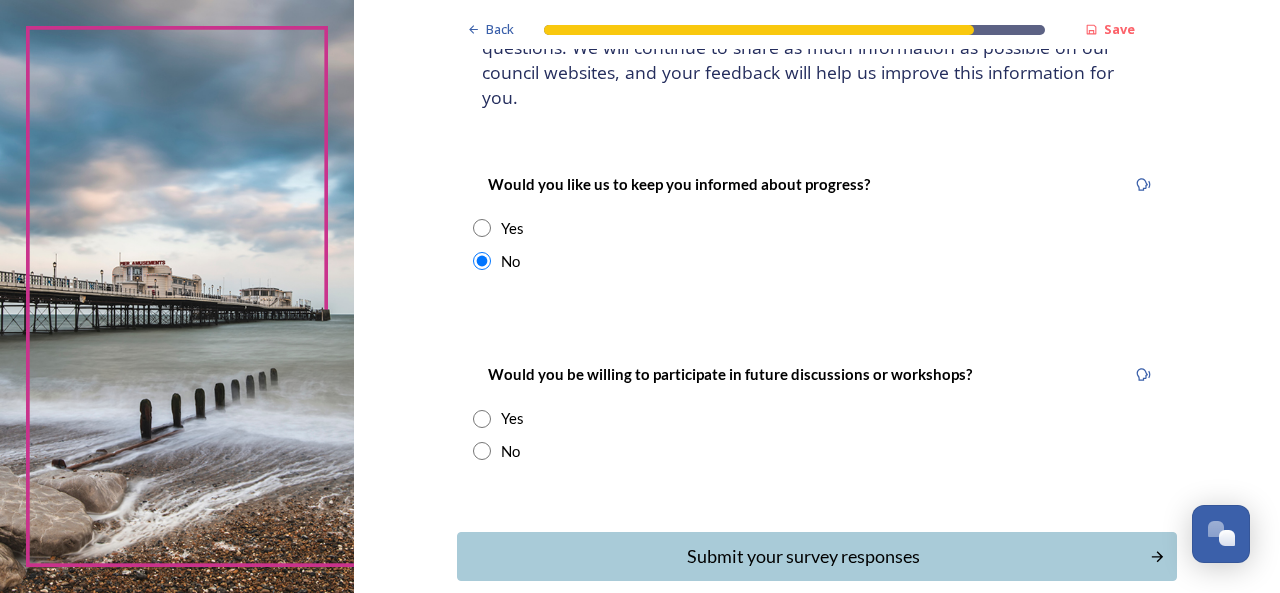 scroll, scrollTop: 290, scrollLeft: 0, axis: vertical 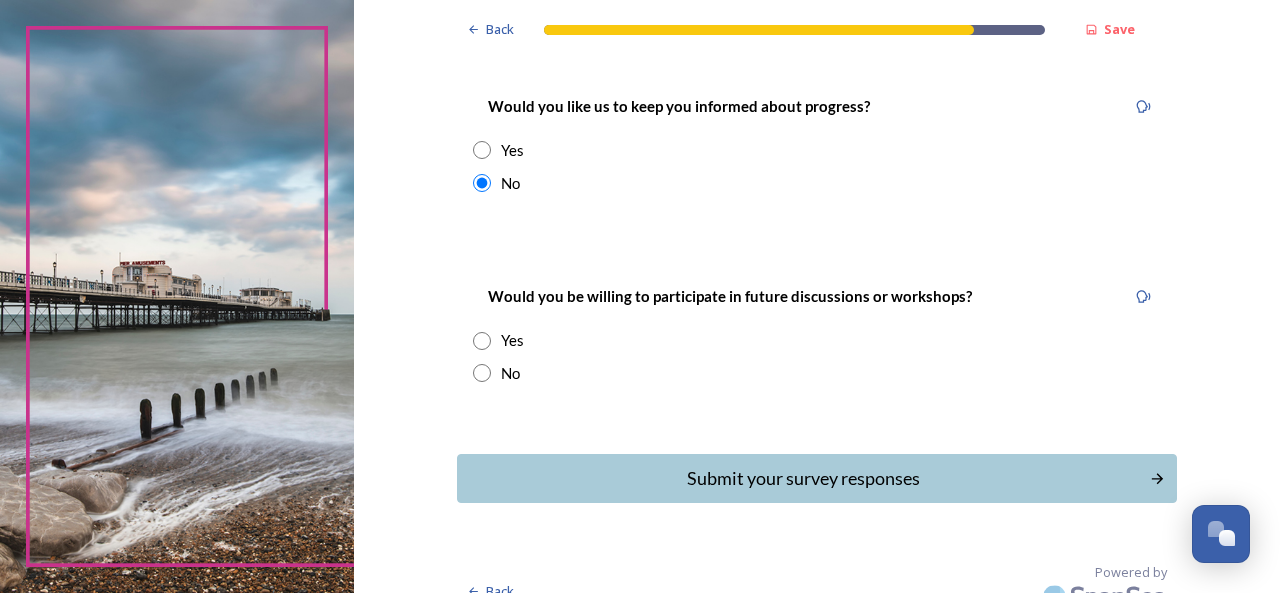 click at bounding box center (482, 373) 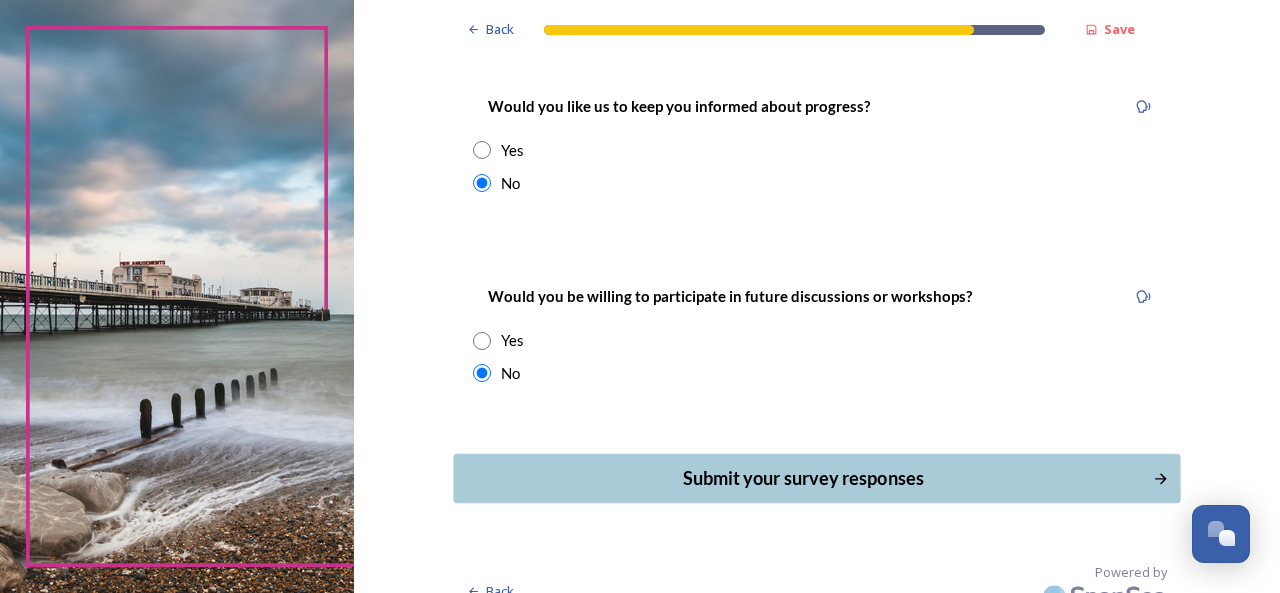 click on "Submit your survey responses" at bounding box center (803, 478) 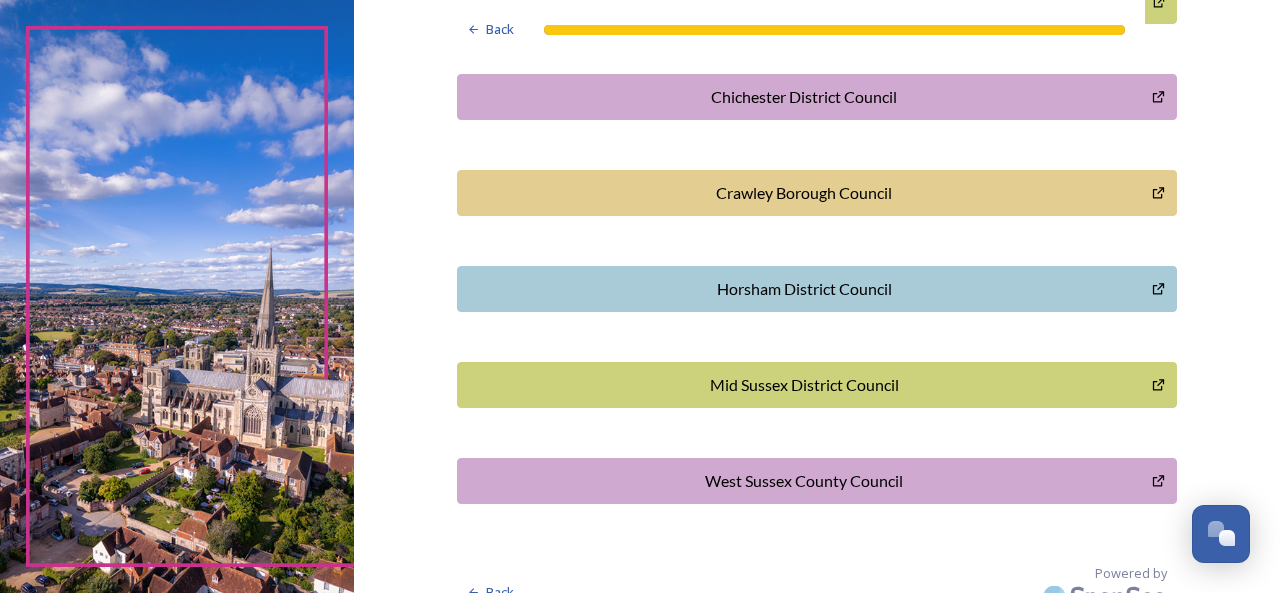 scroll, scrollTop: 690, scrollLeft: 0, axis: vertical 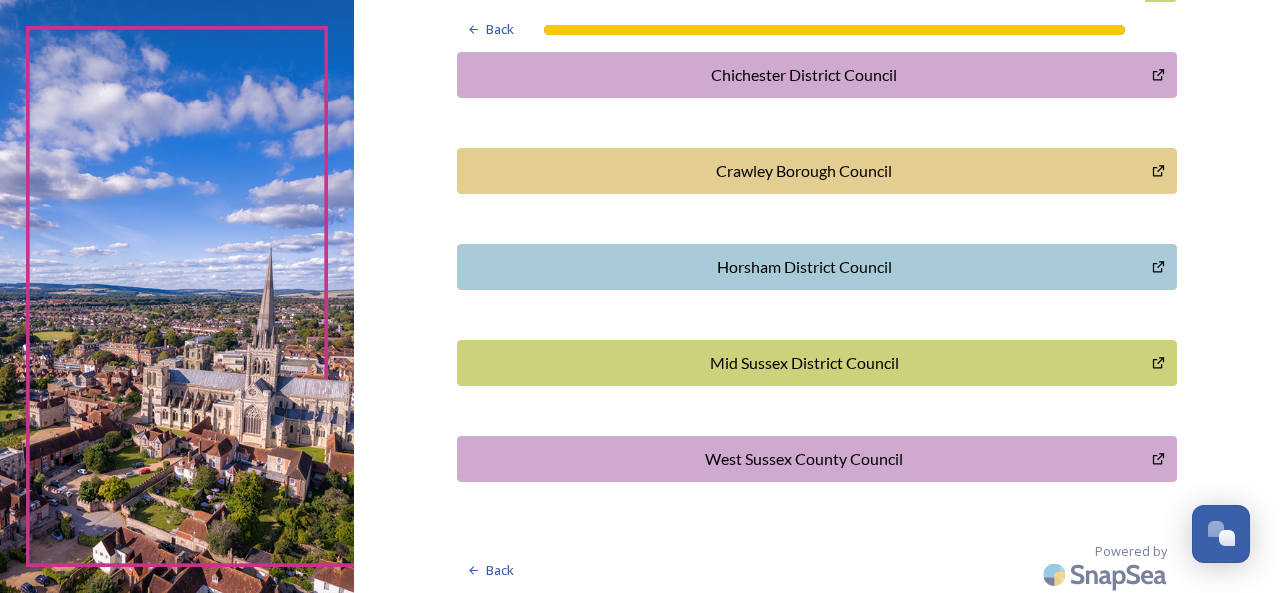 click on "Horsham District Council" at bounding box center (804, 267) 